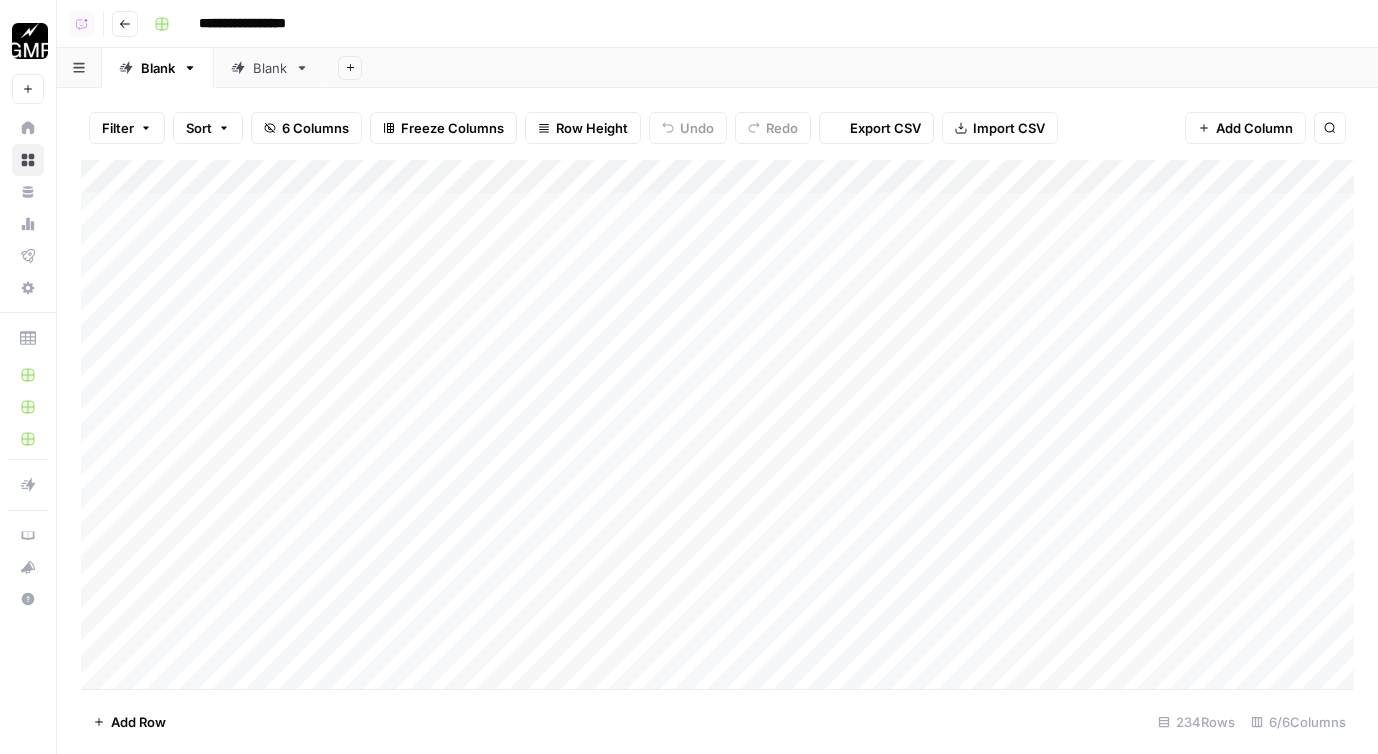 scroll, scrollTop: 0, scrollLeft: 0, axis: both 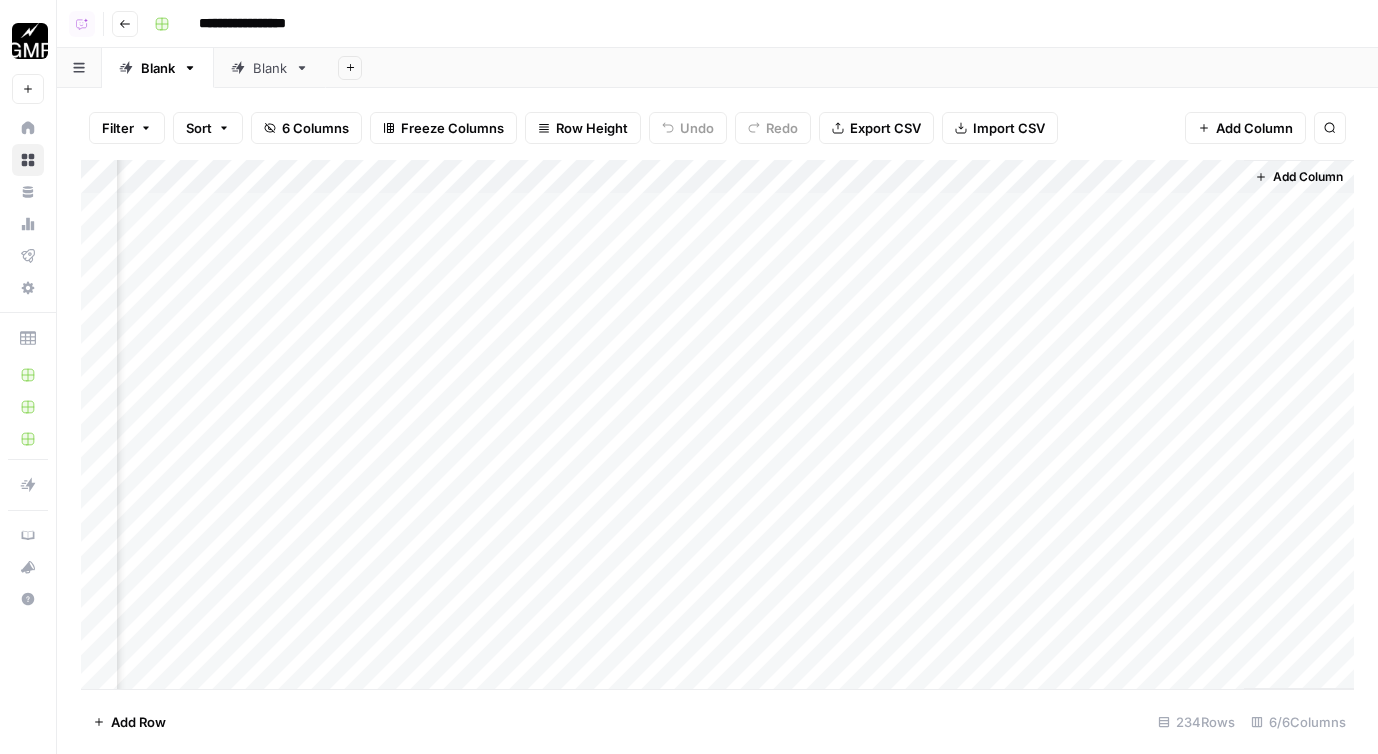click on "Blank" at bounding box center [270, 68] 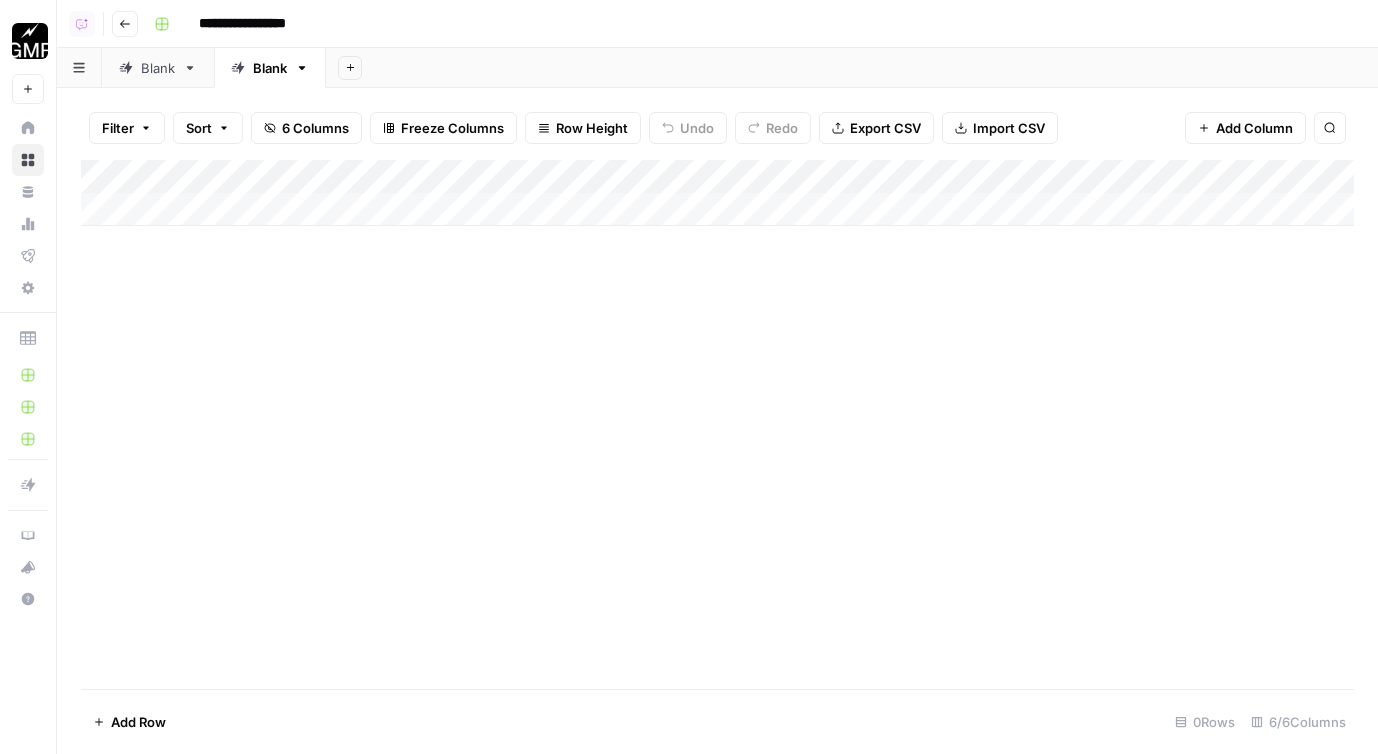 click on "Add Column" at bounding box center (717, 193) 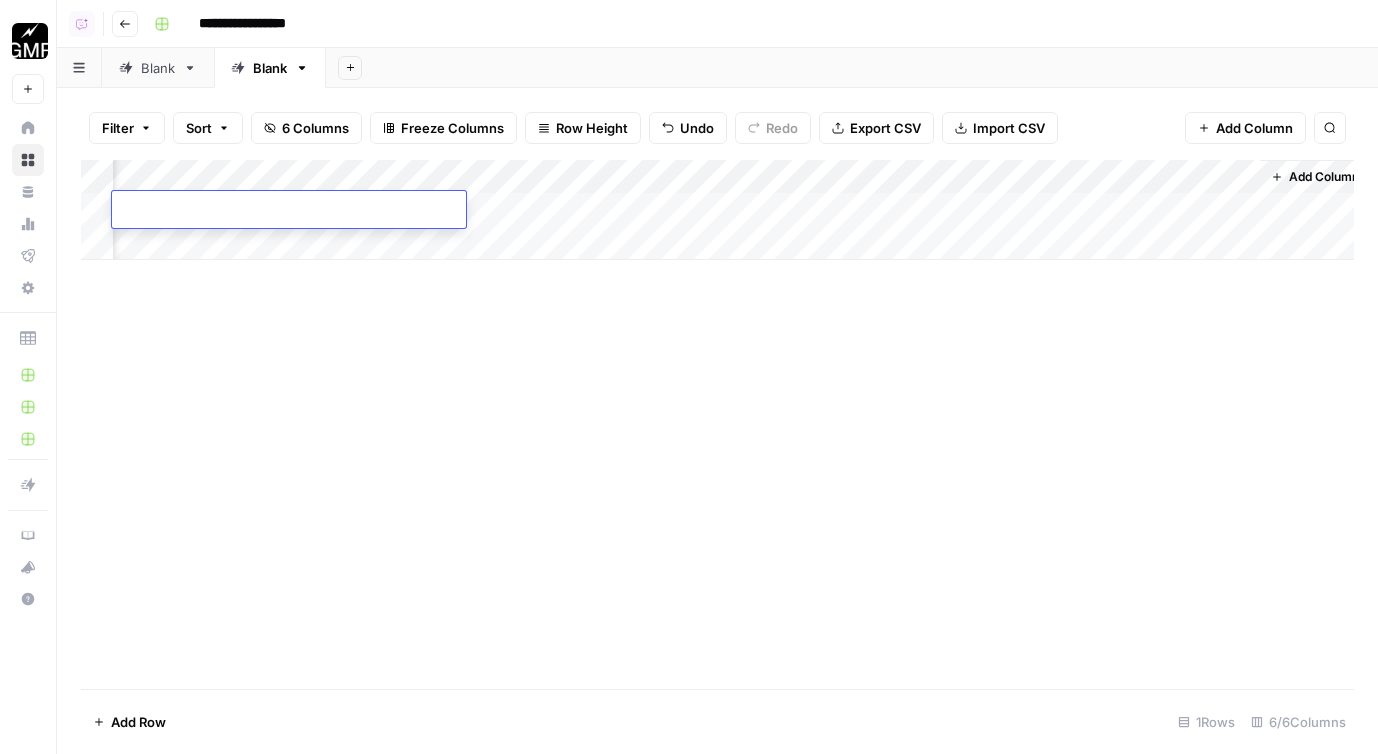 scroll, scrollTop: 0, scrollLeft: 122, axis: horizontal 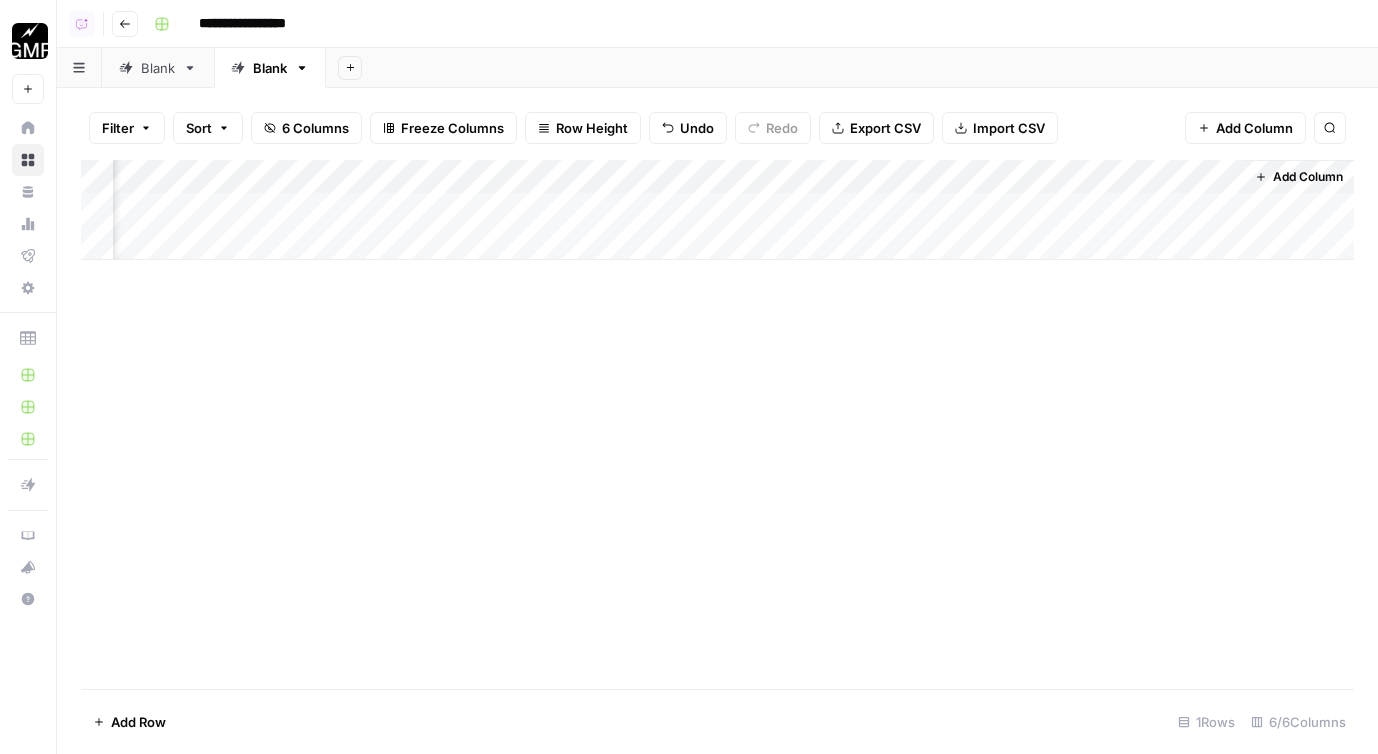 click on "Add Column" at bounding box center [717, 210] 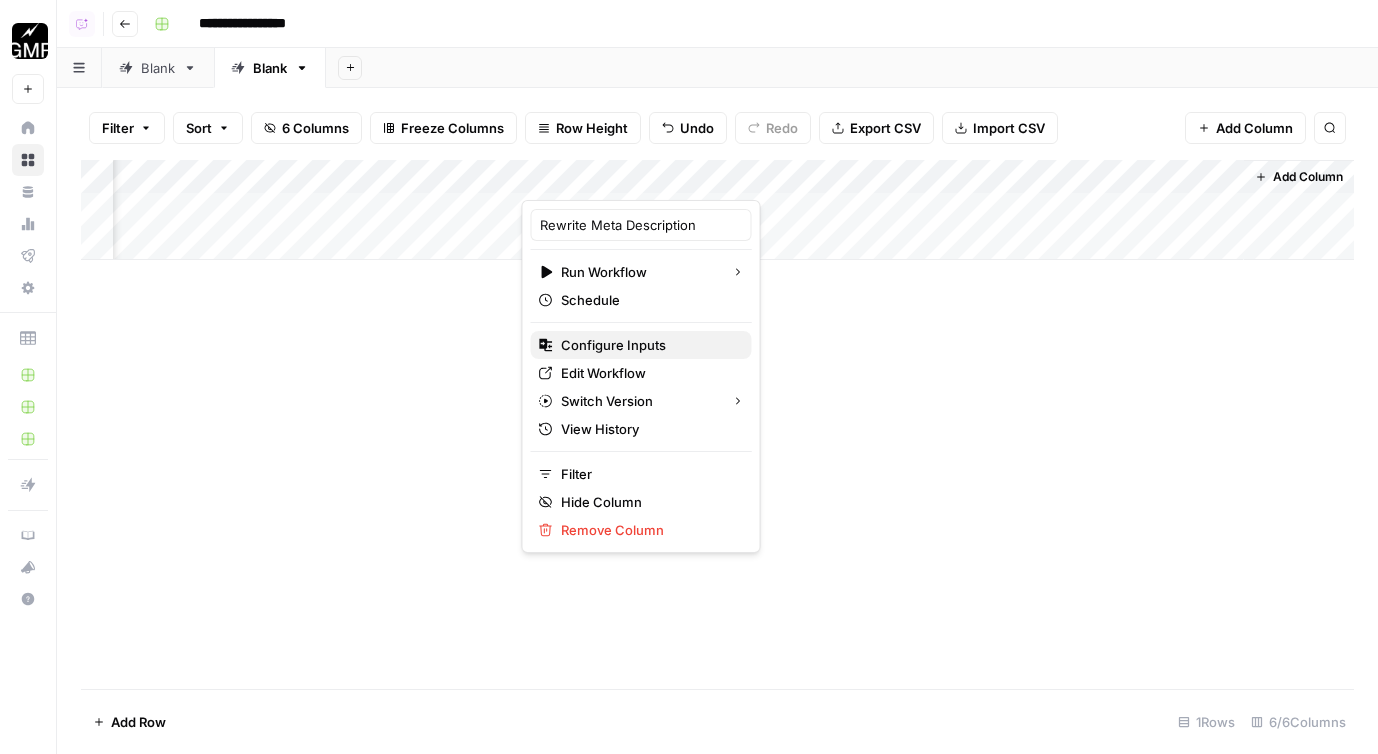 click on "Configure Inputs" at bounding box center [648, 345] 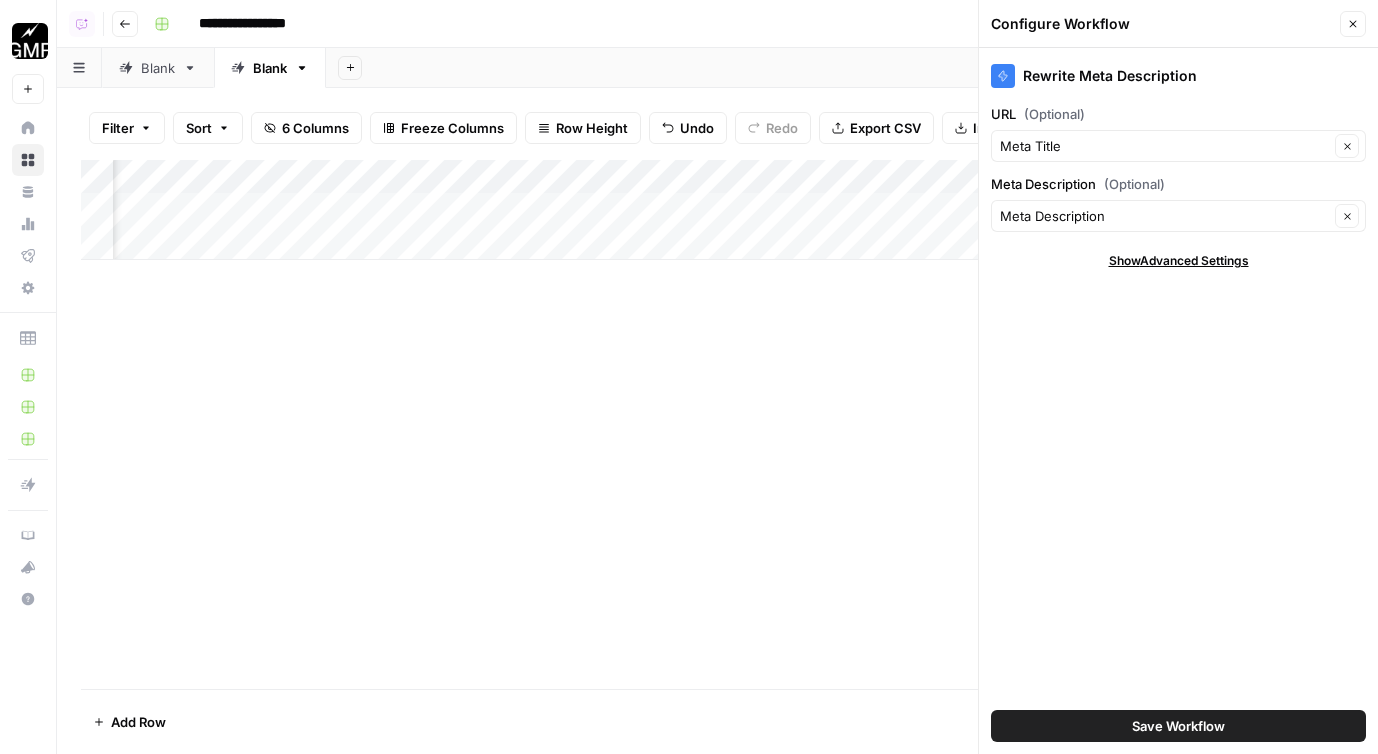 click 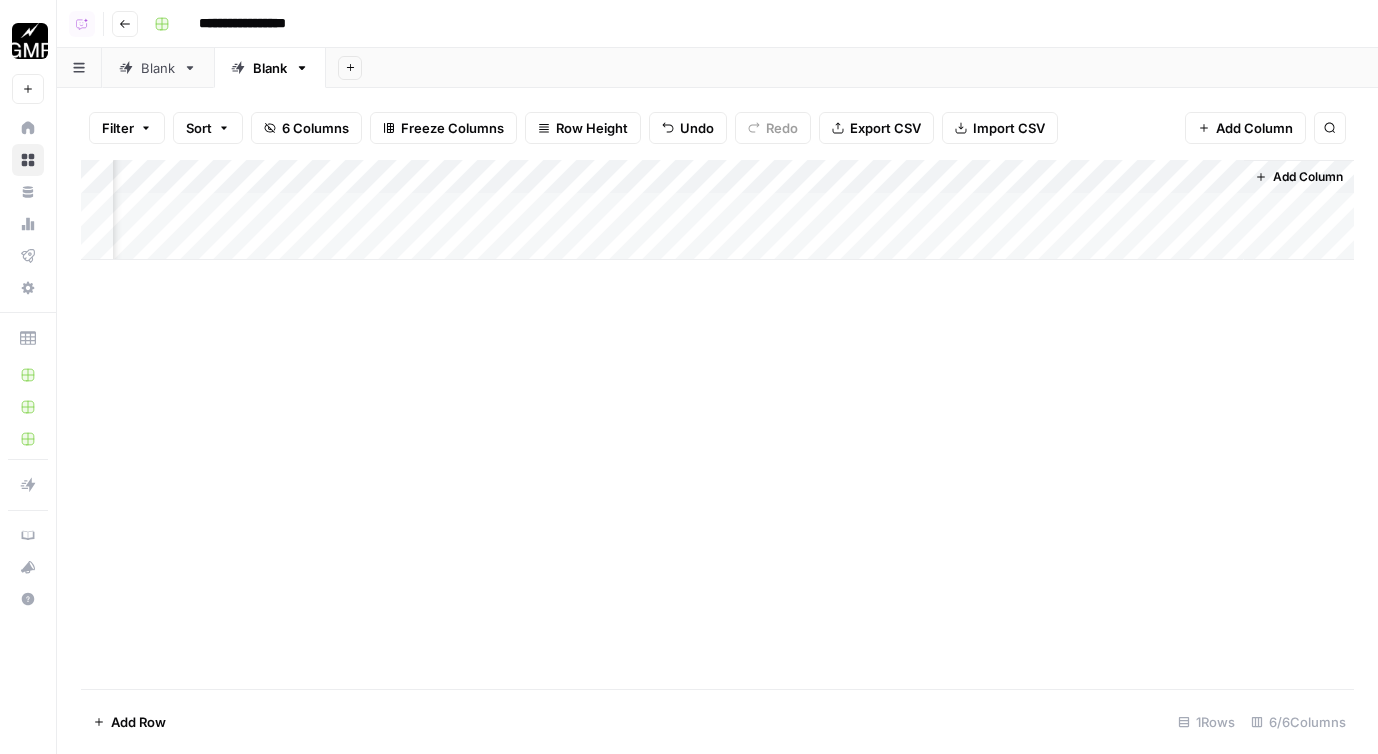 click on "Add Column" at bounding box center [717, 210] 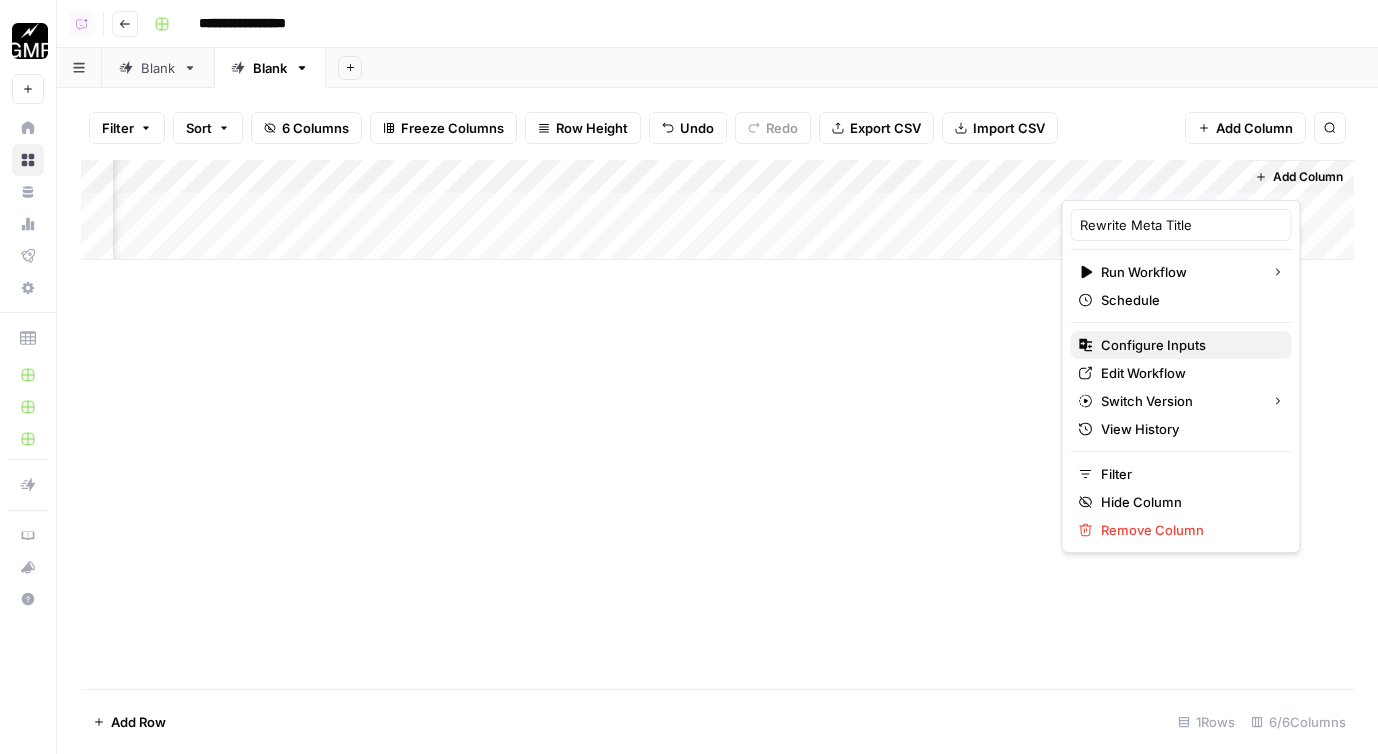 click on "Configure Inputs" at bounding box center (1188, 345) 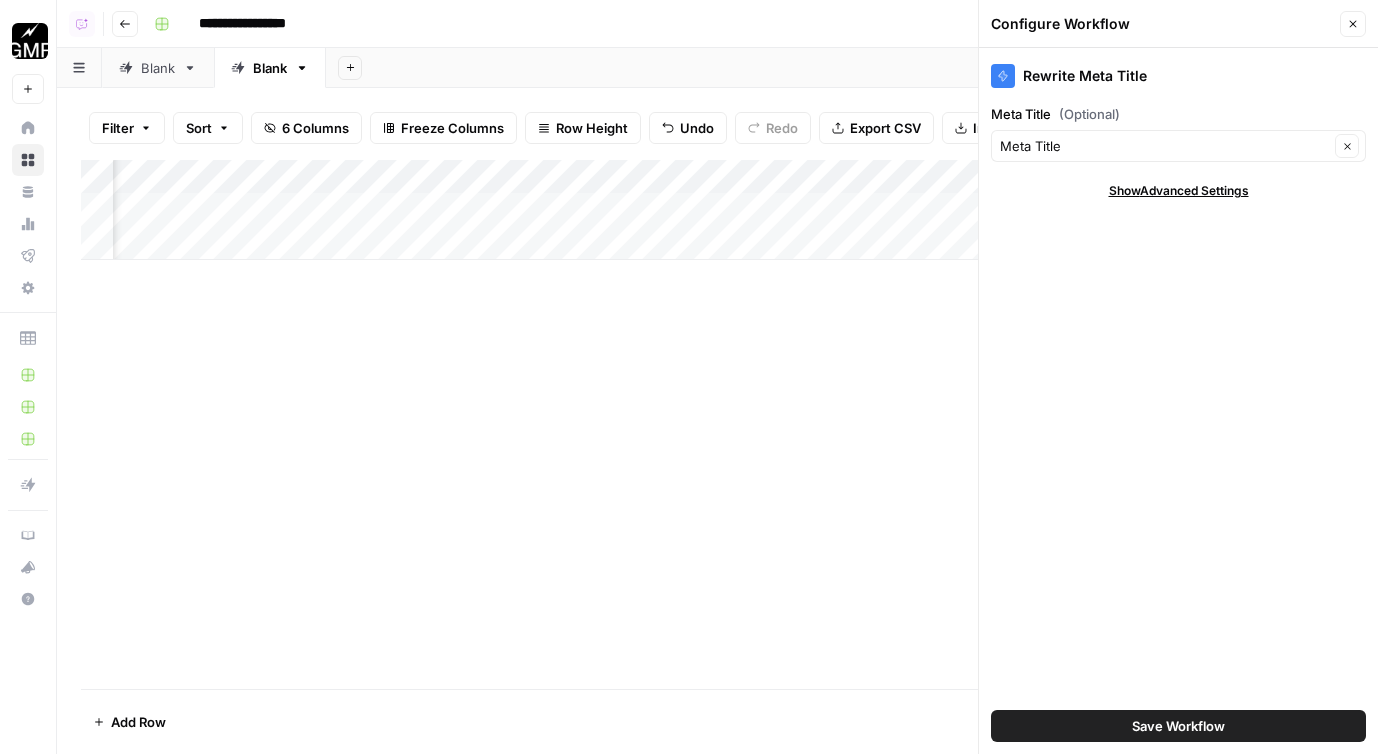 click 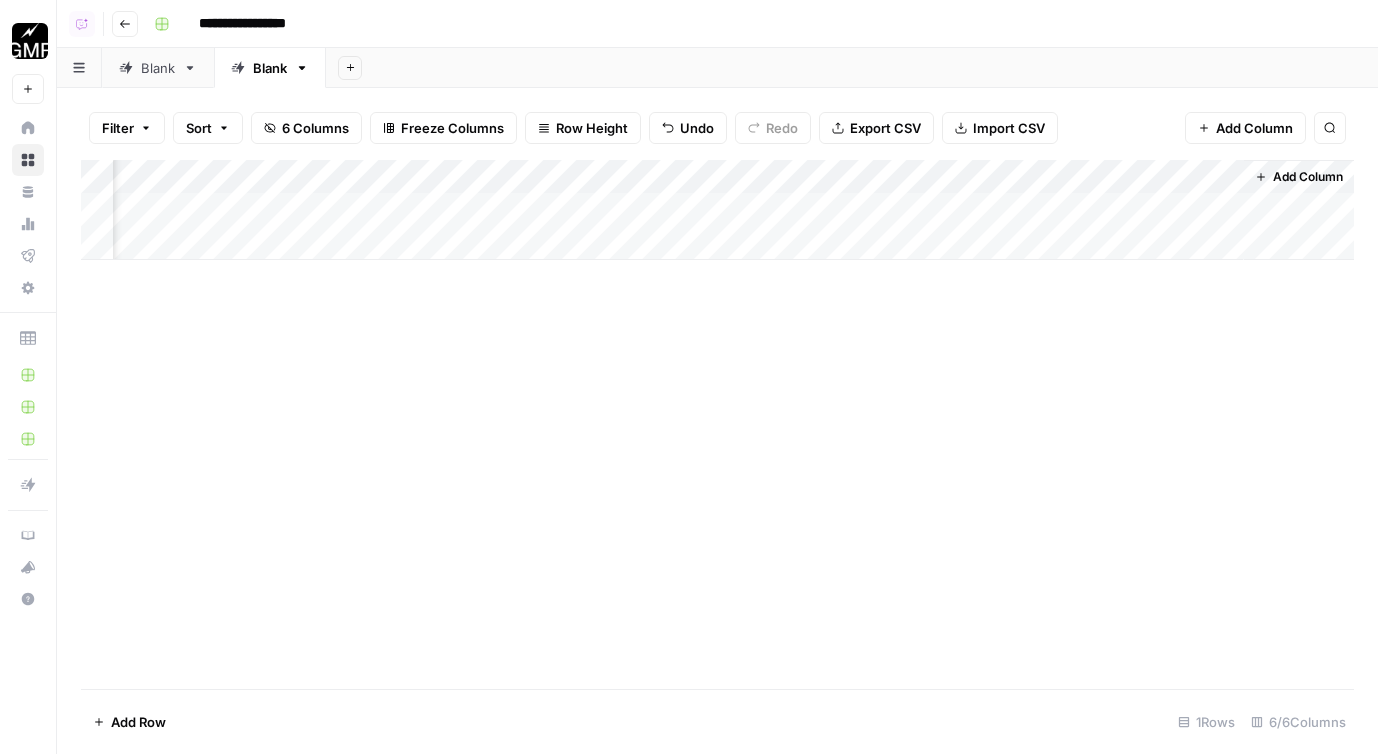 scroll, scrollTop: 0, scrollLeft: 0, axis: both 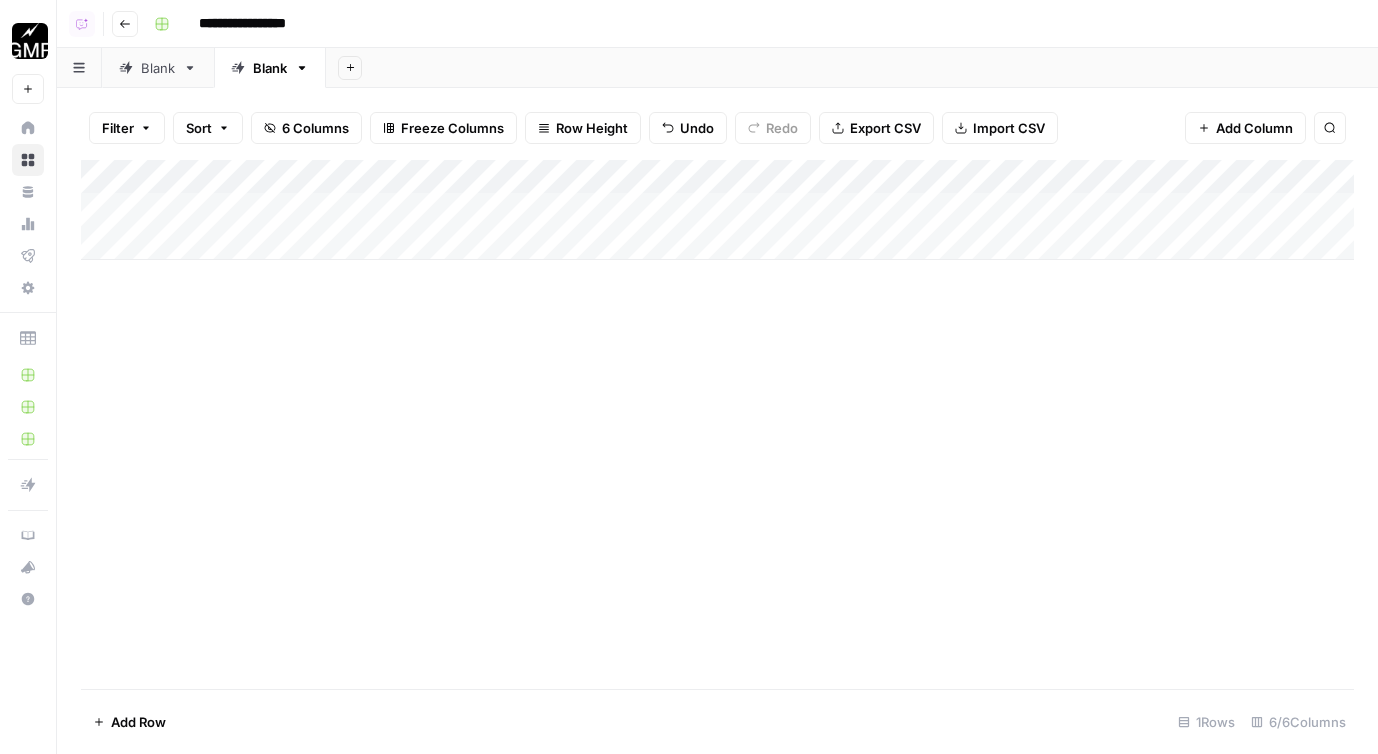 click on "Blank" at bounding box center [158, 68] 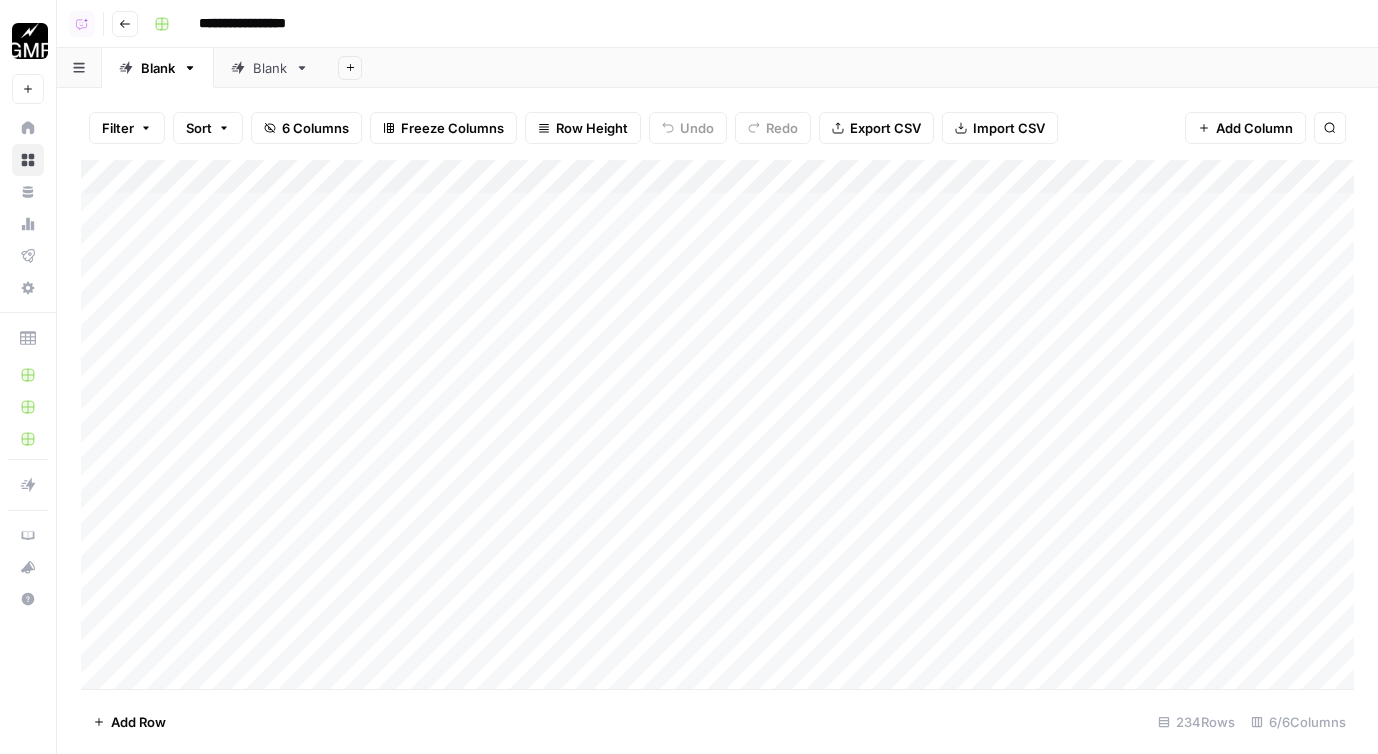 click on "Blank" at bounding box center (270, 68) 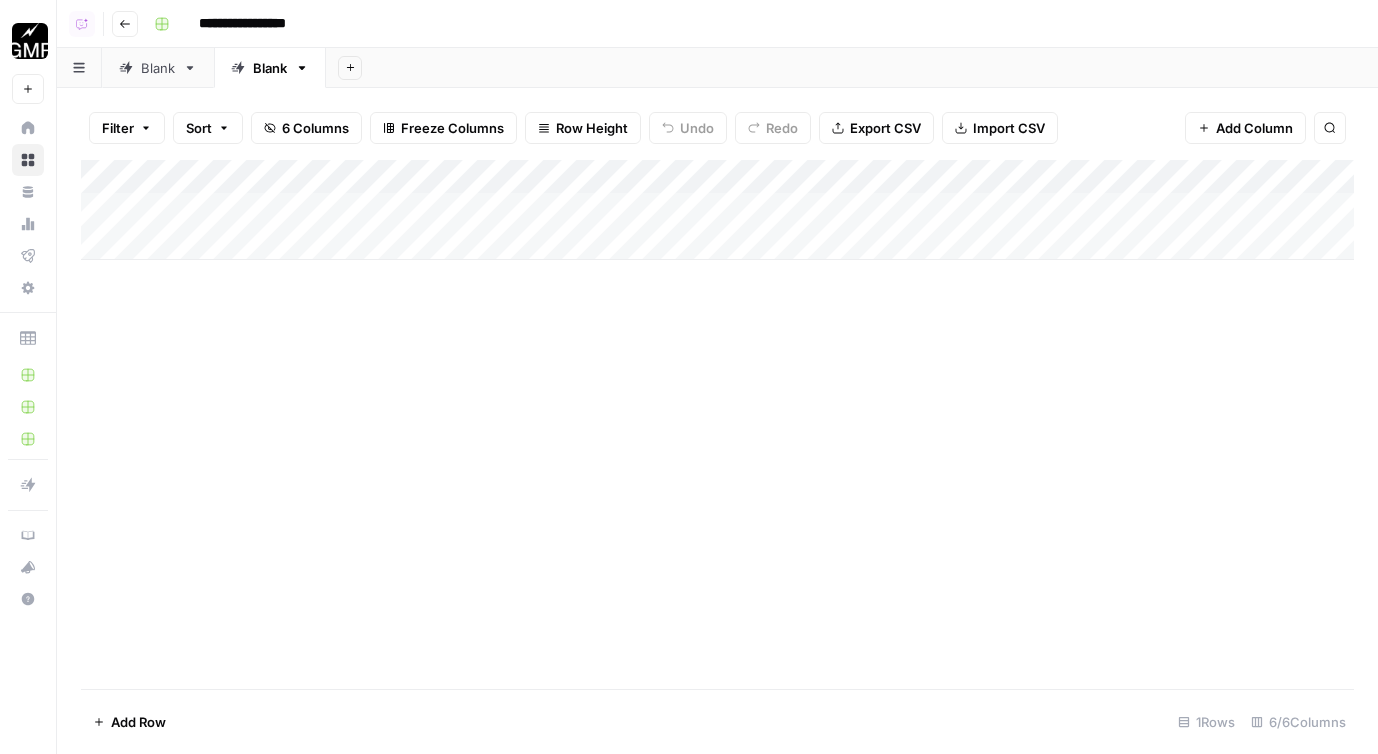 click 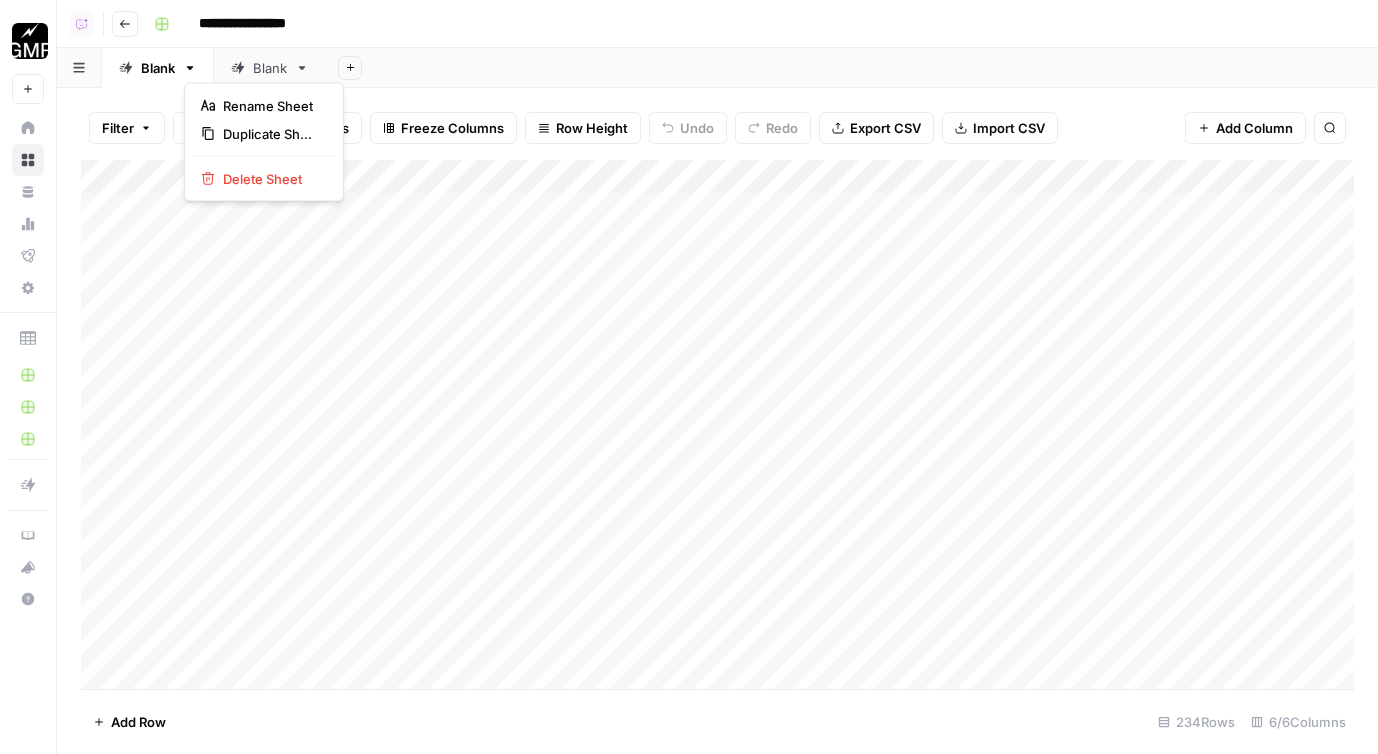 click 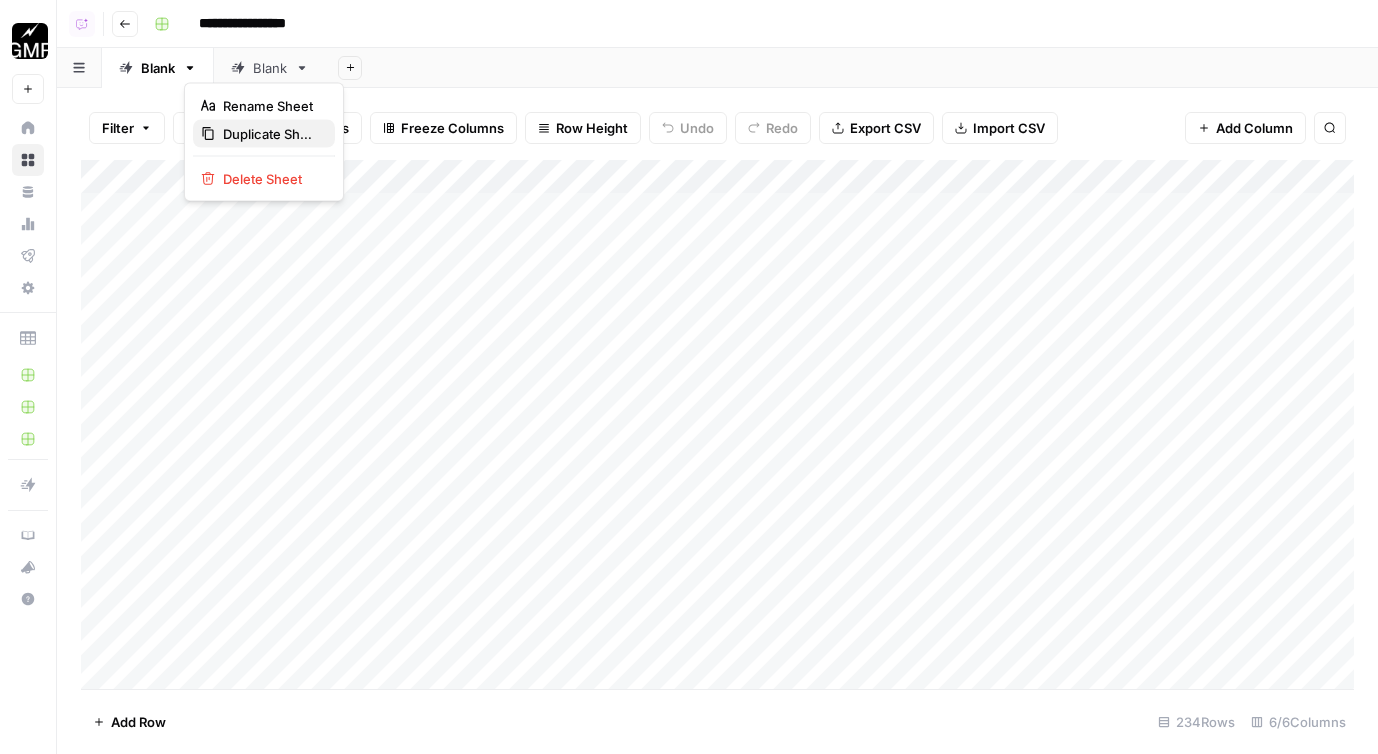 click on "Duplicate Sheet" at bounding box center [271, 134] 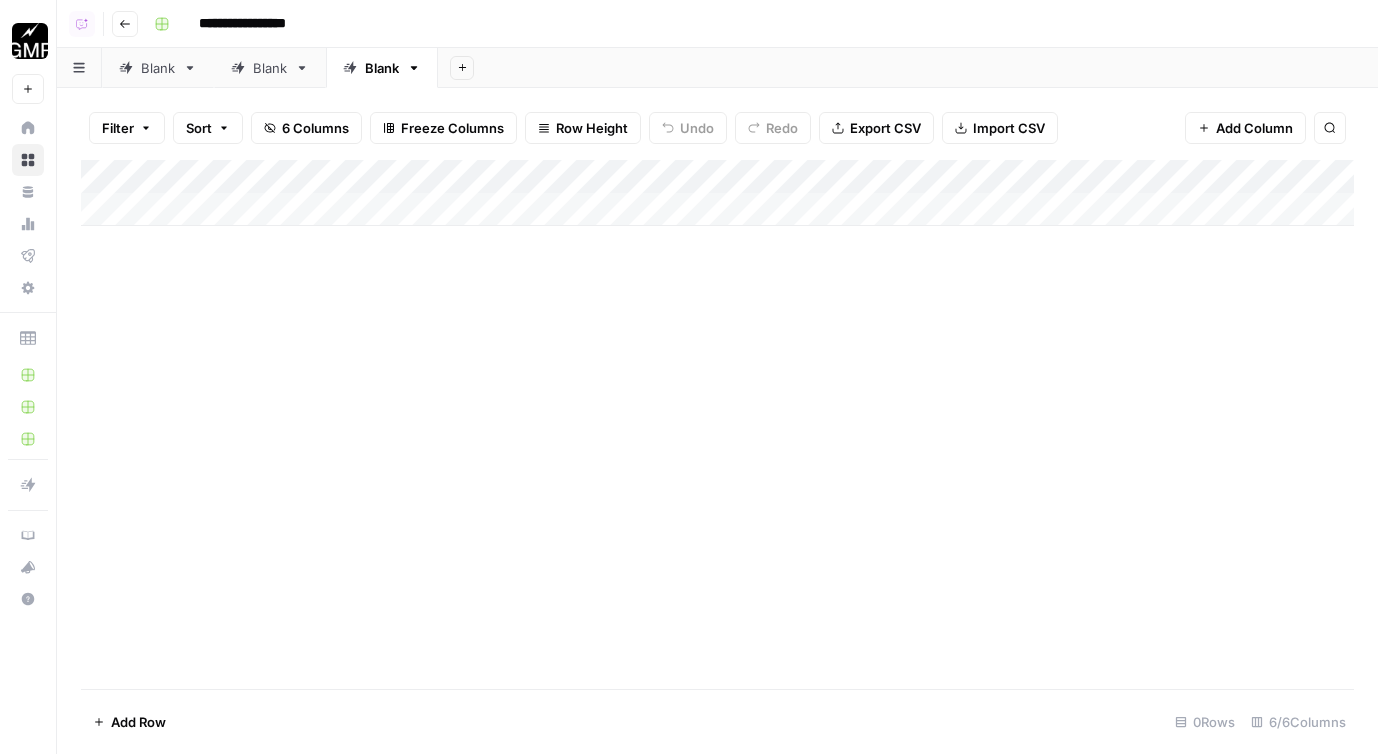 click on "Add Column" at bounding box center (717, 193) 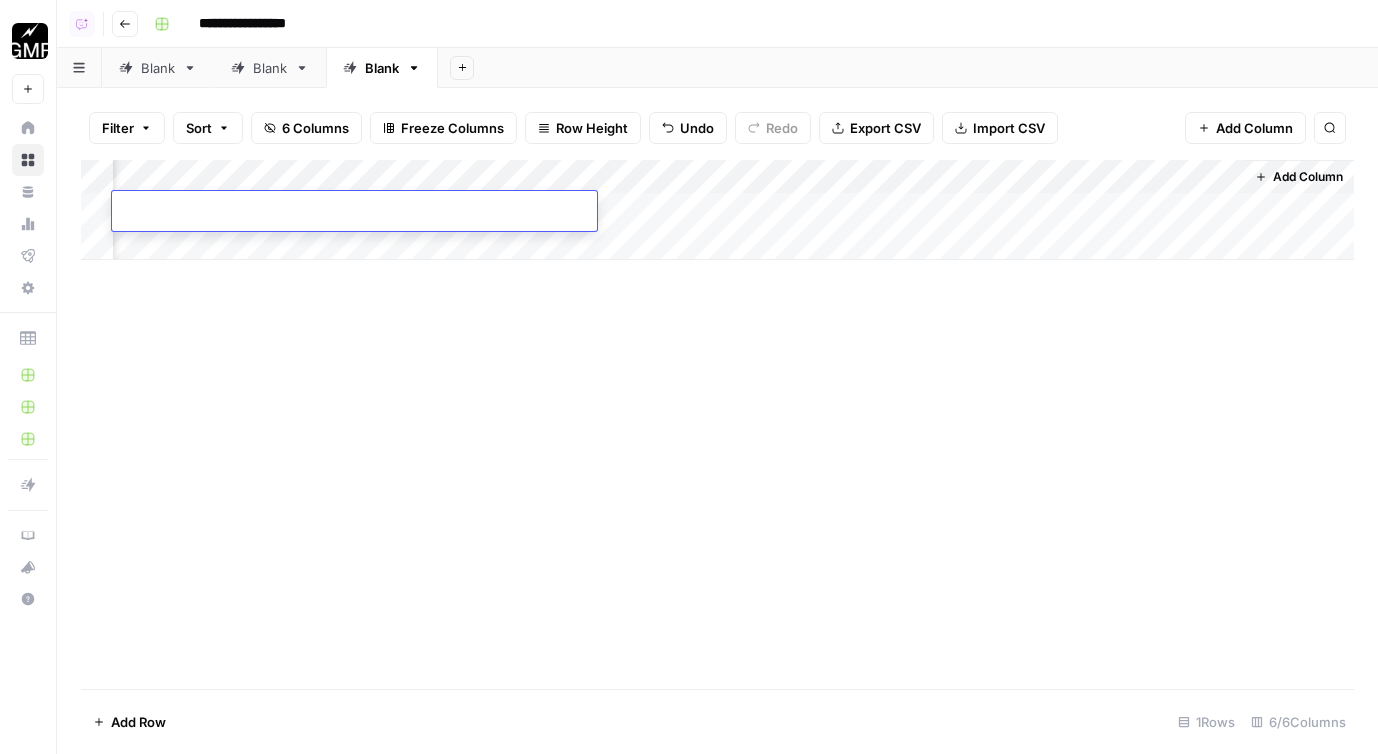 scroll, scrollTop: 0, scrollLeft: 0, axis: both 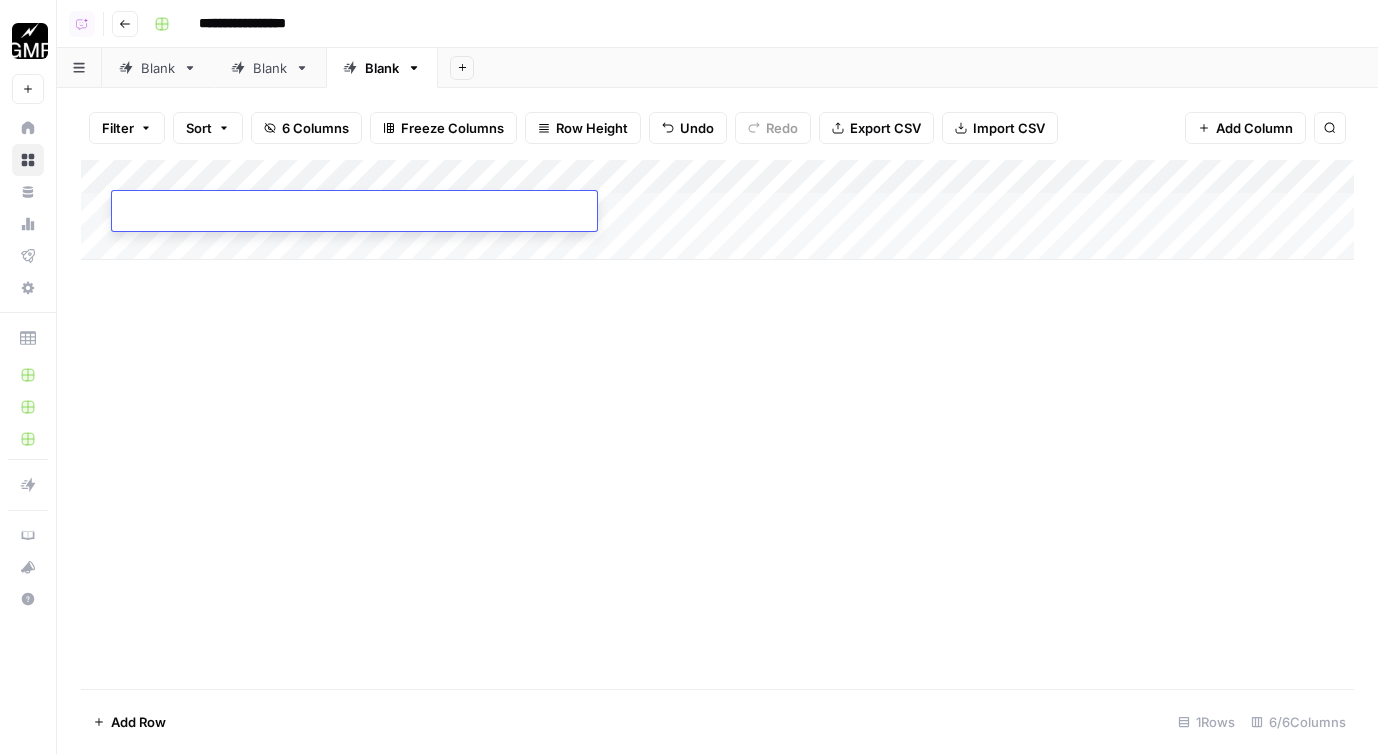 click on "Blank" at bounding box center (270, 68) 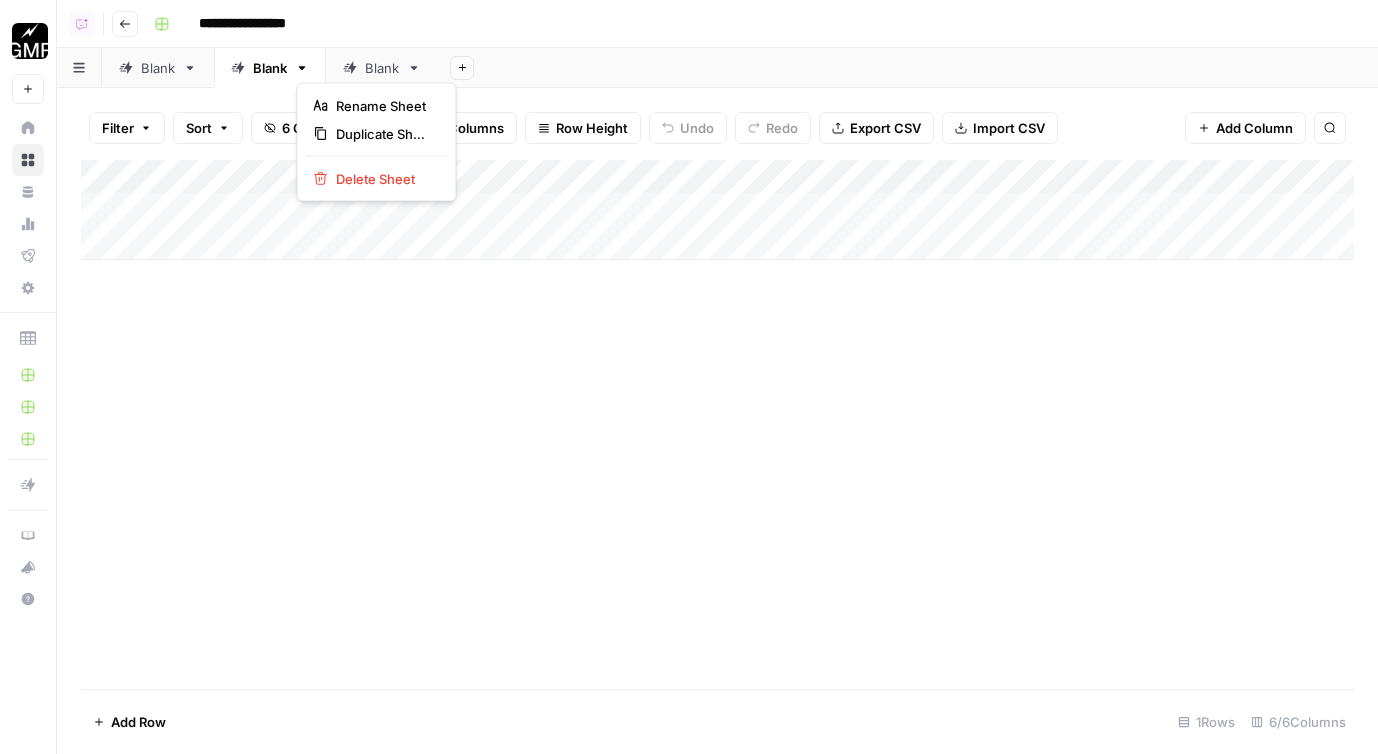 click 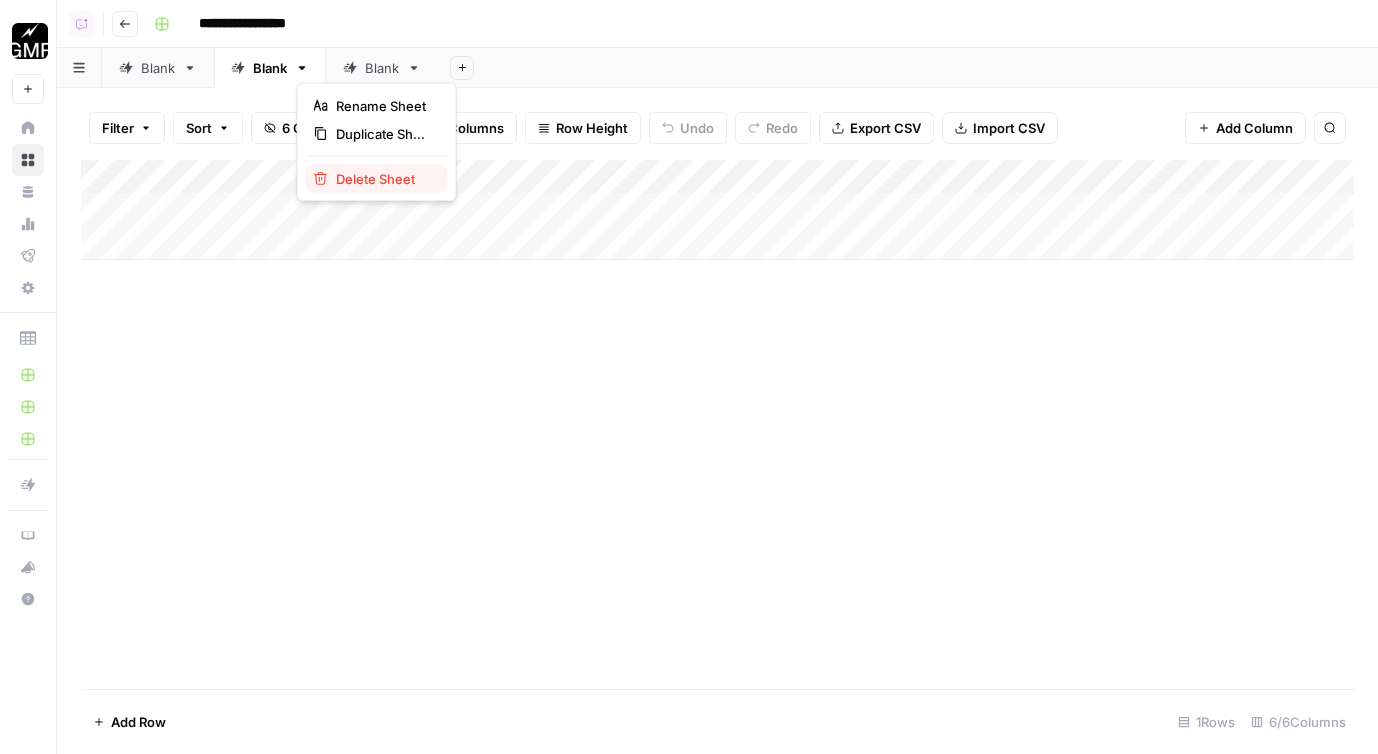 click on "Delete Sheet" at bounding box center (377, 179) 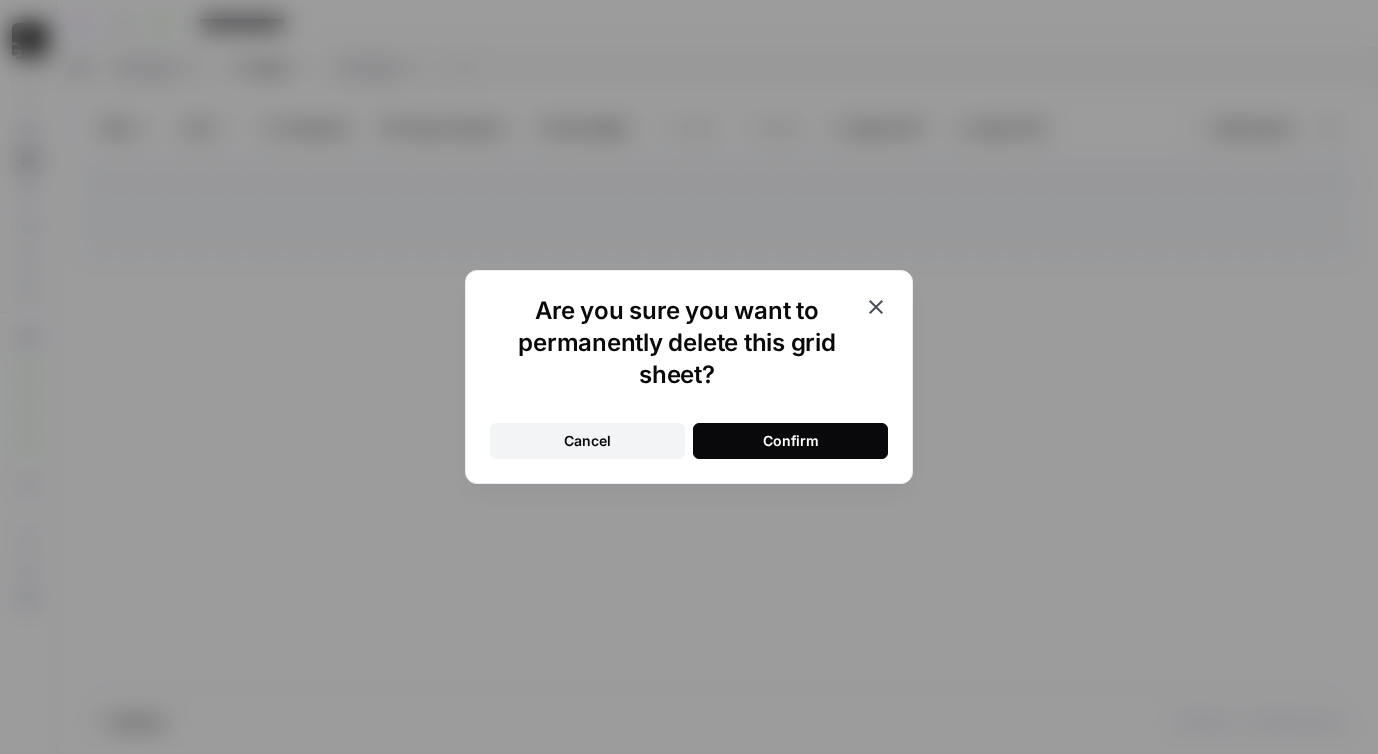 click on "Confirm" at bounding box center (791, 441) 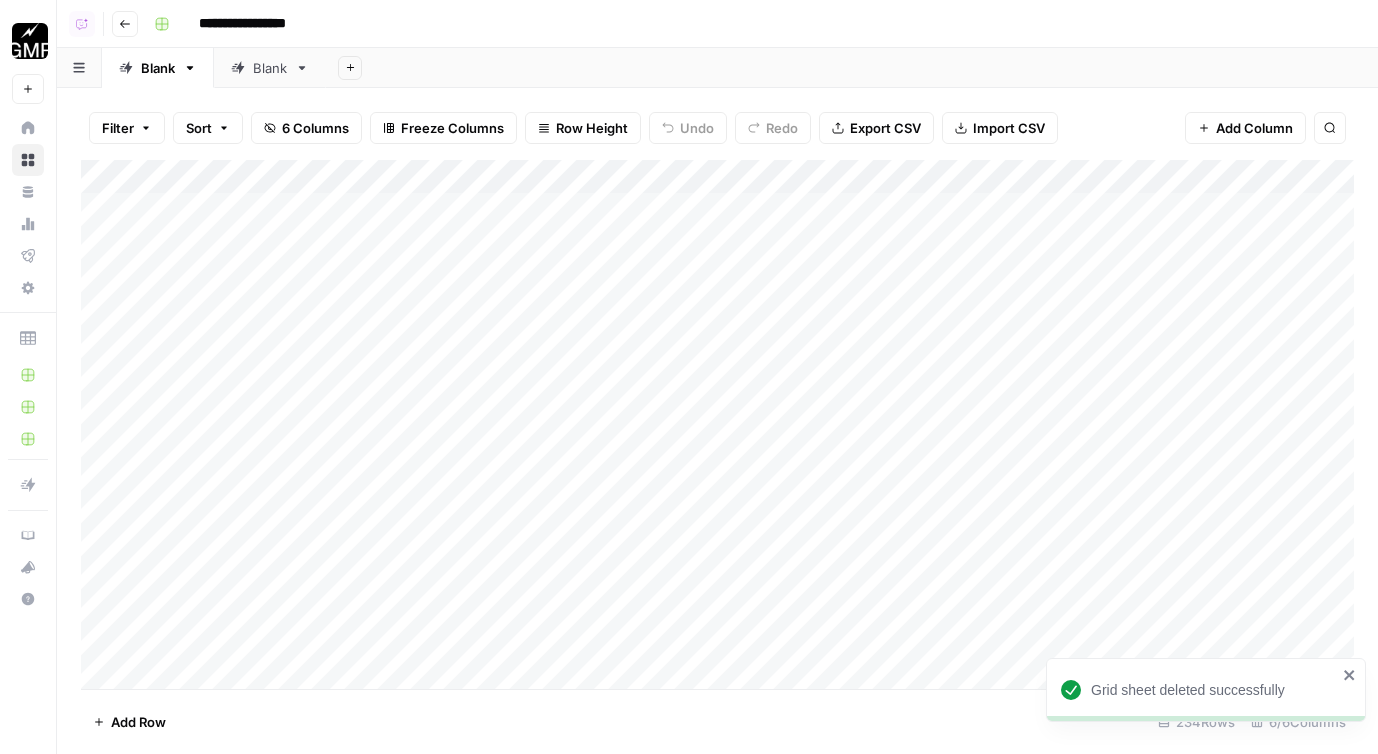 click on "Blank" at bounding box center [270, 68] 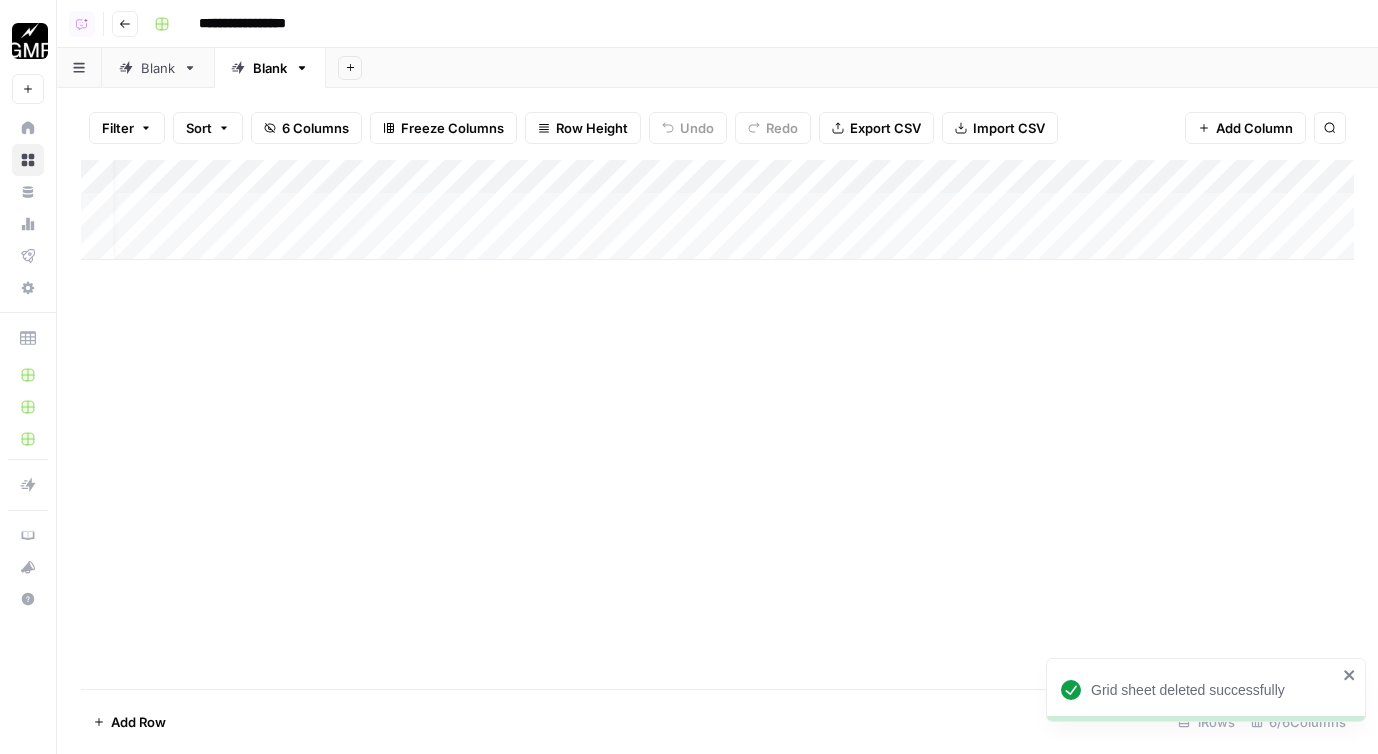 scroll, scrollTop: 0, scrollLeft: 49, axis: horizontal 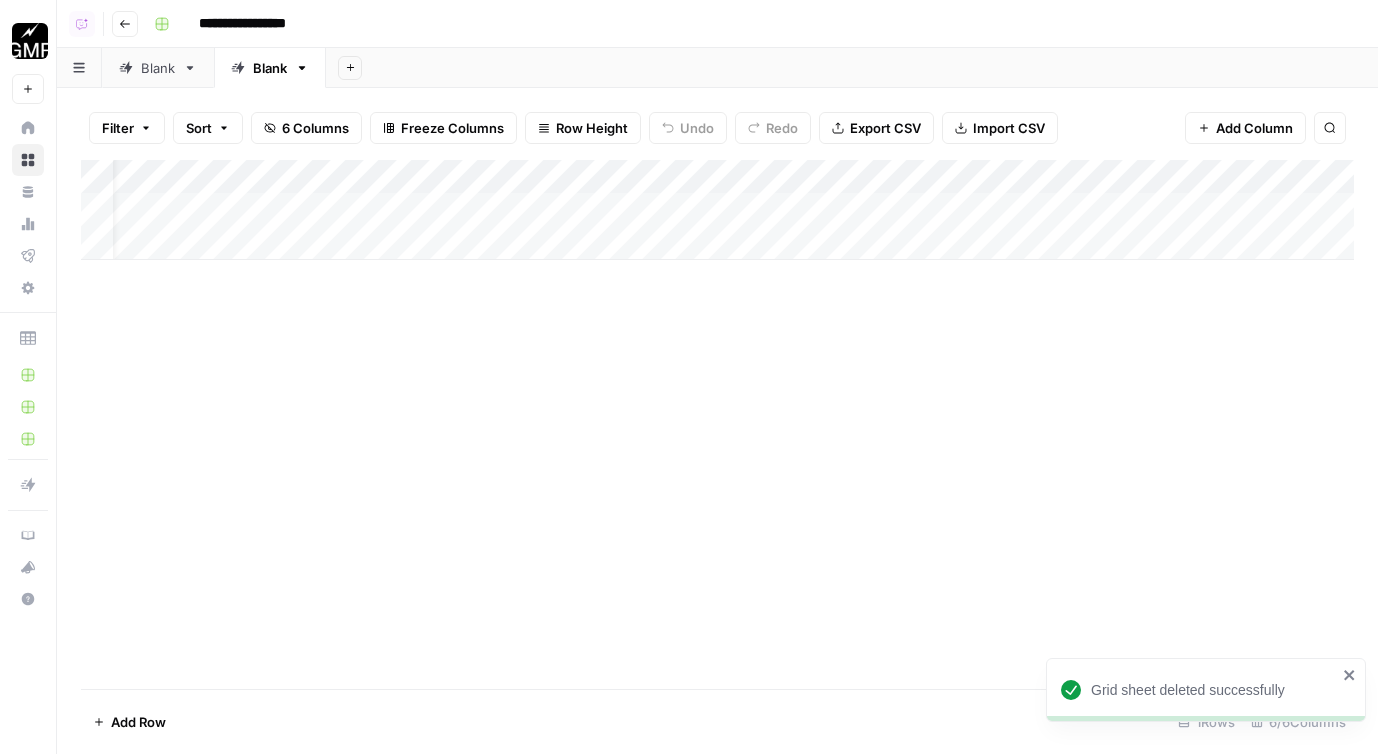 click on "Add Column" at bounding box center (717, 210) 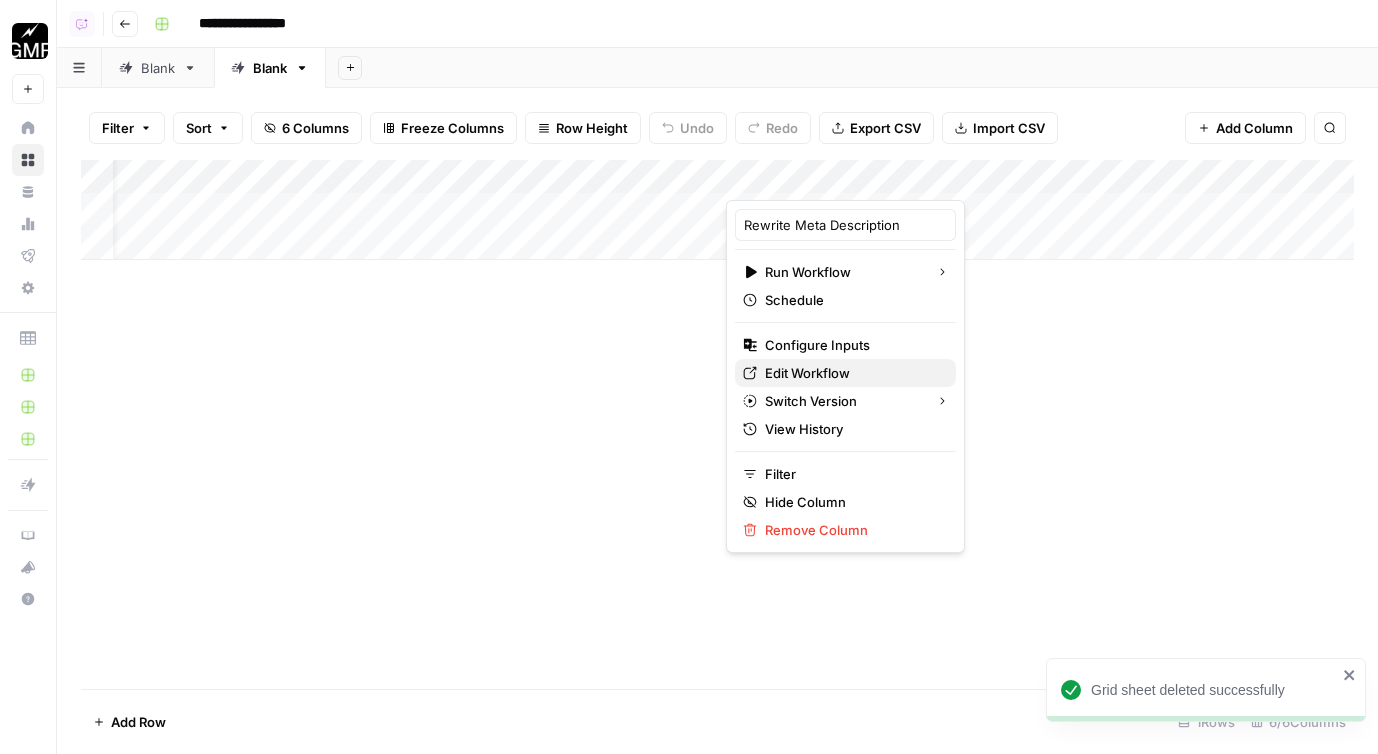 click on "Edit Workflow" at bounding box center [852, 373] 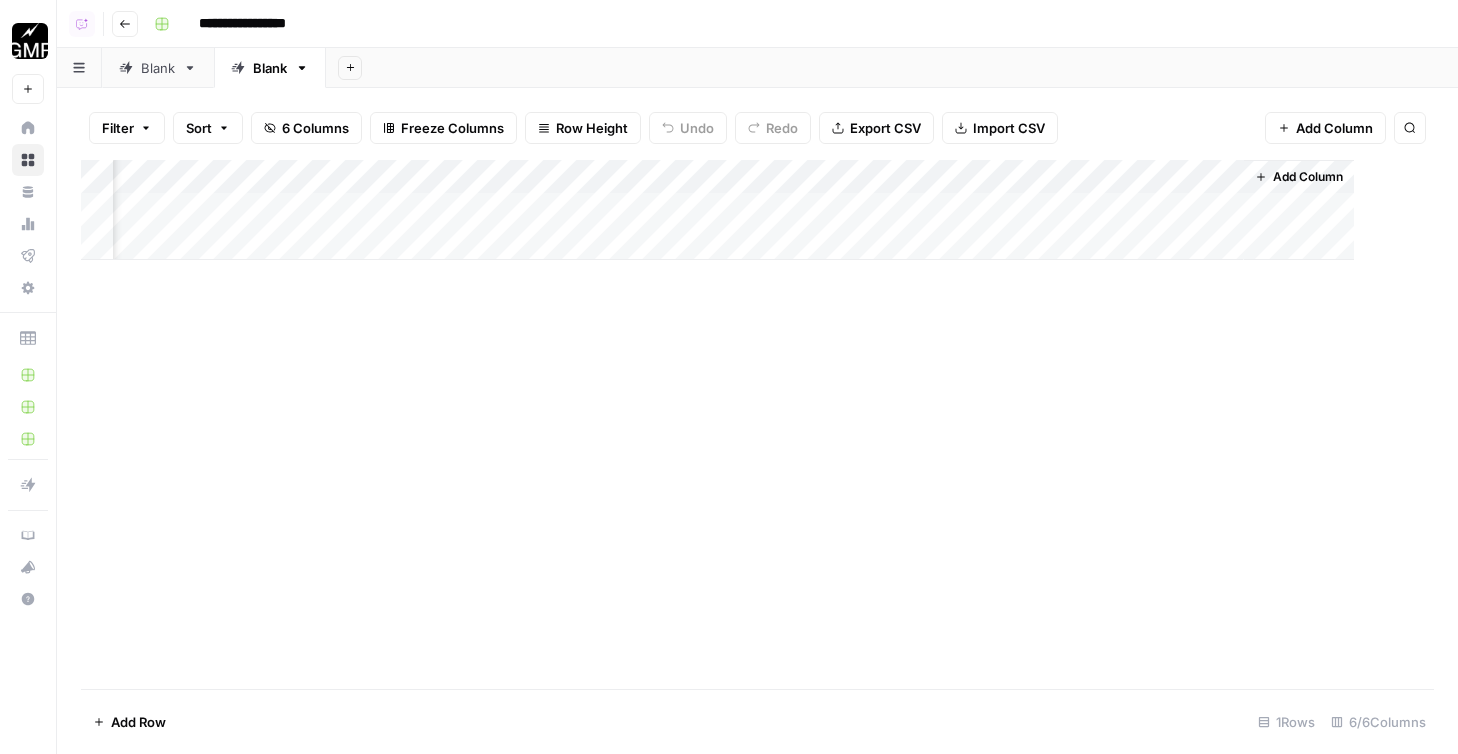 scroll, scrollTop: 0, scrollLeft: 173, axis: horizontal 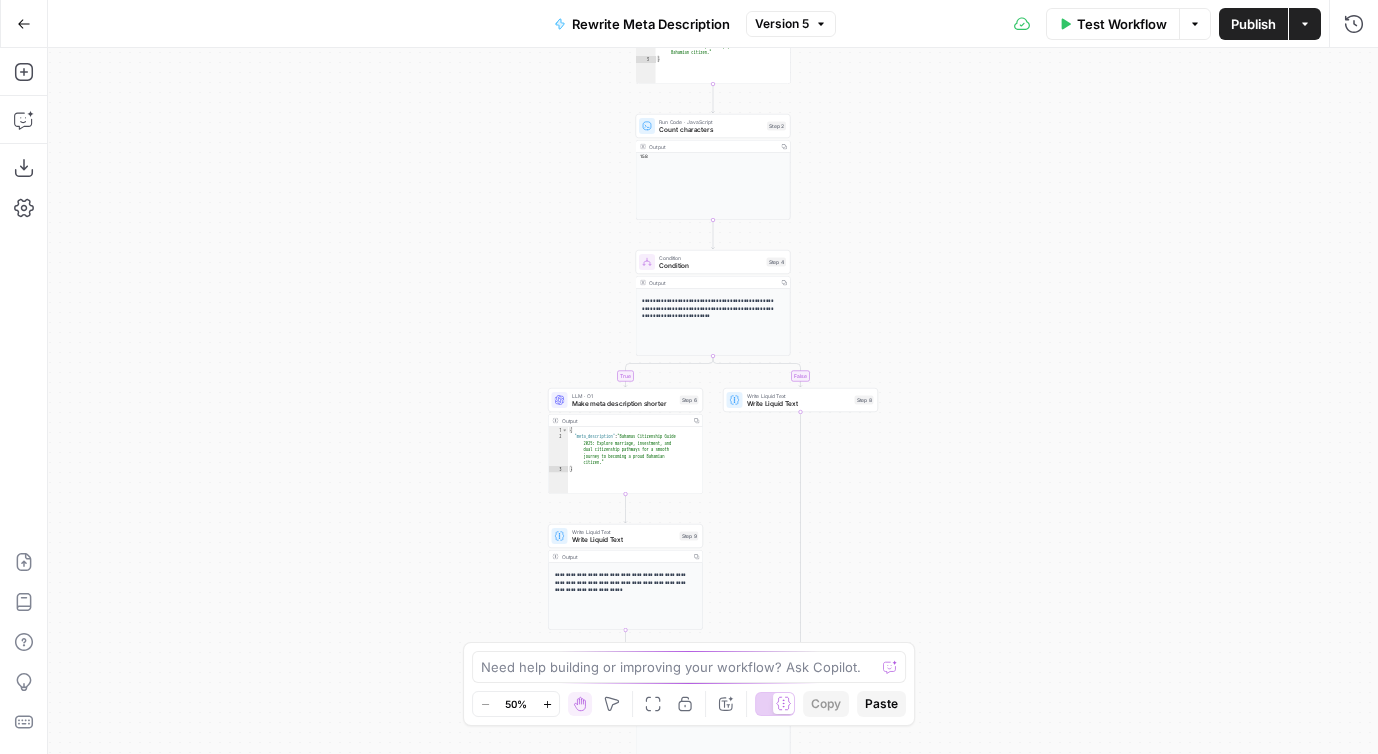 drag, startPoint x: 873, startPoint y: 281, endPoint x: 873, endPoint y: 216, distance: 65 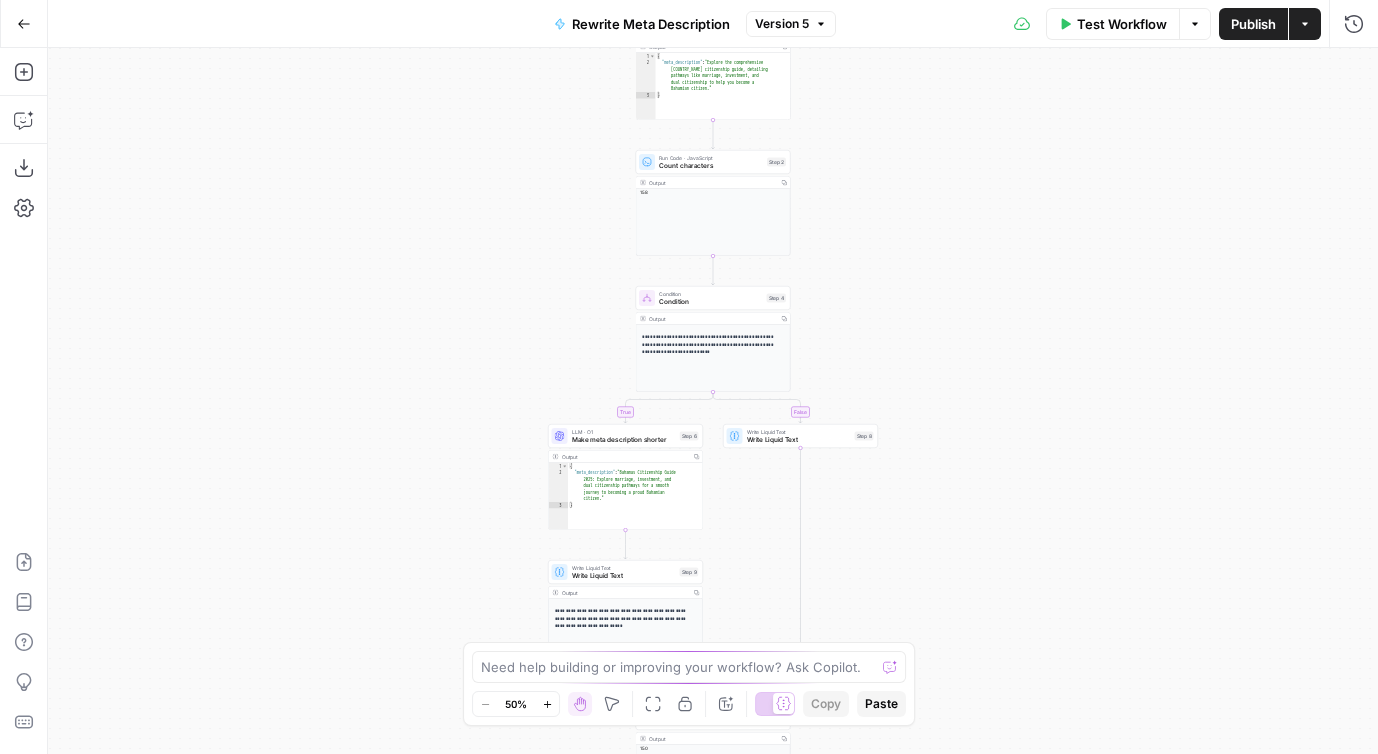 drag, startPoint x: 872, startPoint y: 253, endPoint x: 872, endPoint y: 518, distance: 265 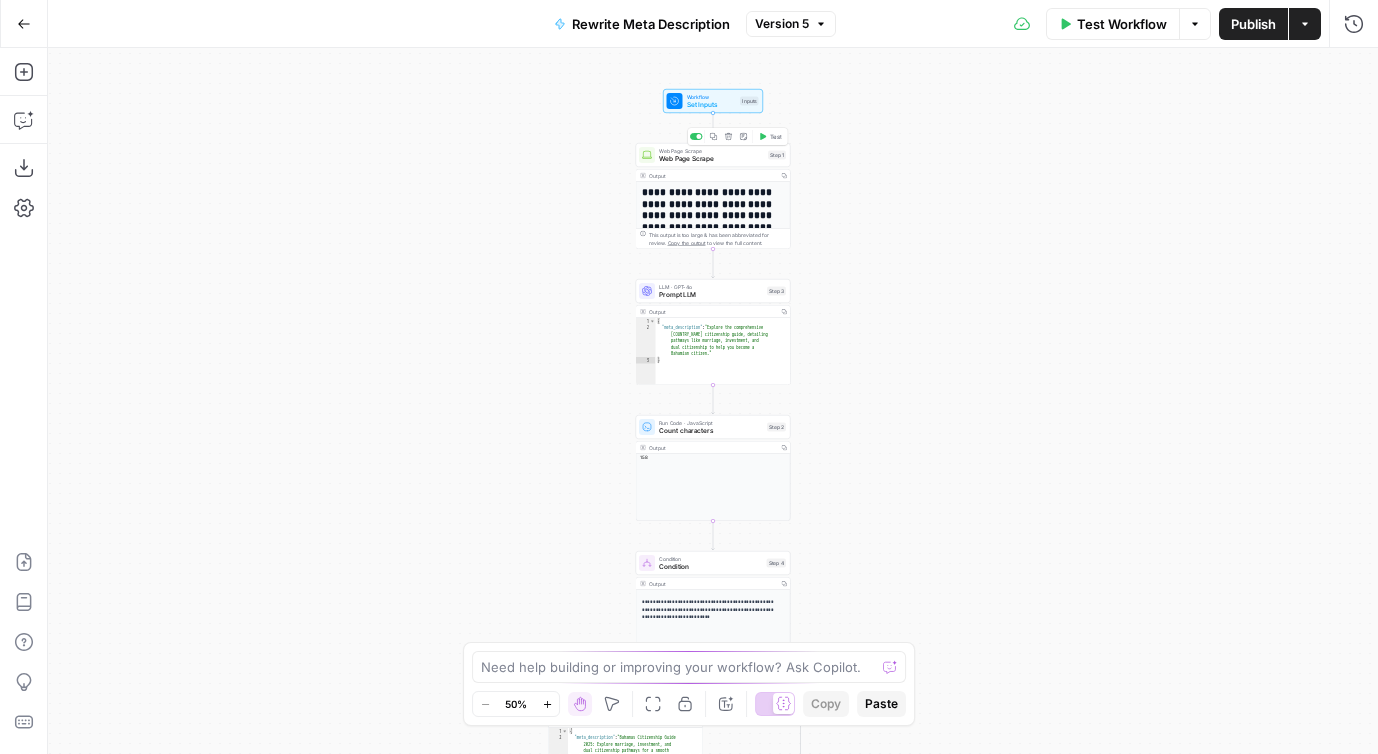 click on "Web Page Scrape" at bounding box center [711, 151] 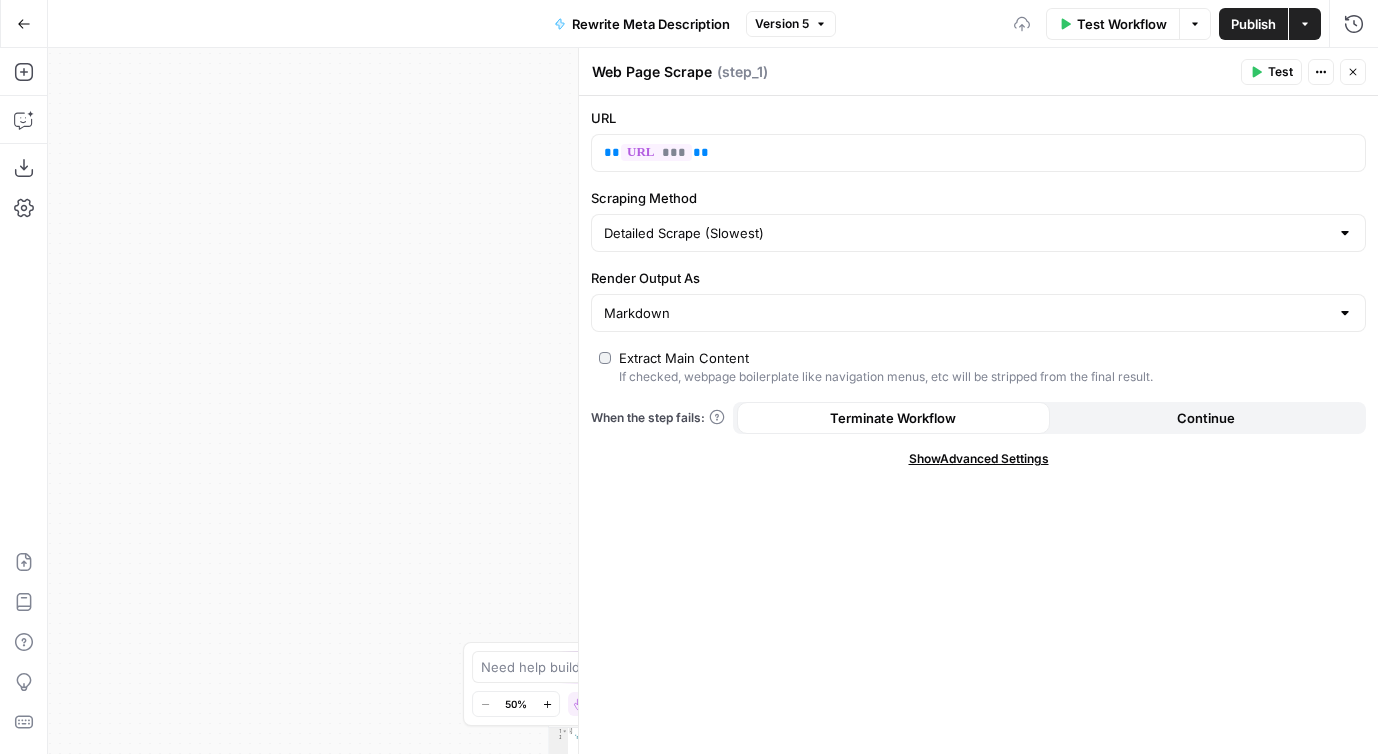 drag, startPoint x: 483, startPoint y: 276, endPoint x: 82, endPoint y: 276, distance: 401 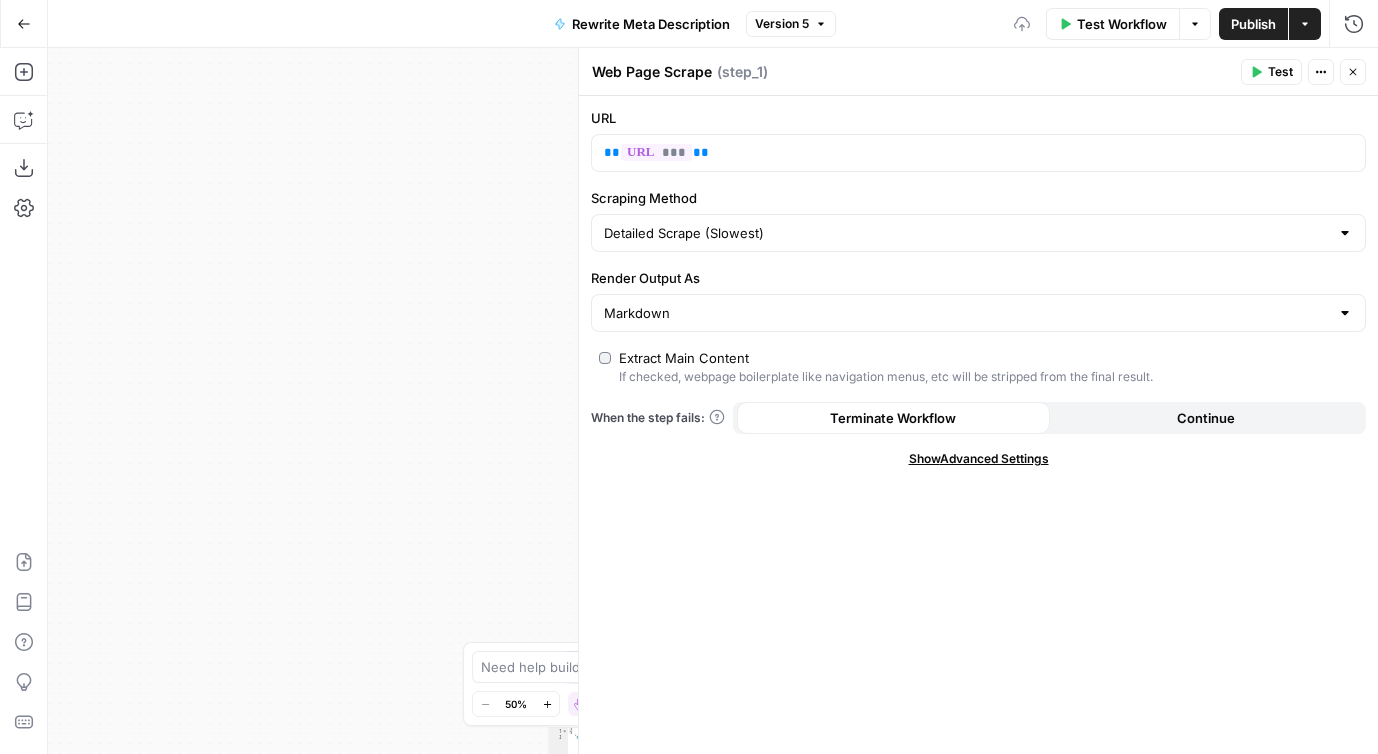 click on "**********" at bounding box center (713, 401) 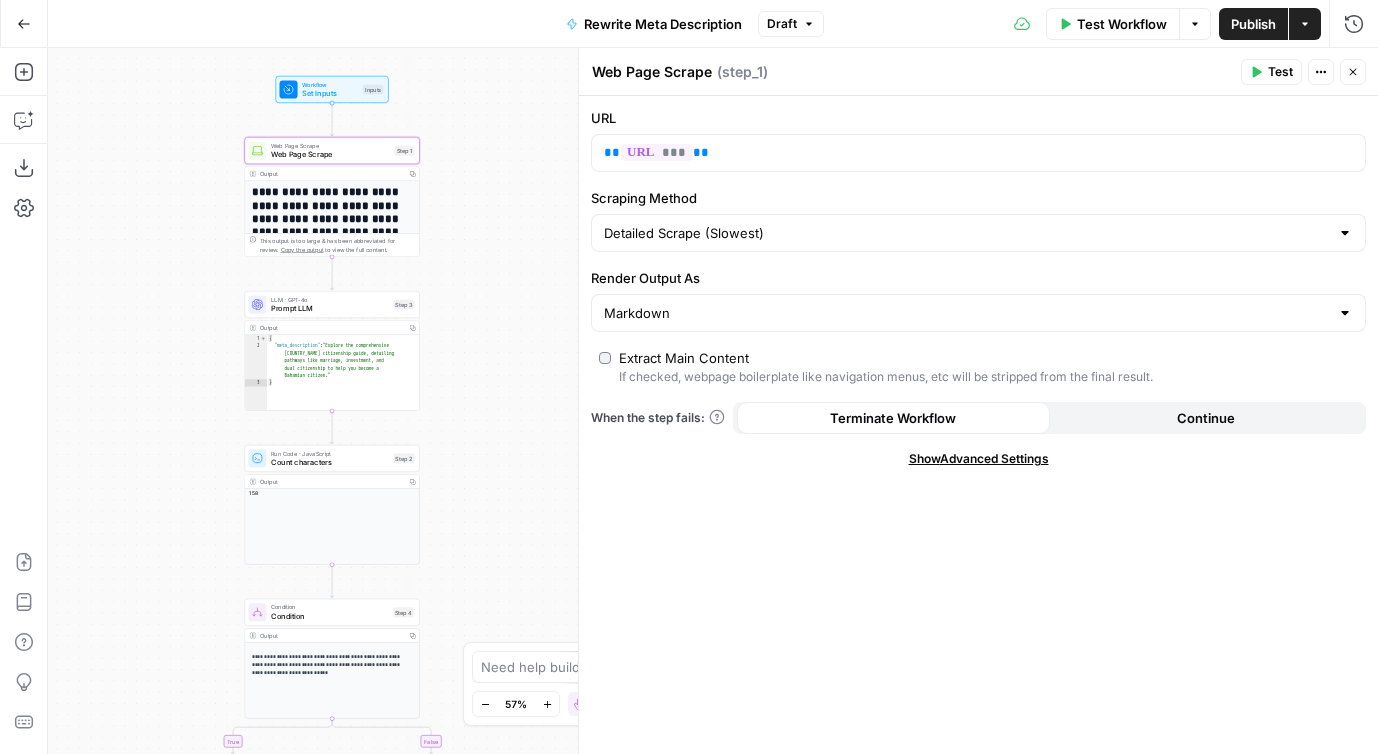 drag, startPoint x: 448, startPoint y: 181, endPoint x: 505, endPoint y: 180, distance: 57.00877 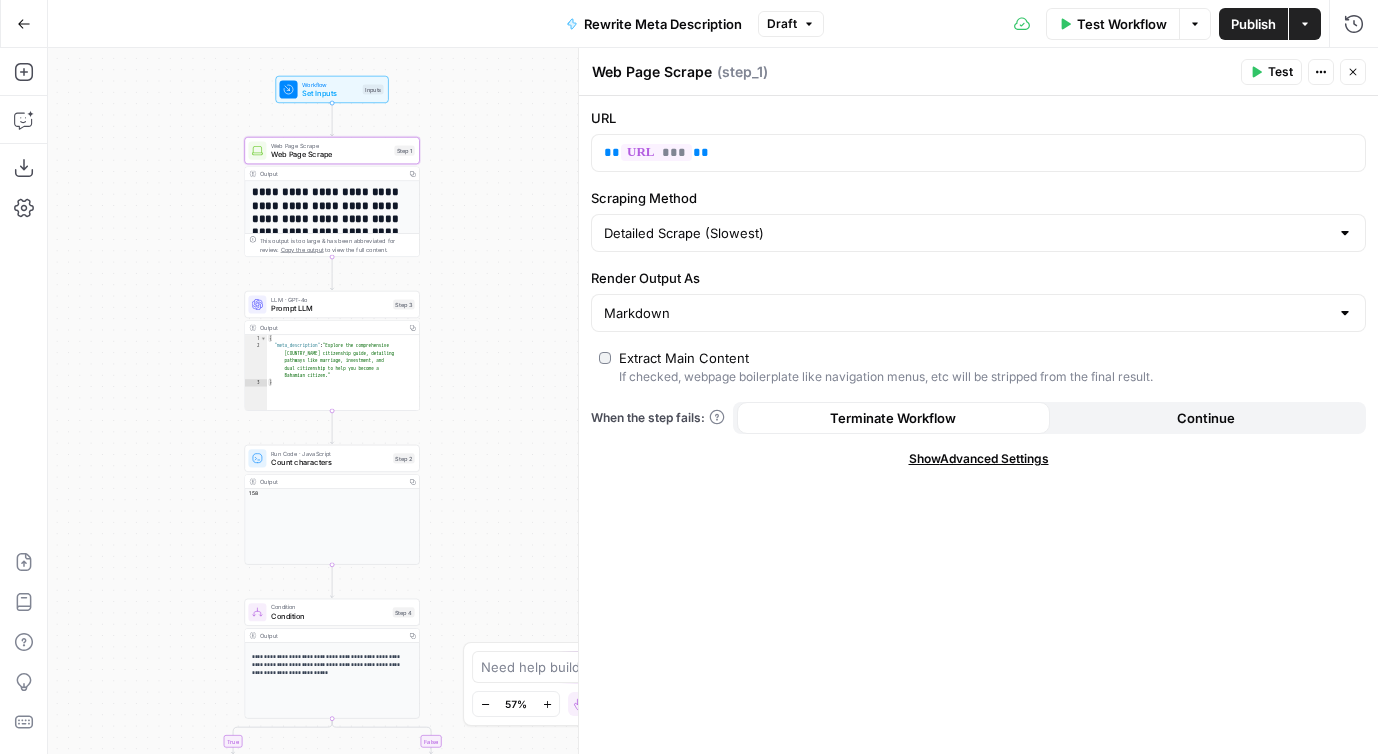 click on "**********" at bounding box center [713, 401] 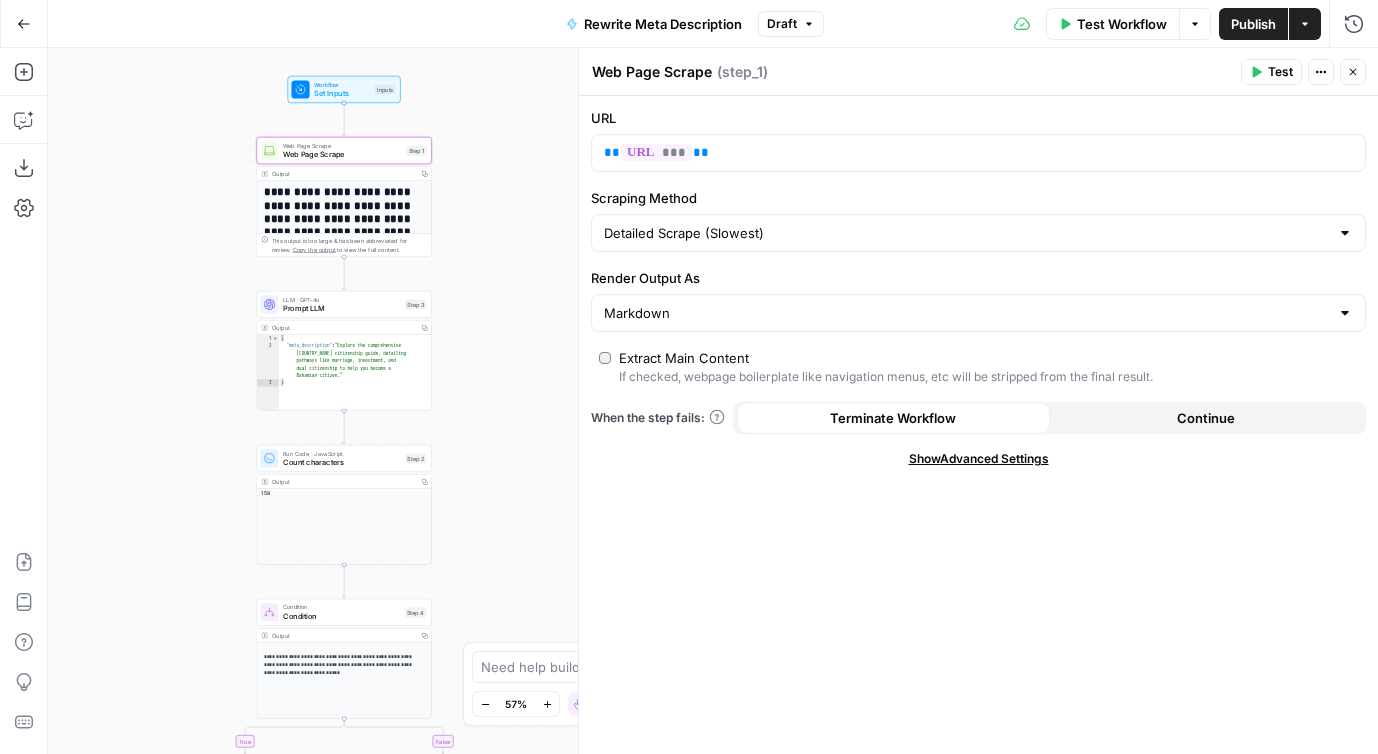 click on "Show  Advanced Settings" at bounding box center [979, 459] 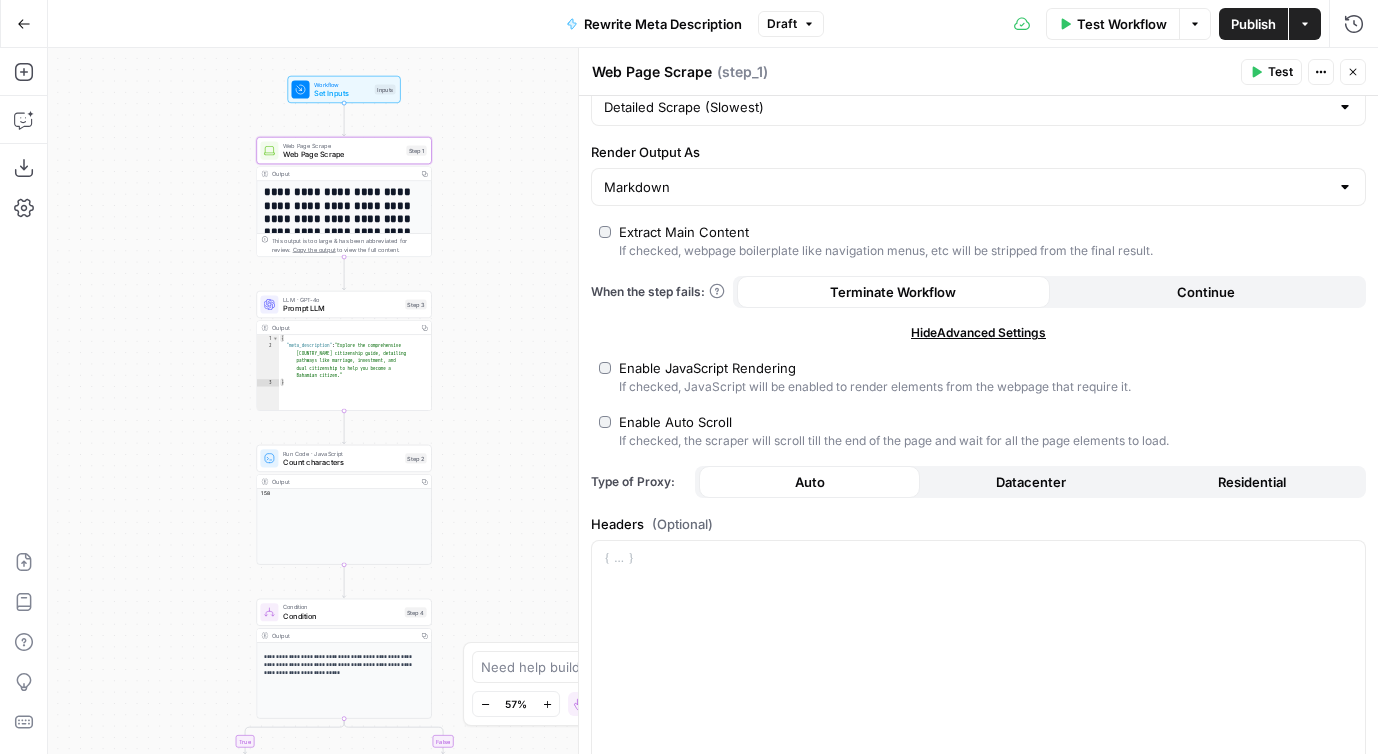 scroll, scrollTop: 176, scrollLeft: 0, axis: vertical 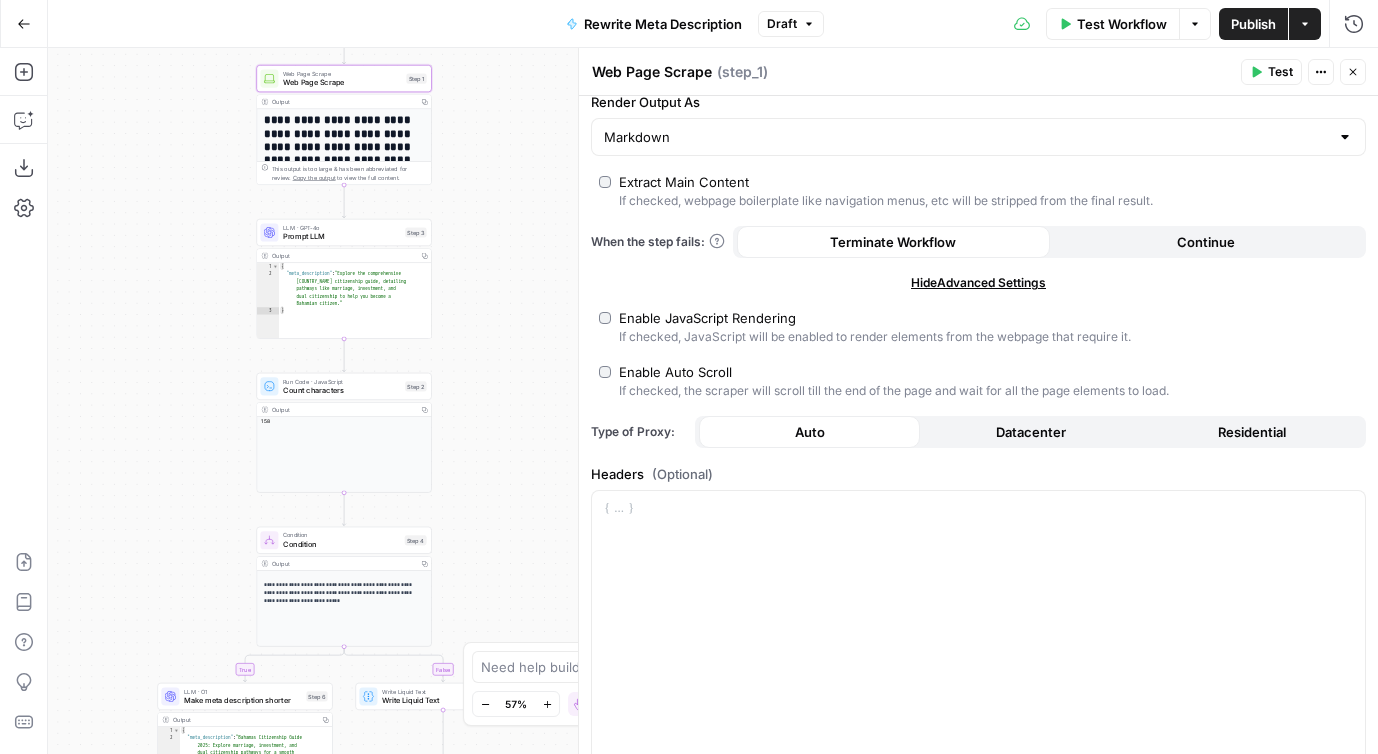 drag, startPoint x: 497, startPoint y: 302, endPoint x: 497, endPoint y: 230, distance: 72 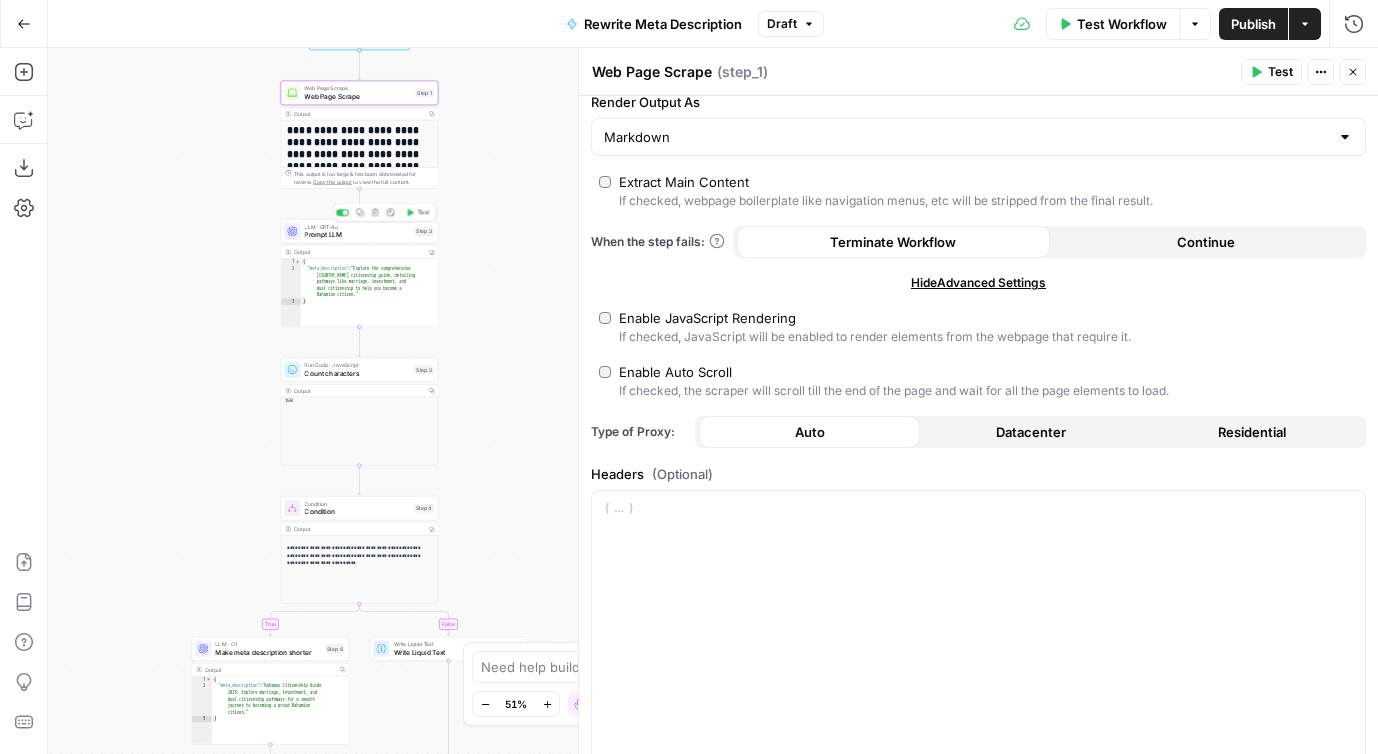 click on "Prompt LLM" at bounding box center [357, 235] 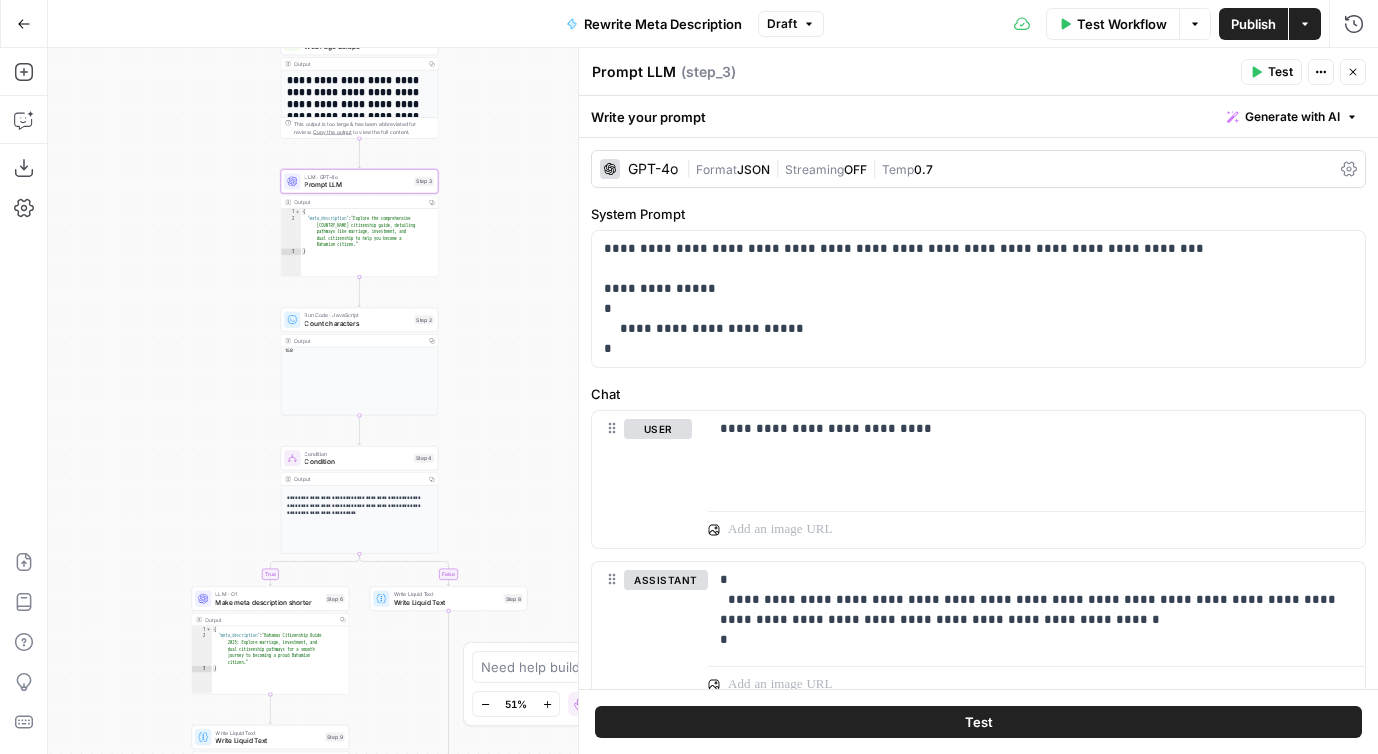 drag, startPoint x: 184, startPoint y: 309, endPoint x: 184, endPoint y: 259, distance: 50 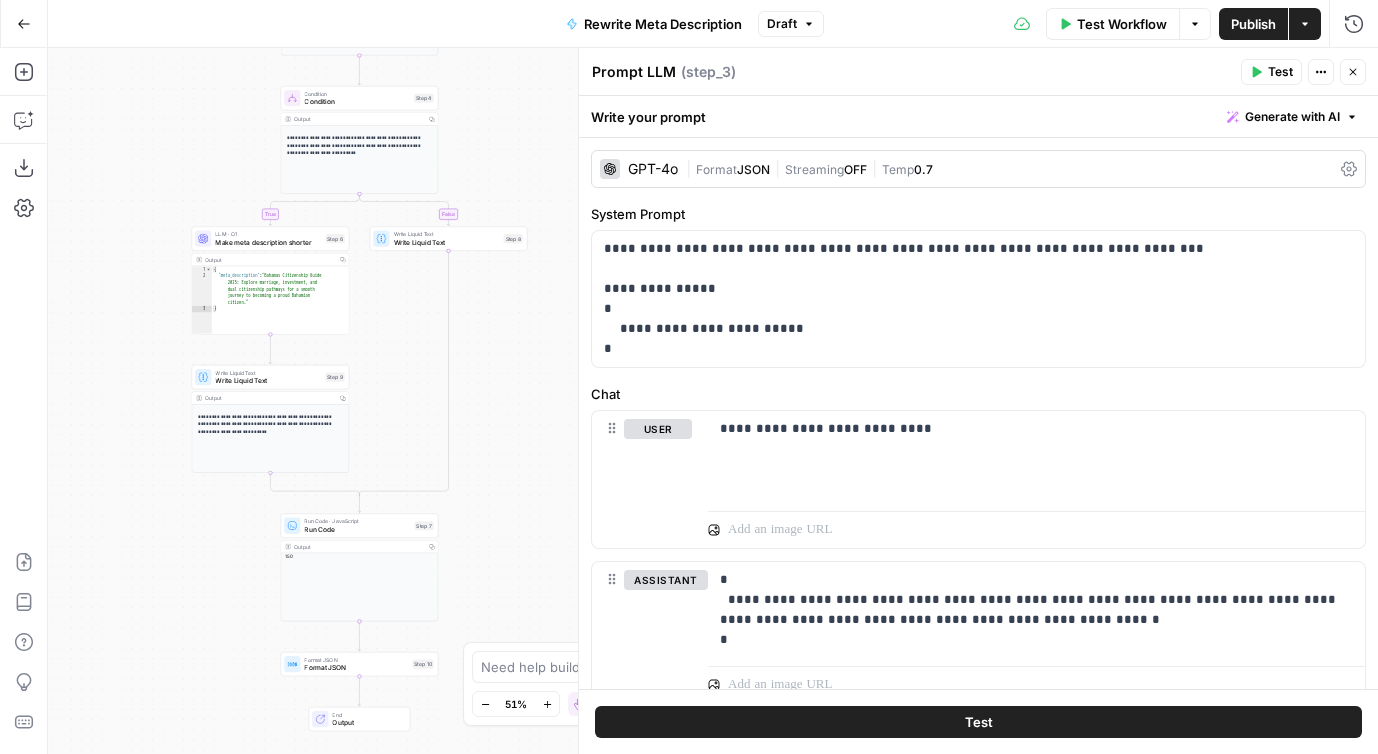 drag, startPoint x: 187, startPoint y: 504, endPoint x: 186, endPoint y: 144, distance: 360.0014 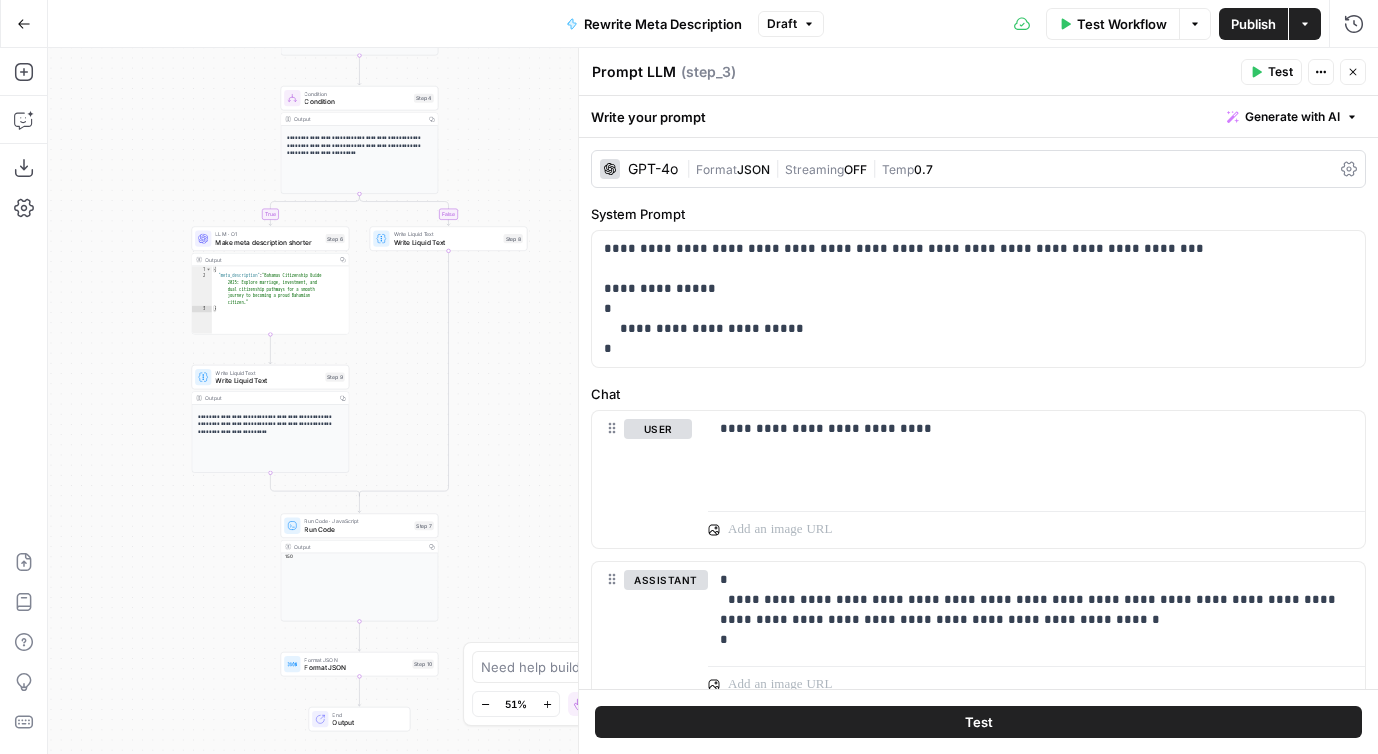 click on "**********" at bounding box center (713, 401) 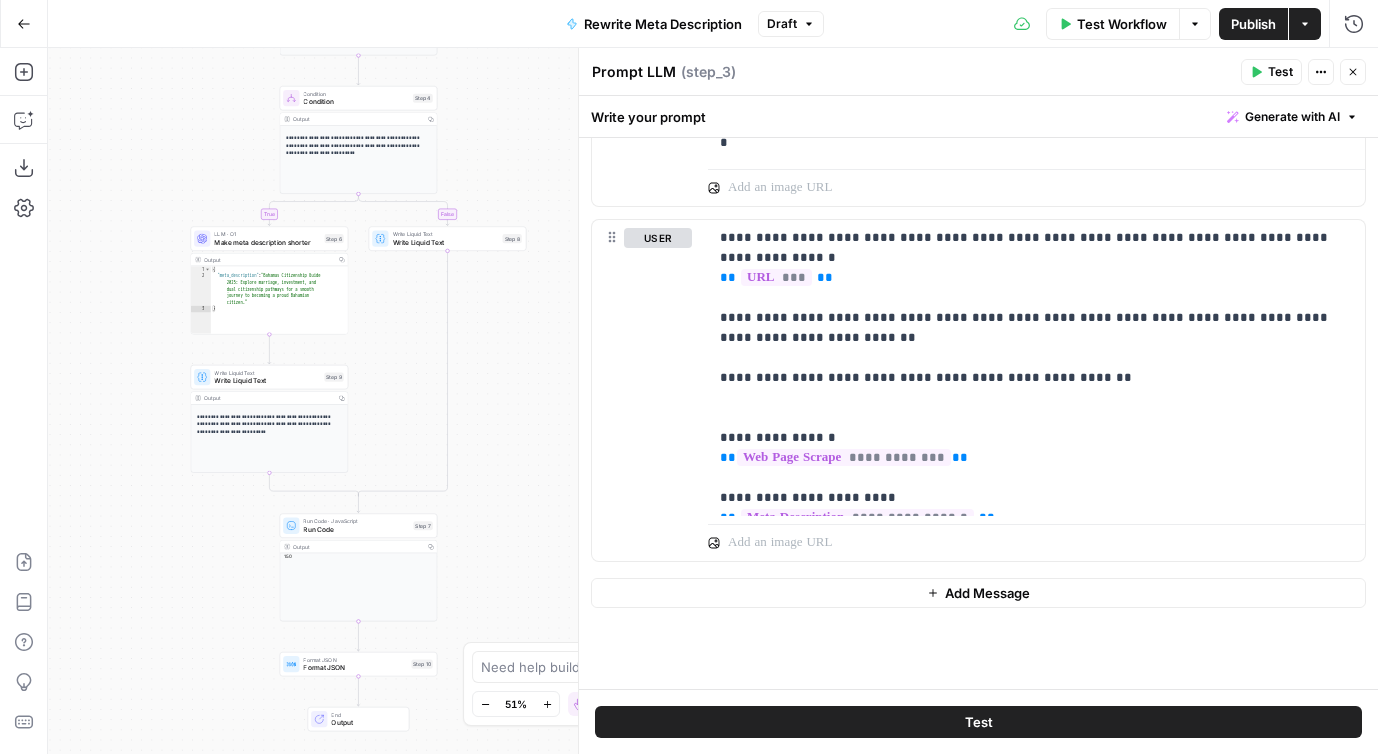 scroll, scrollTop: 1281, scrollLeft: 0, axis: vertical 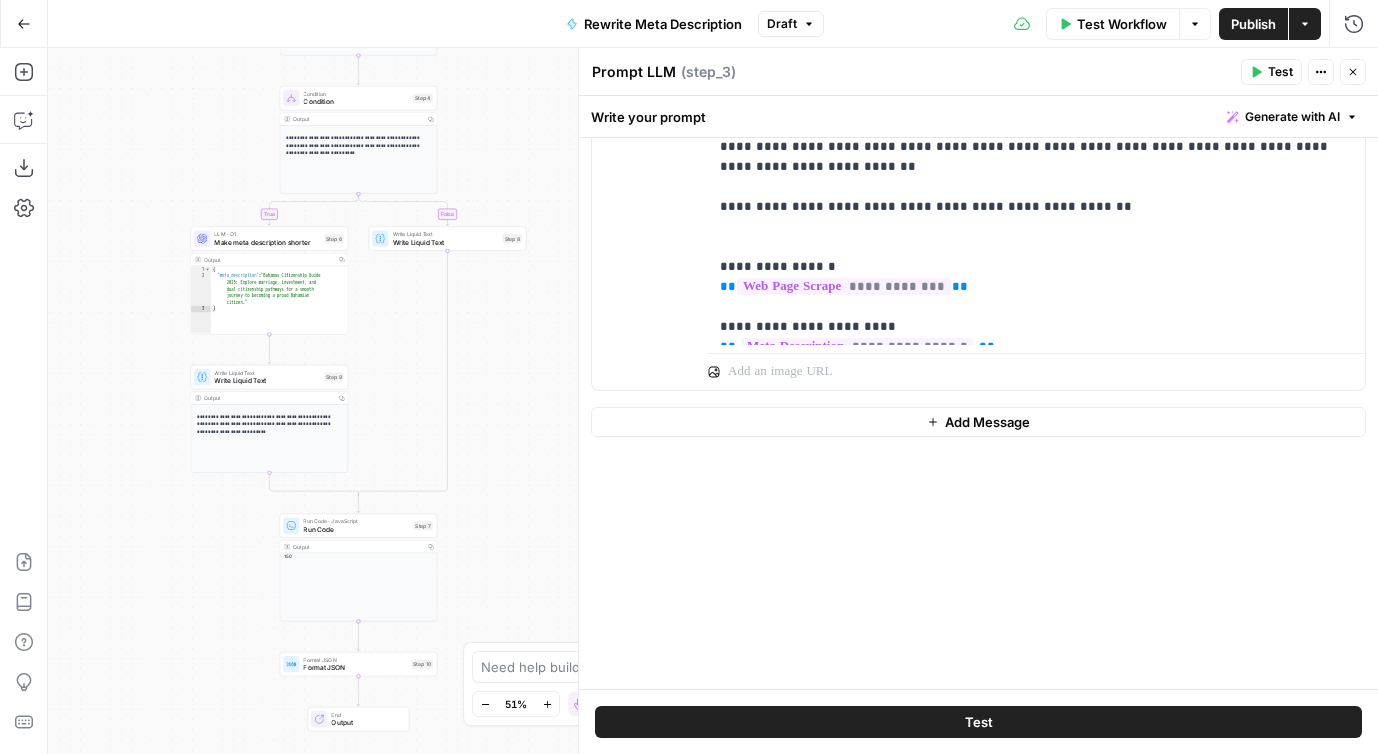 click on "**********" at bounding box center [713, 401] 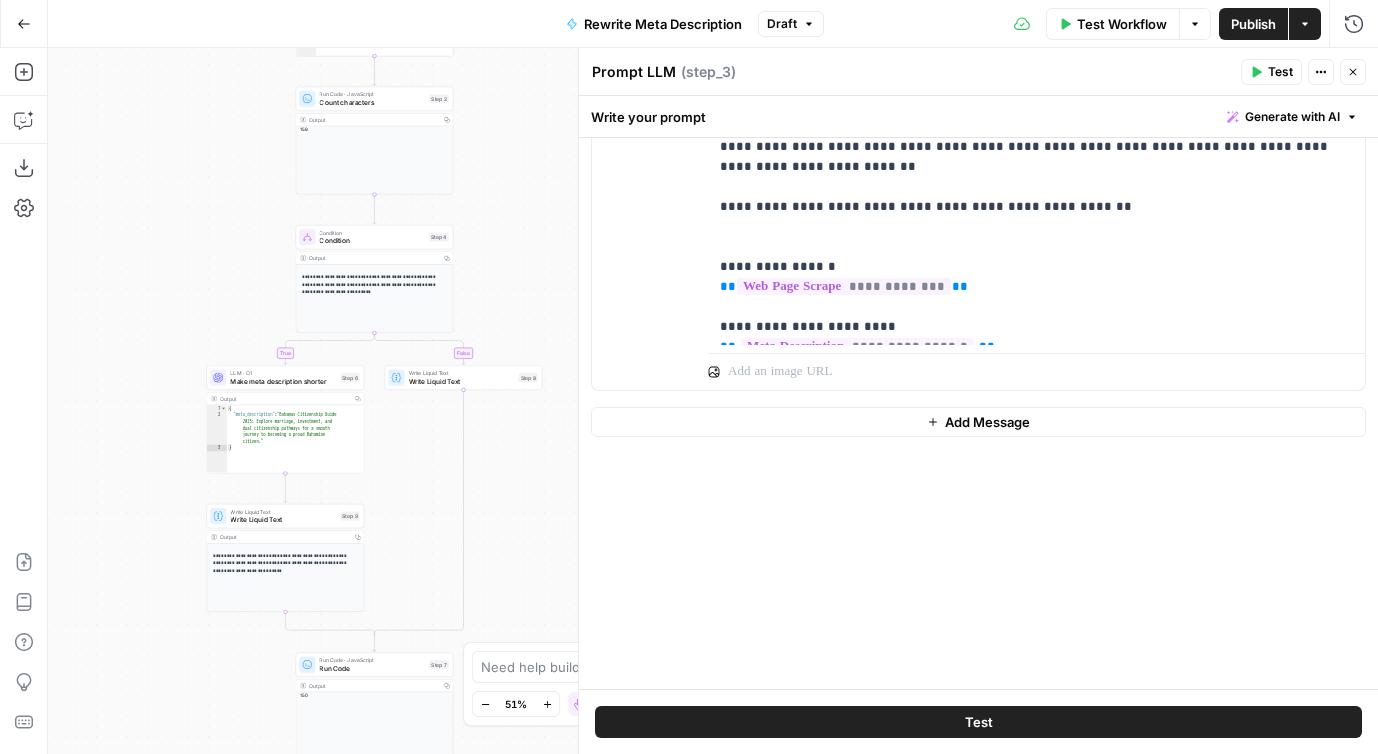 drag, startPoint x: 131, startPoint y: 488, endPoint x: 158, endPoint y: 672, distance: 185.97043 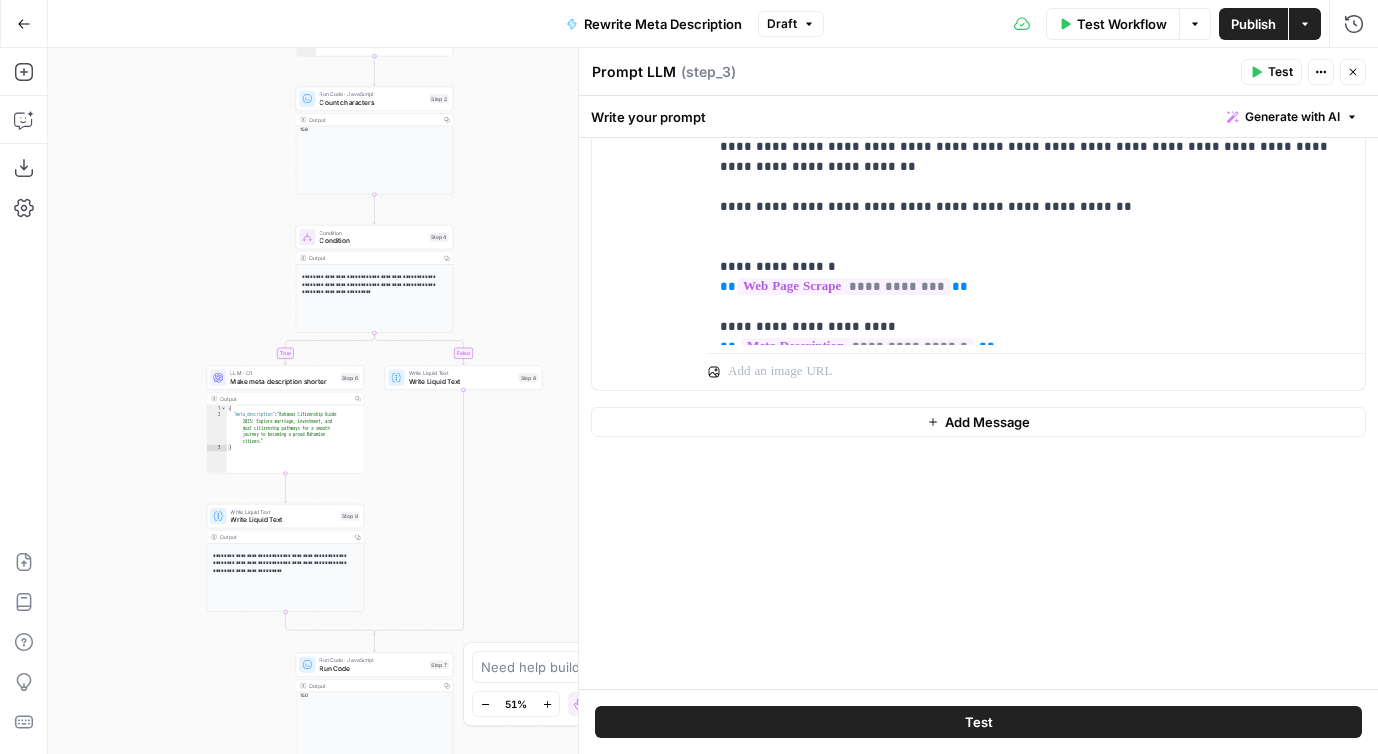 click on "**********" at bounding box center [713, 401] 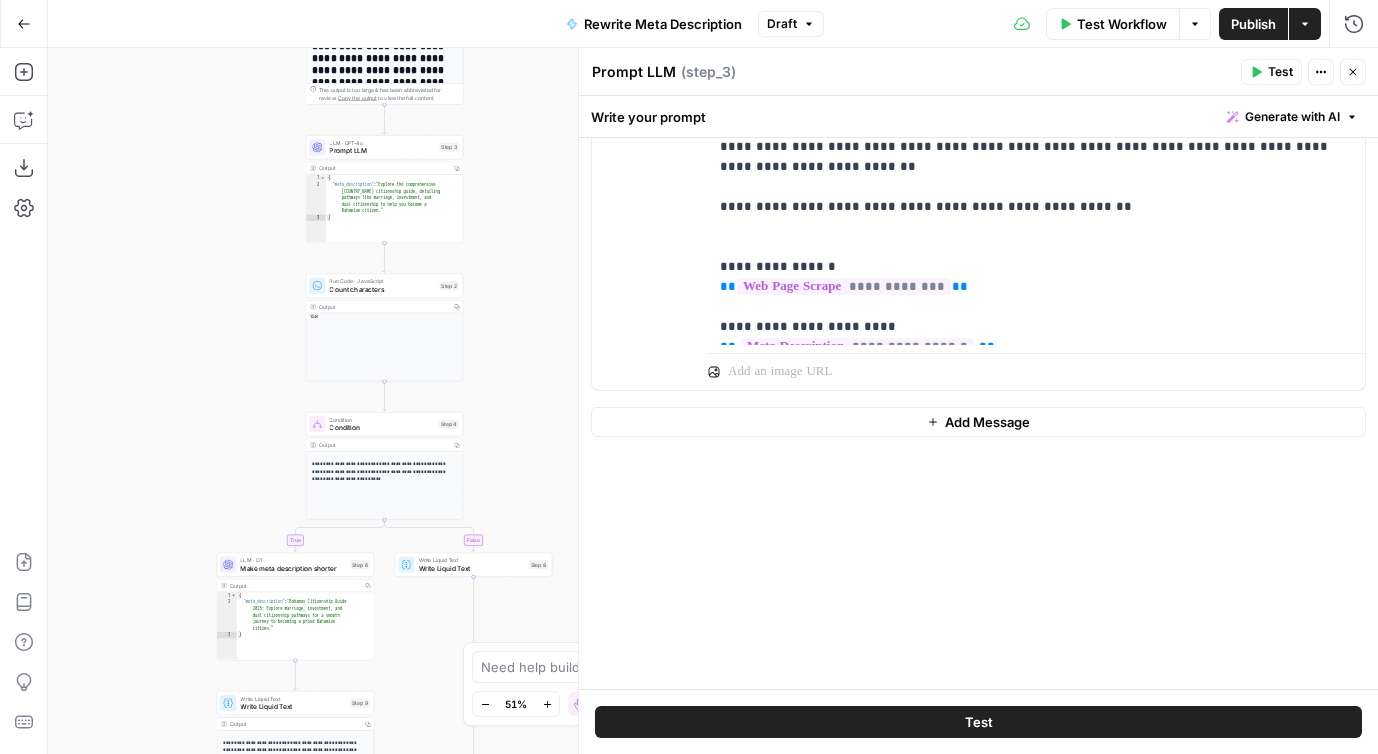 drag, startPoint x: 151, startPoint y: 434, endPoint x: 151, endPoint y: 604, distance: 170 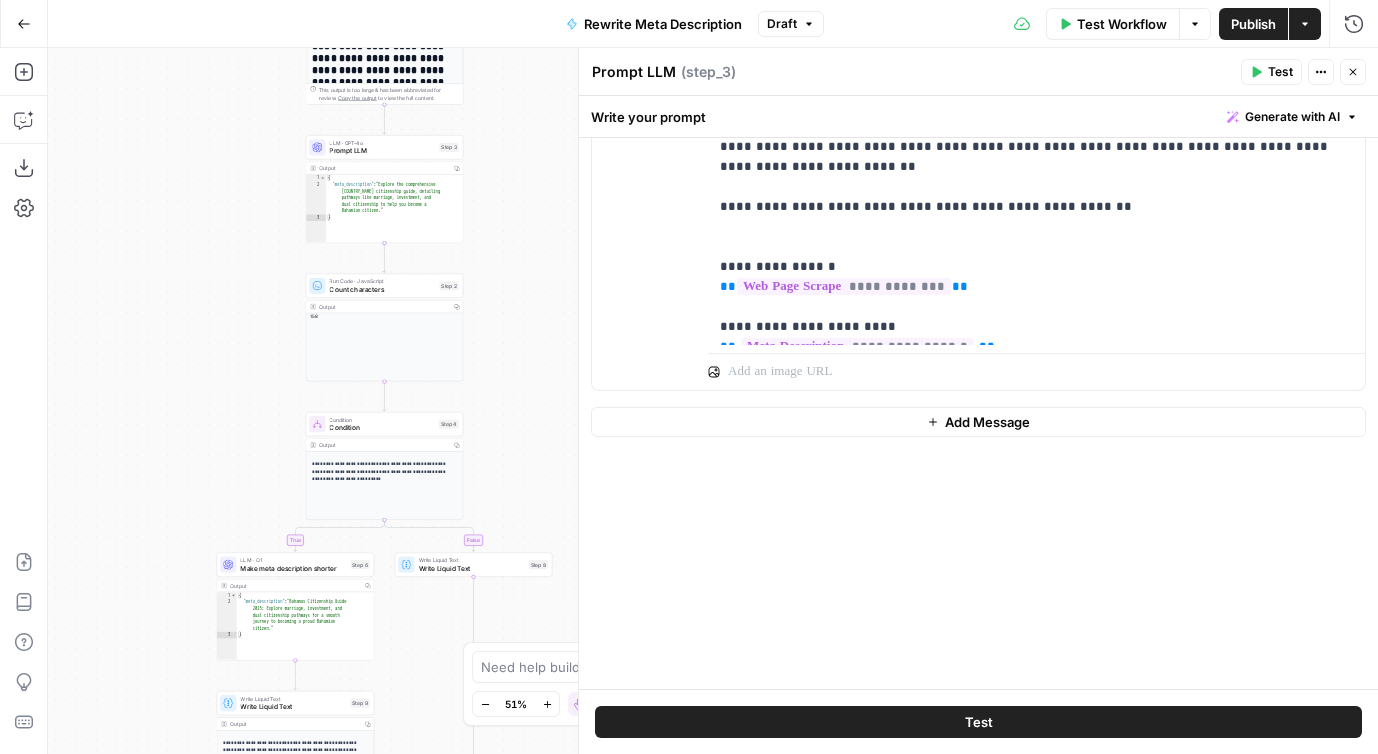 click on "**********" at bounding box center [713, 401] 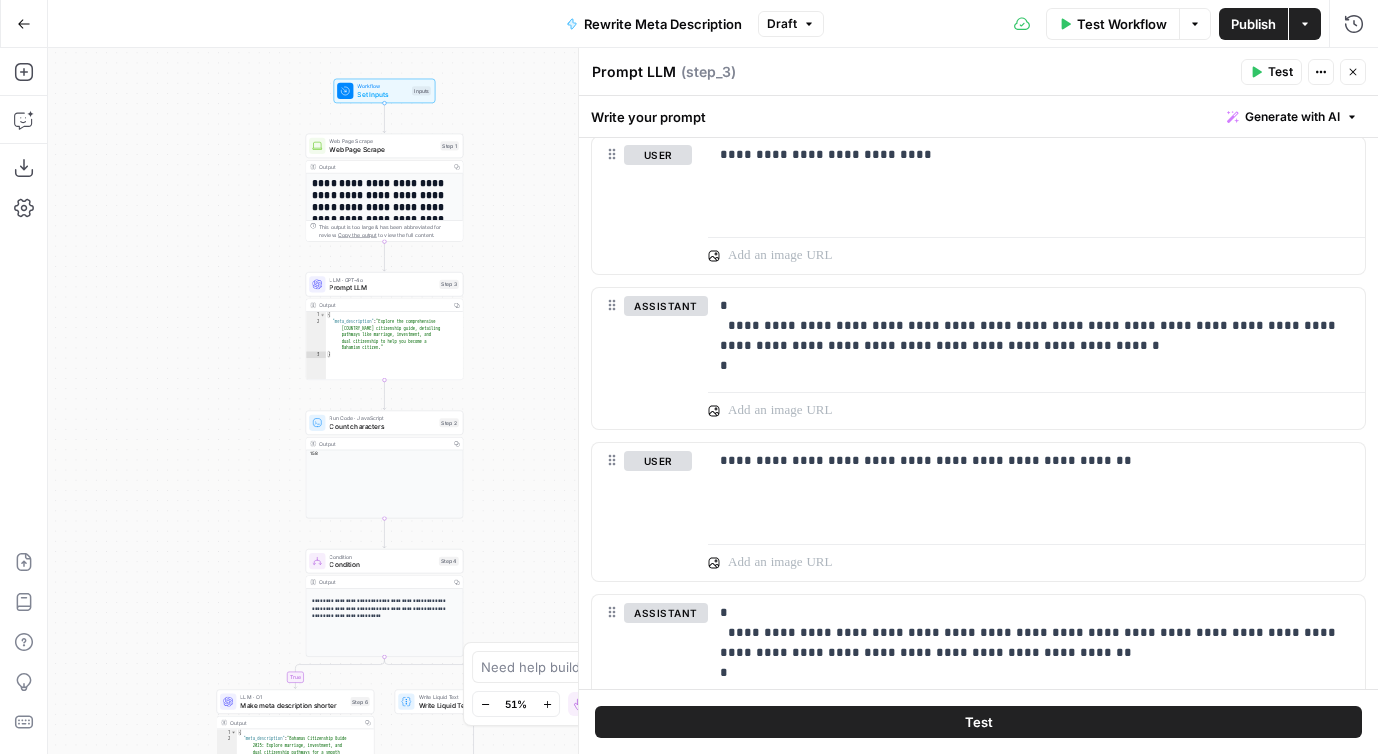scroll, scrollTop: 101, scrollLeft: 0, axis: vertical 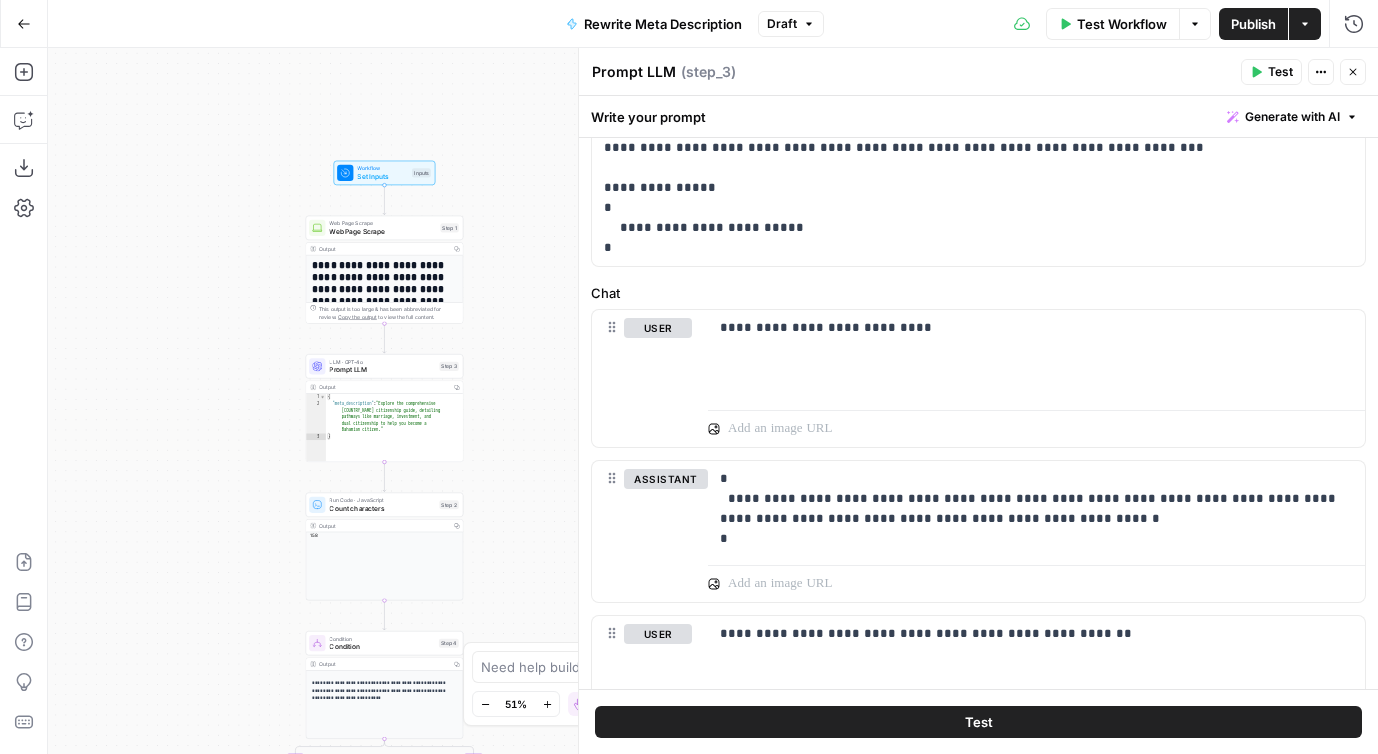 drag, startPoint x: 221, startPoint y: 261, endPoint x: 221, endPoint y: 460, distance: 199 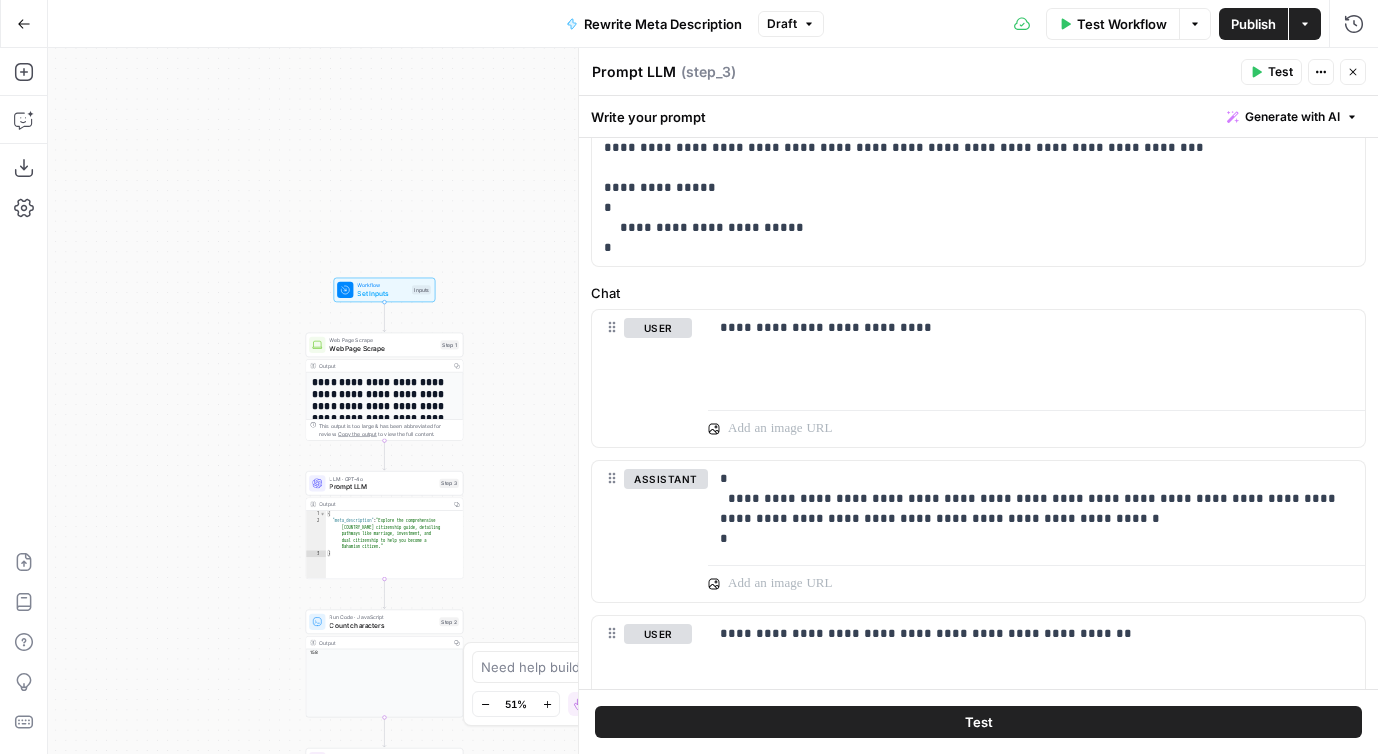 drag, startPoint x: 489, startPoint y: 334, endPoint x: 493, endPoint y: 209, distance: 125.06398 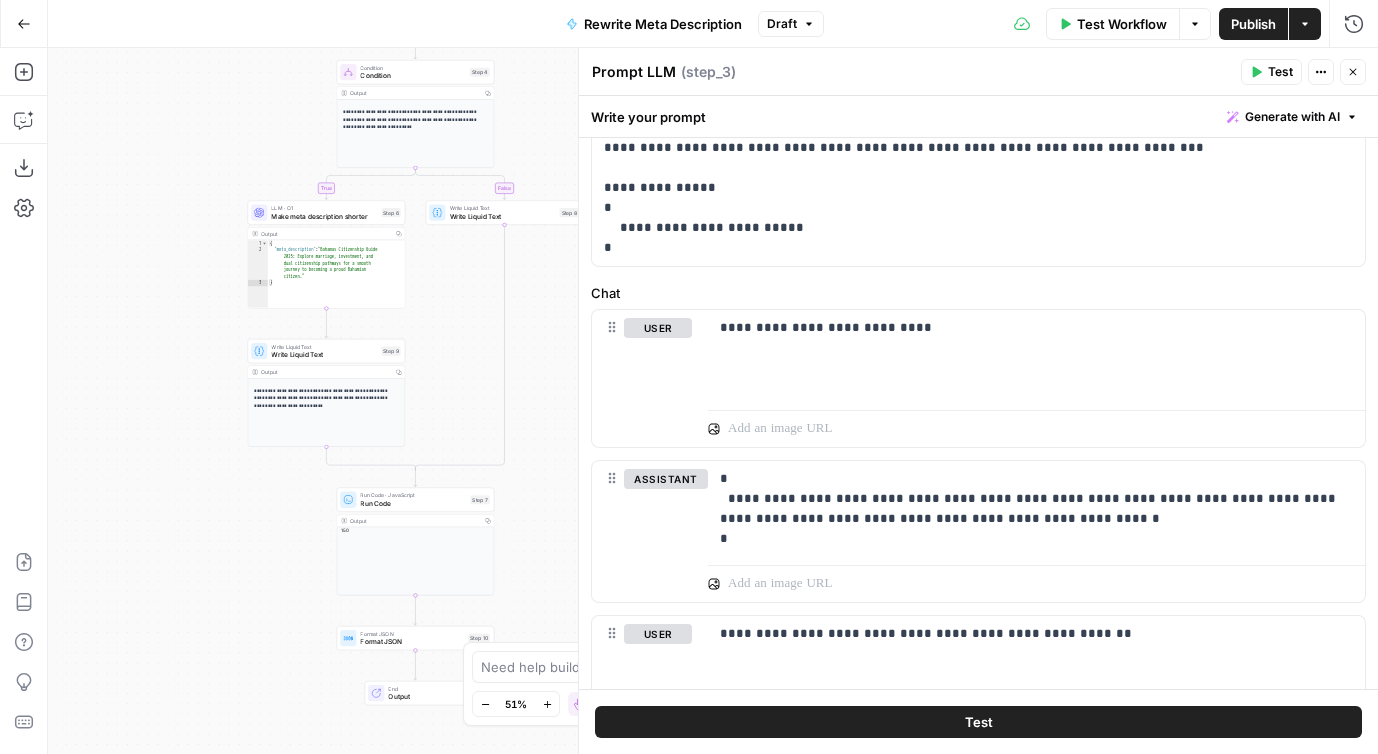 drag, startPoint x: 145, startPoint y: 617, endPoint x: 172, endPoint y: 54, distance: 563.64703 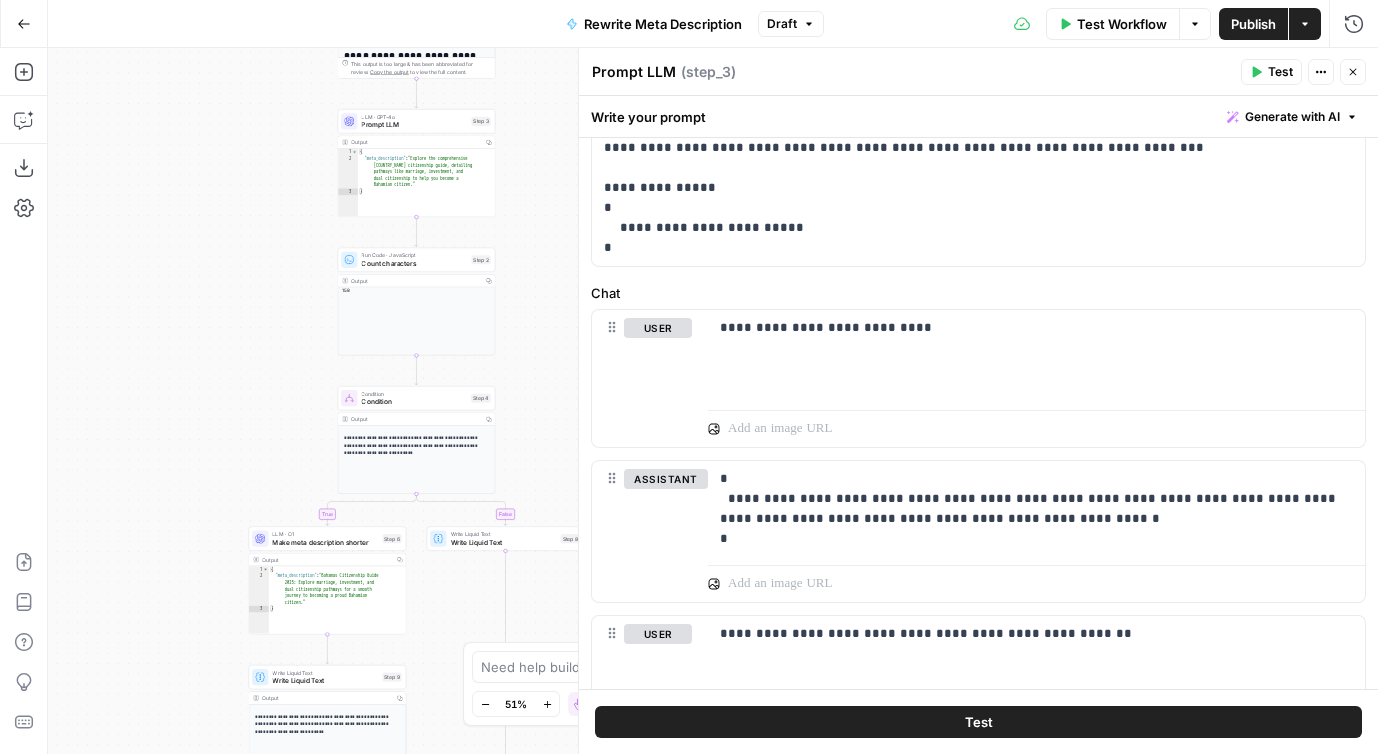 drag, startPoint x: 164, startPoint y: 126, endPoint x: 165, endPoint y: 596, distance: 470.00107 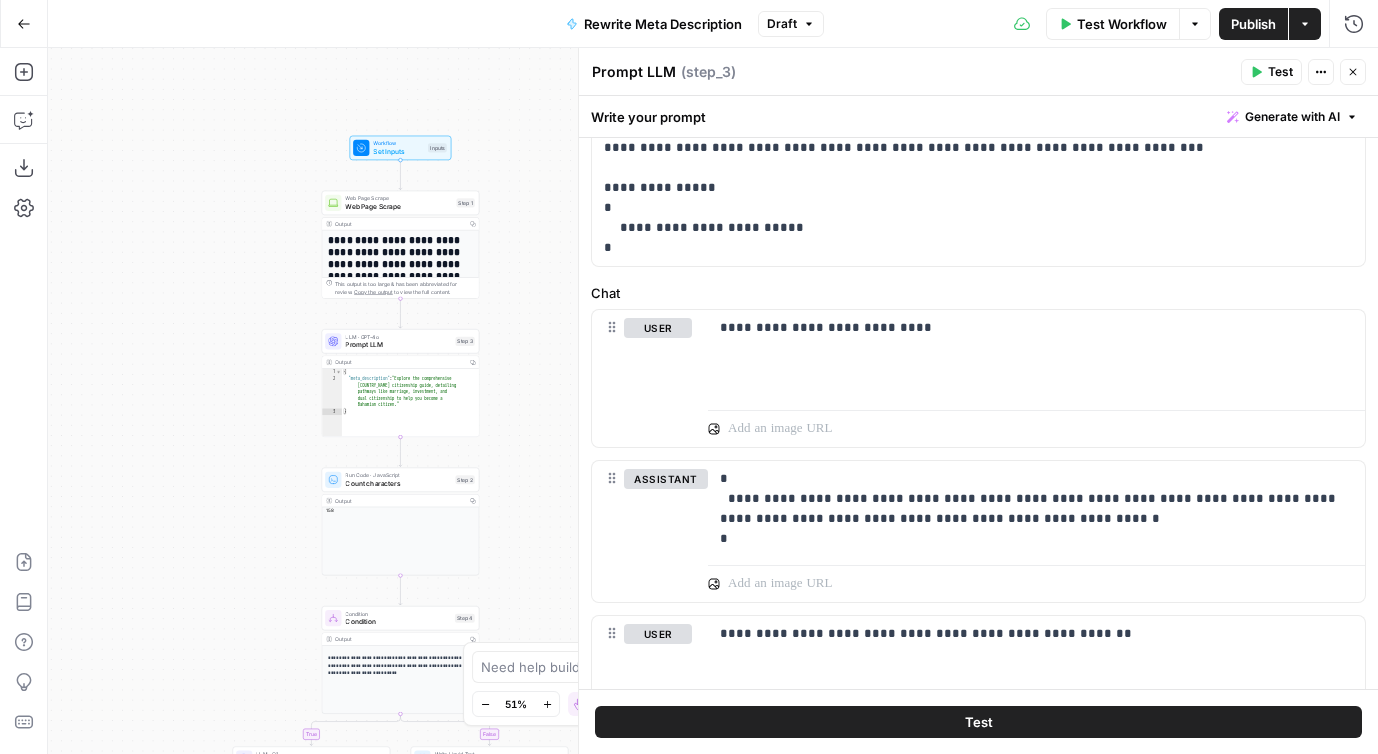 drag, startPoint x: 225, startPoint y: 397, endPoint x: 208, endPoint y: 472, distance: 76.902534 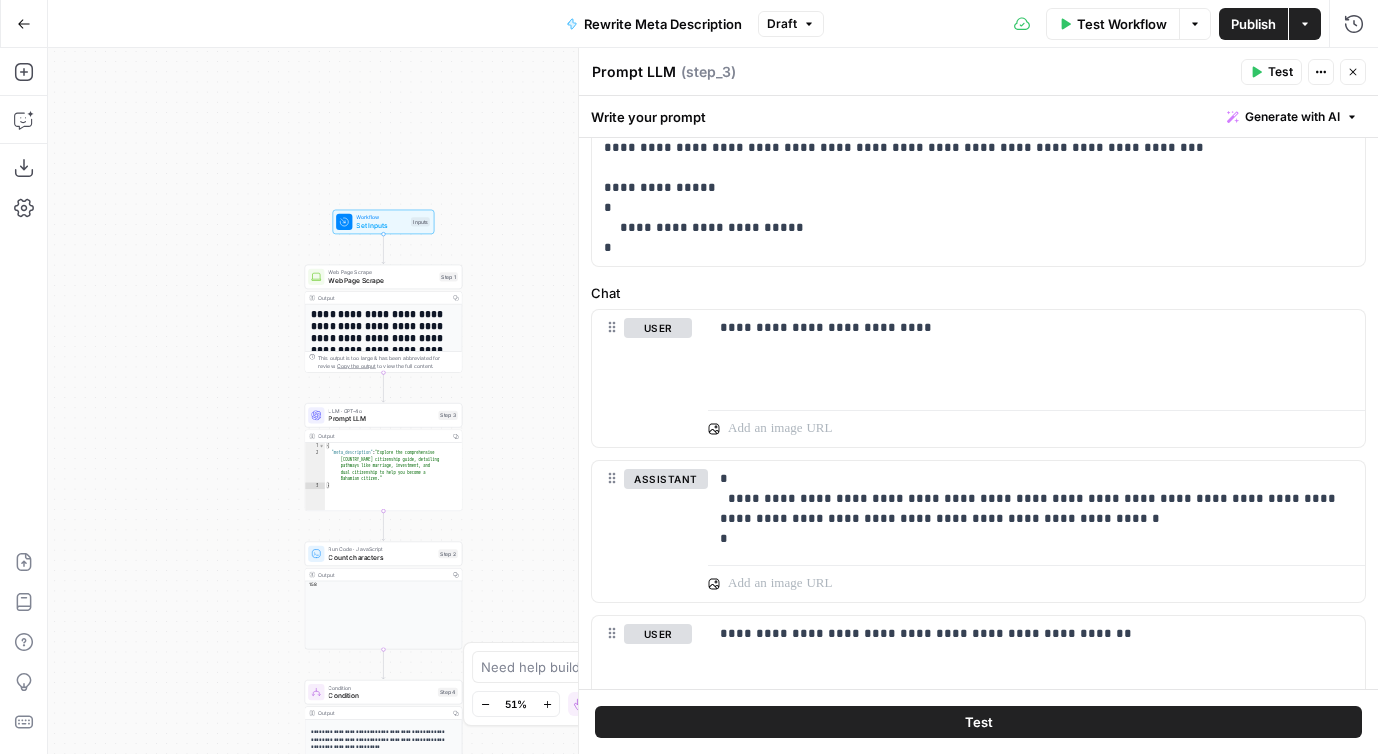 drag, startPoint x: 523, startPoint y: 426, endPoint x: 504, endPoint y: 379, distance: 50.695168 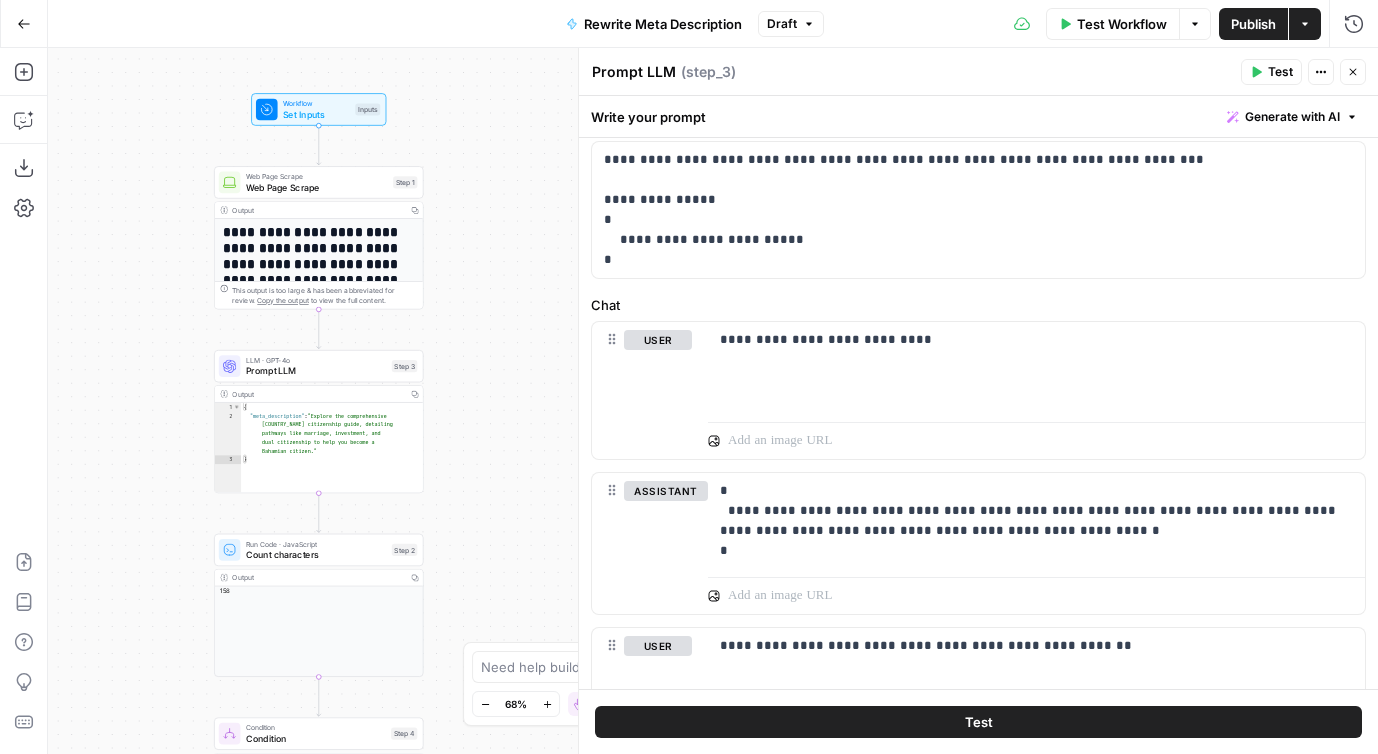 scroll, scrollTop: 0, scrollLeft: 0, axis: both 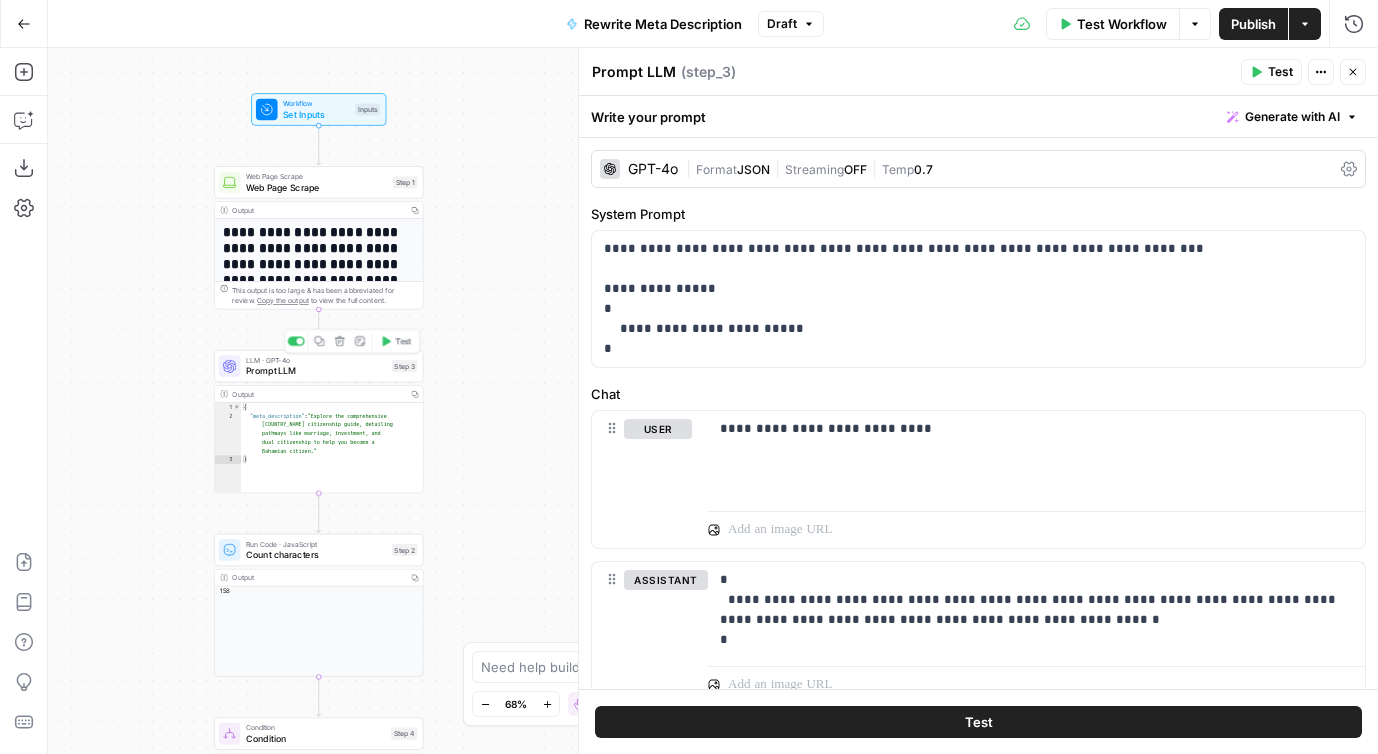 click on "Prompt LLM" at bounding box center [316, 371] 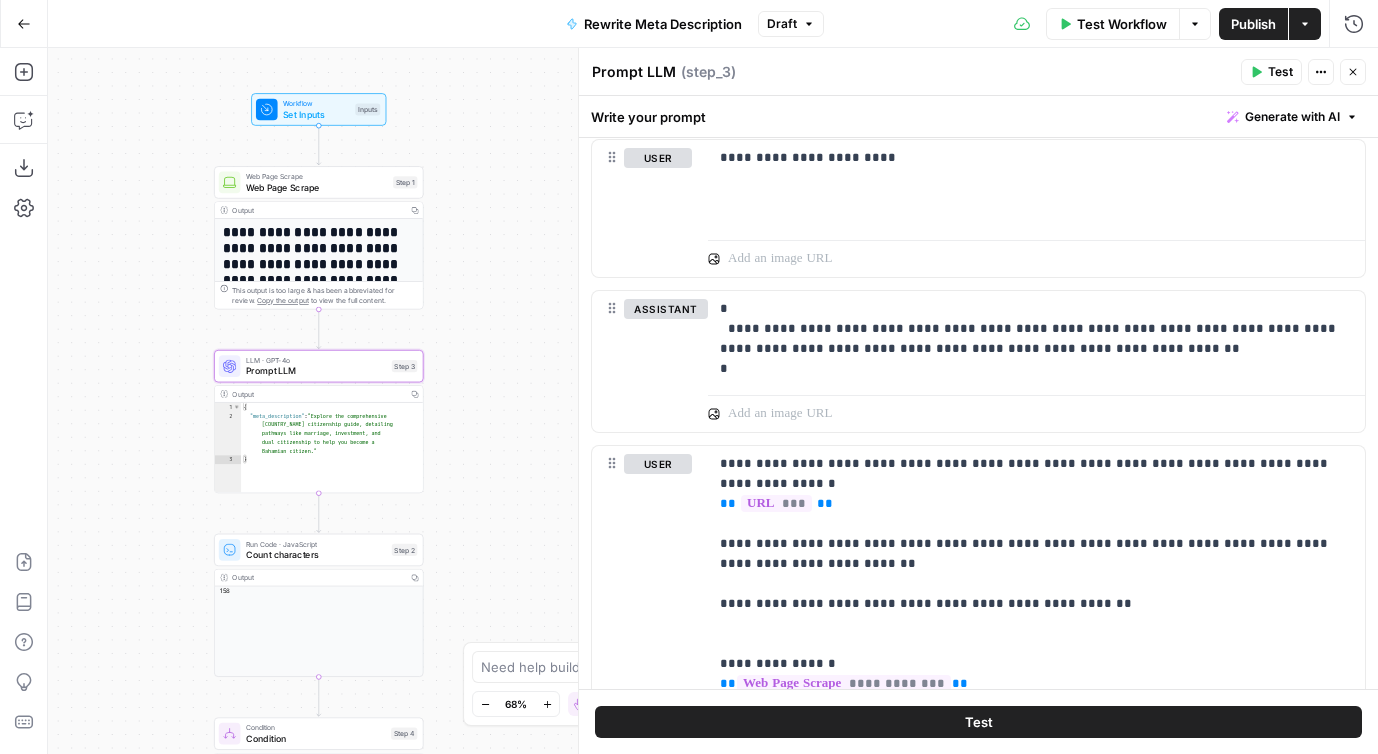 scroll, scrollTop: 939, scrollLeft: 0, axis: vertical 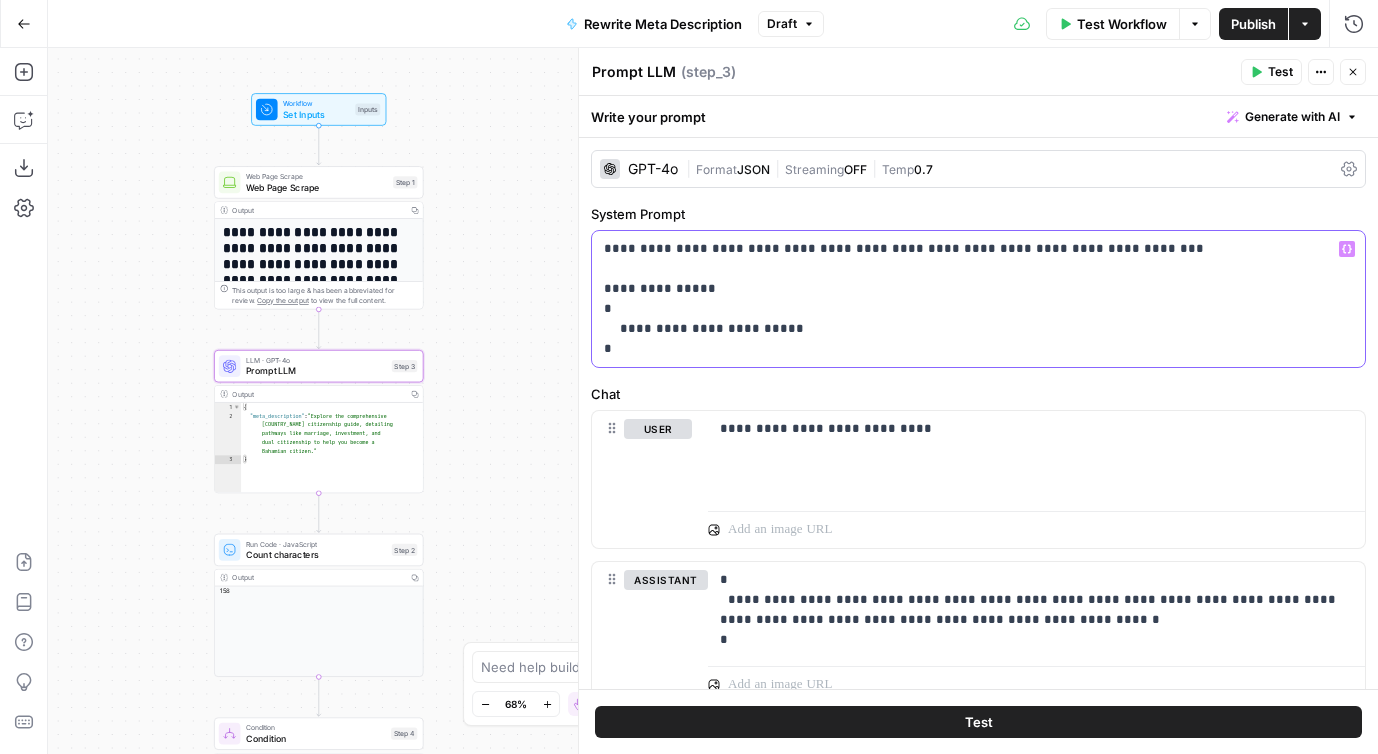 click on "**********" at bounding box center (978, 299) 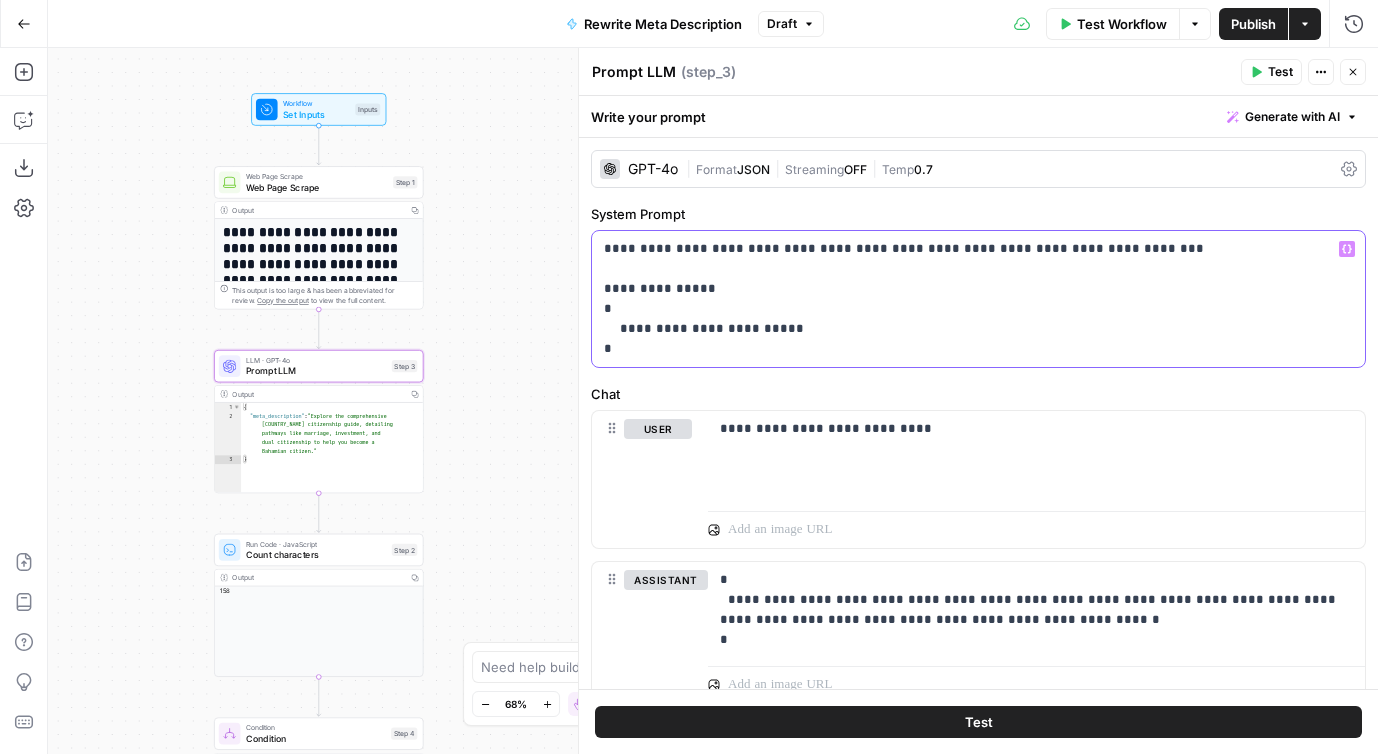 click on "**********" at bounding box center [978, 299] 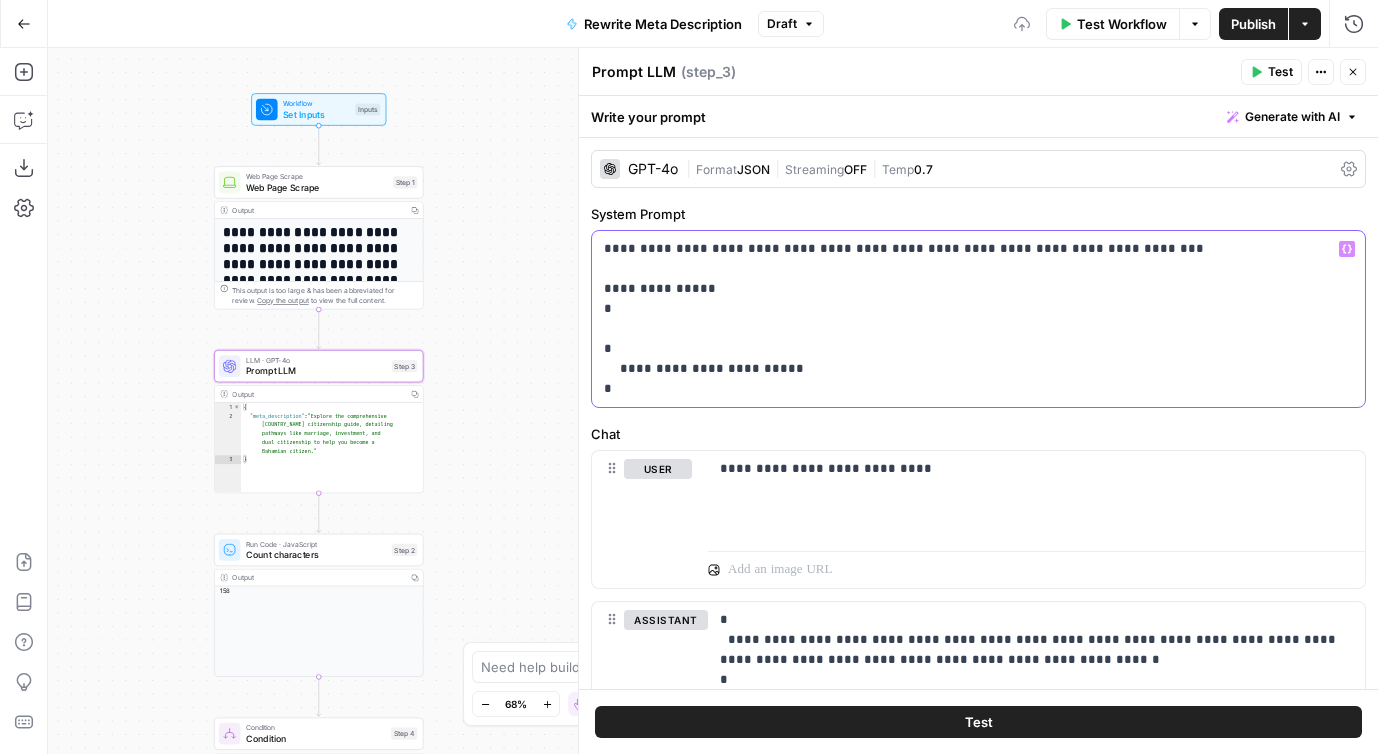 type 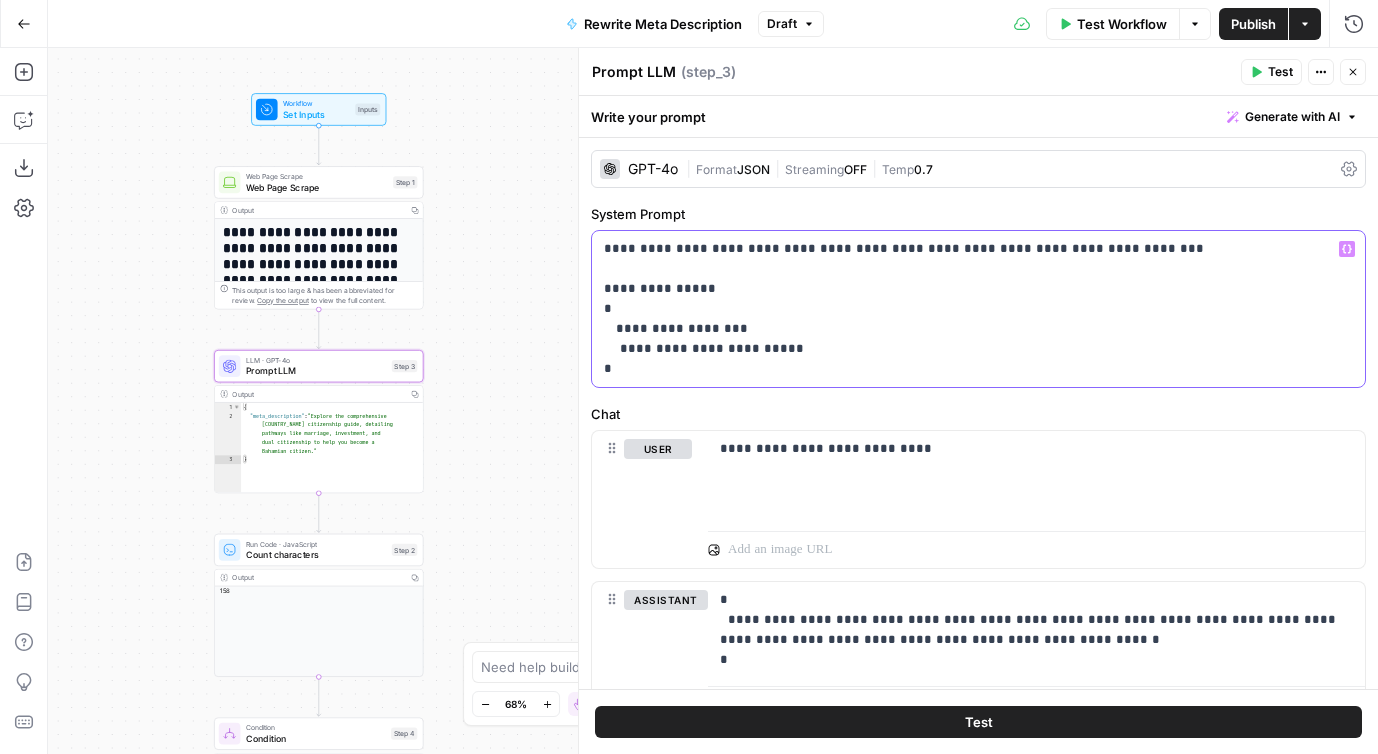 click on "**********" at bounding box center [978, 309] 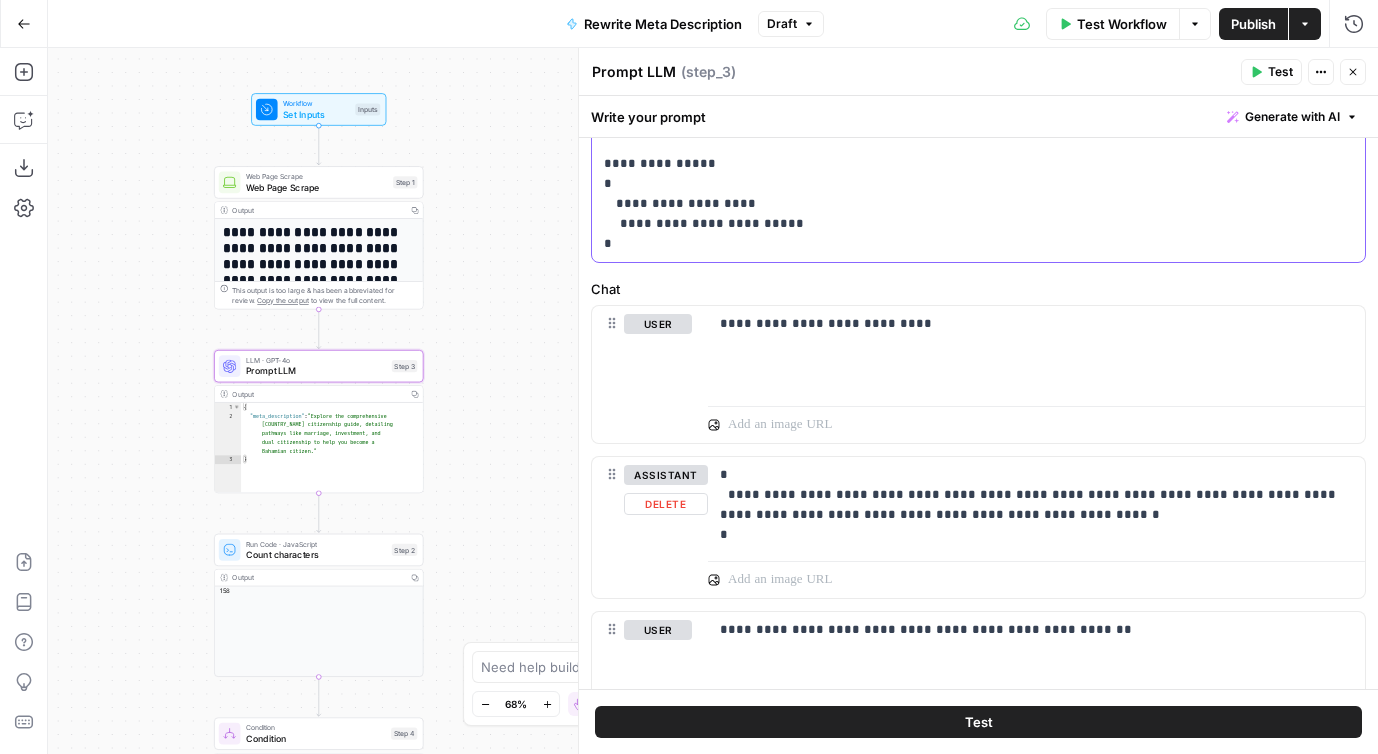 scroll, scrollTop: 1301, scrollLeft: 0, axis: vertical 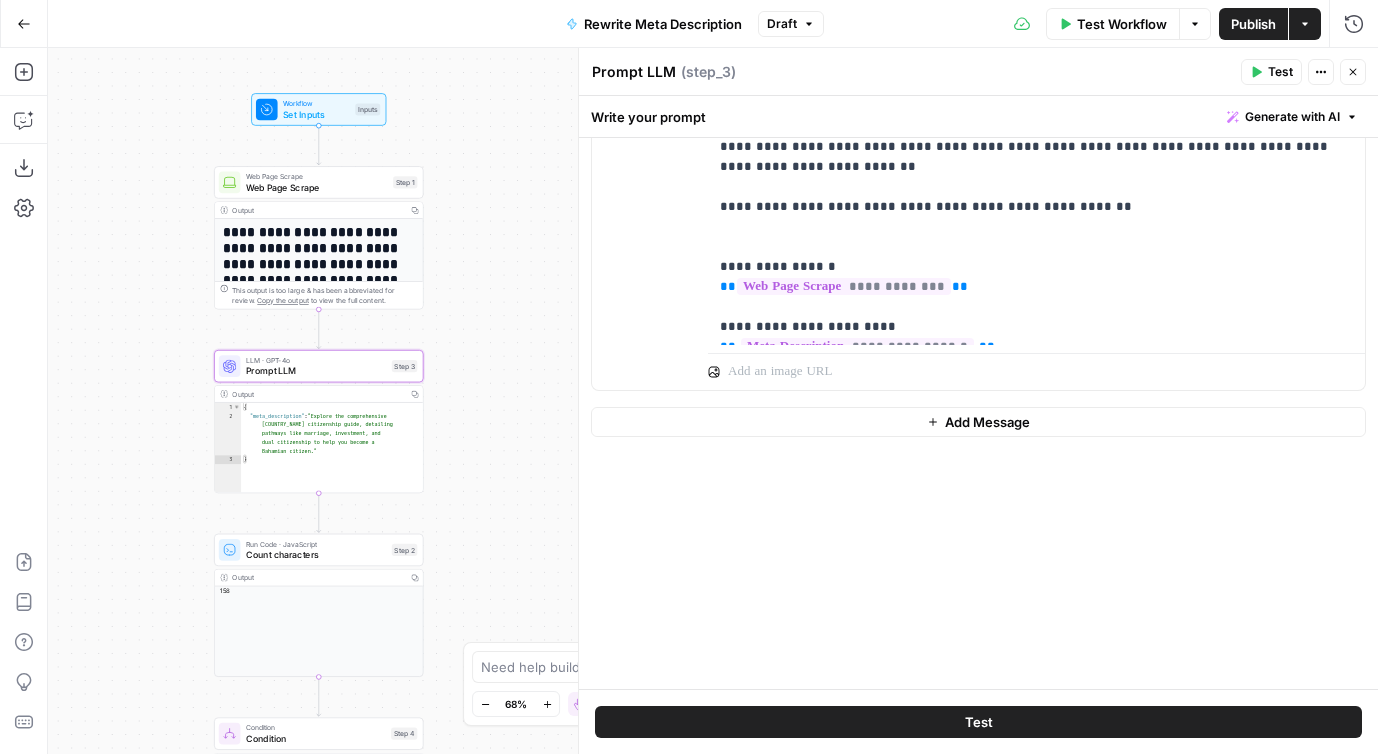 click on "Test" at bounding box center [979, 722] 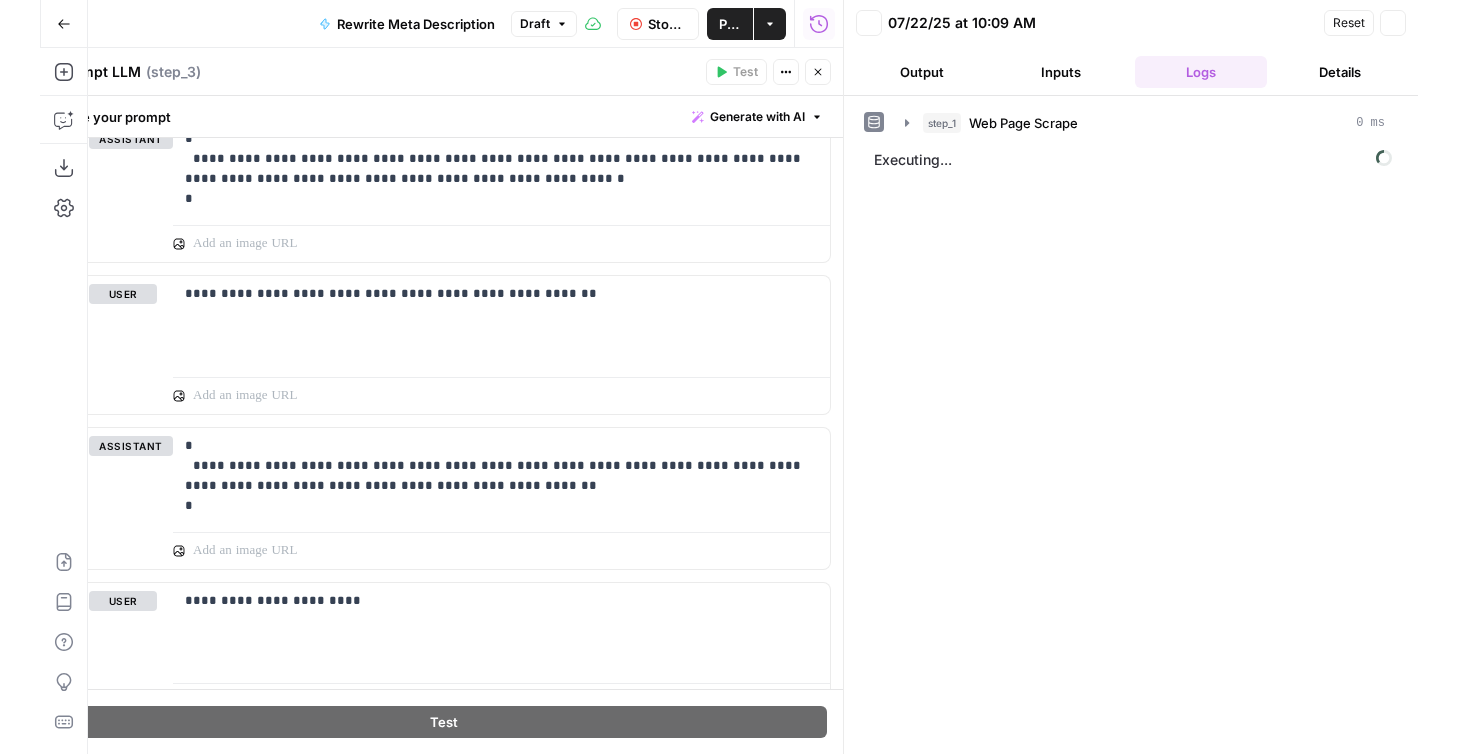 scroll, scrollTop: 96, scrollLeft: 0, axis: vertical 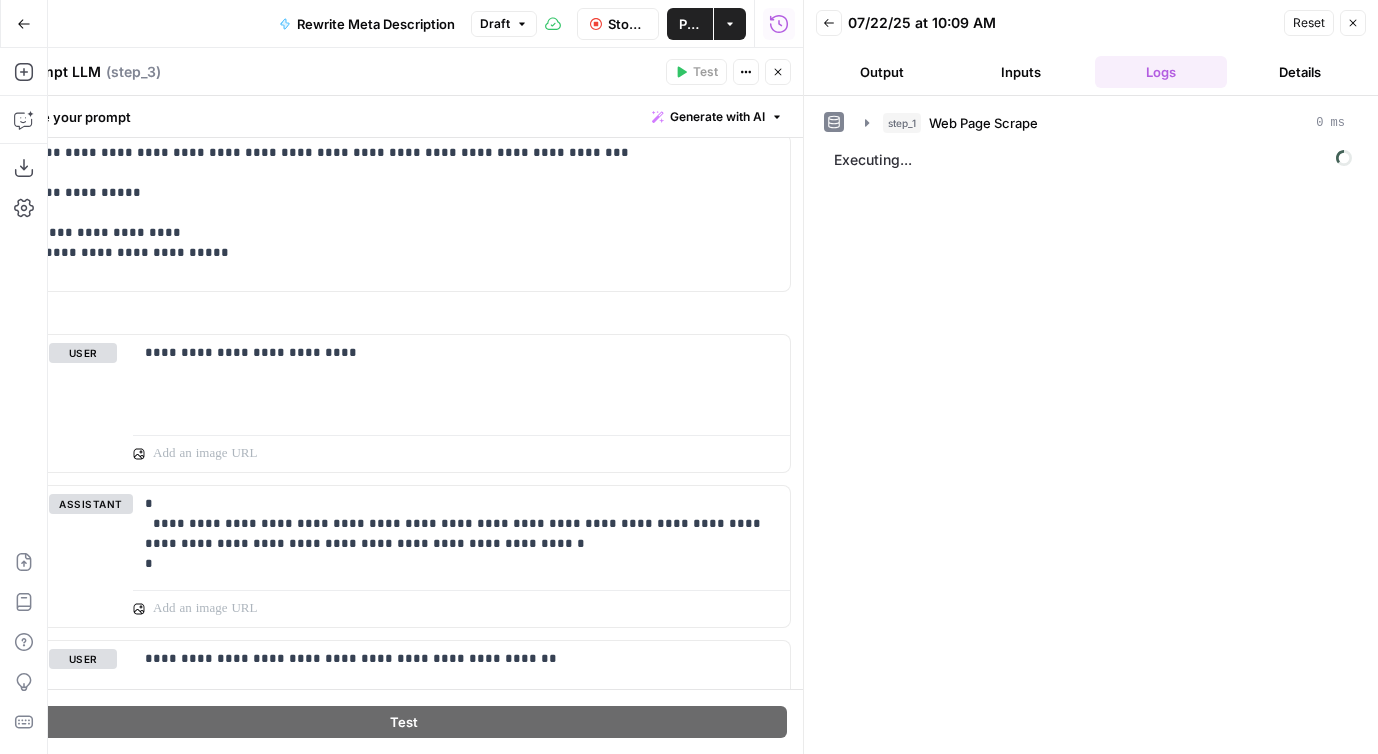 click on "Output" at bounding box center [882, 72] 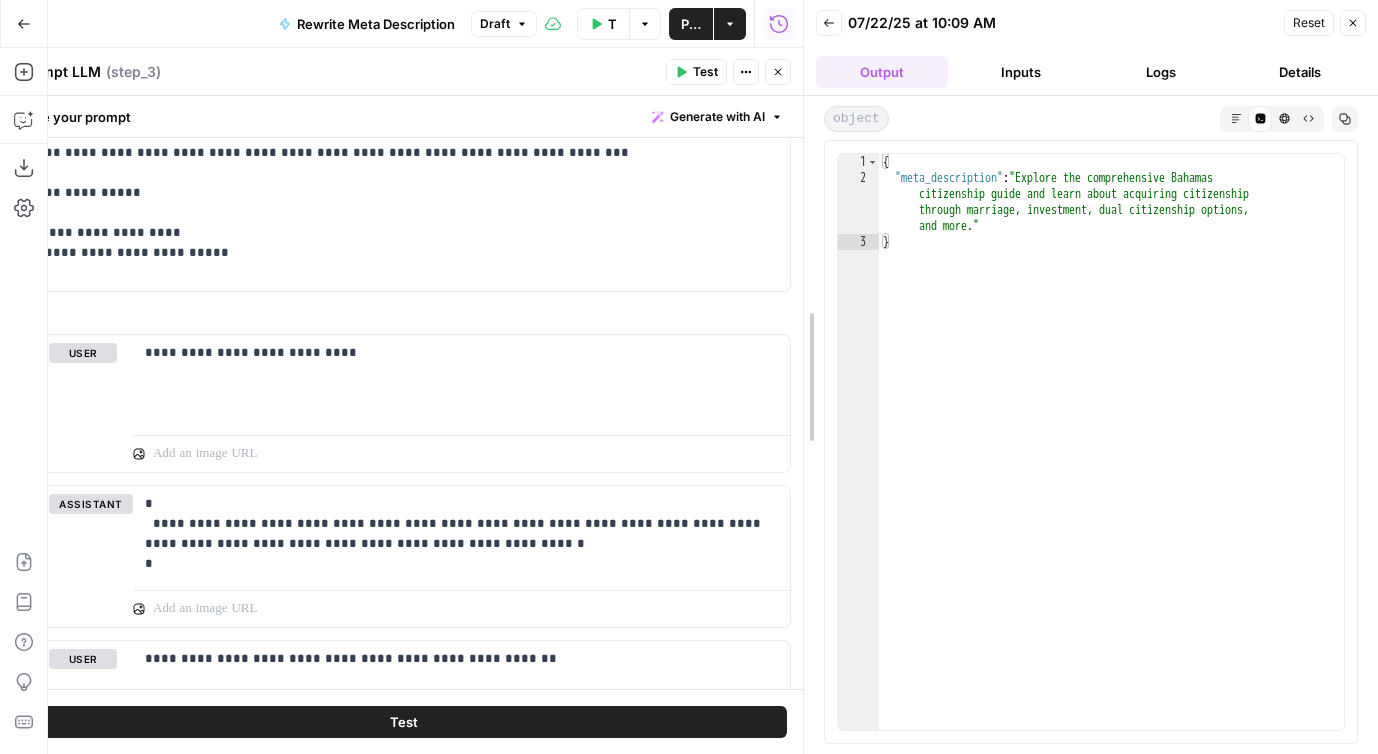 drag, startPoint x: 796, startPoint y: 176, endPoint x: 880, endPoint y: 176, distance: 84 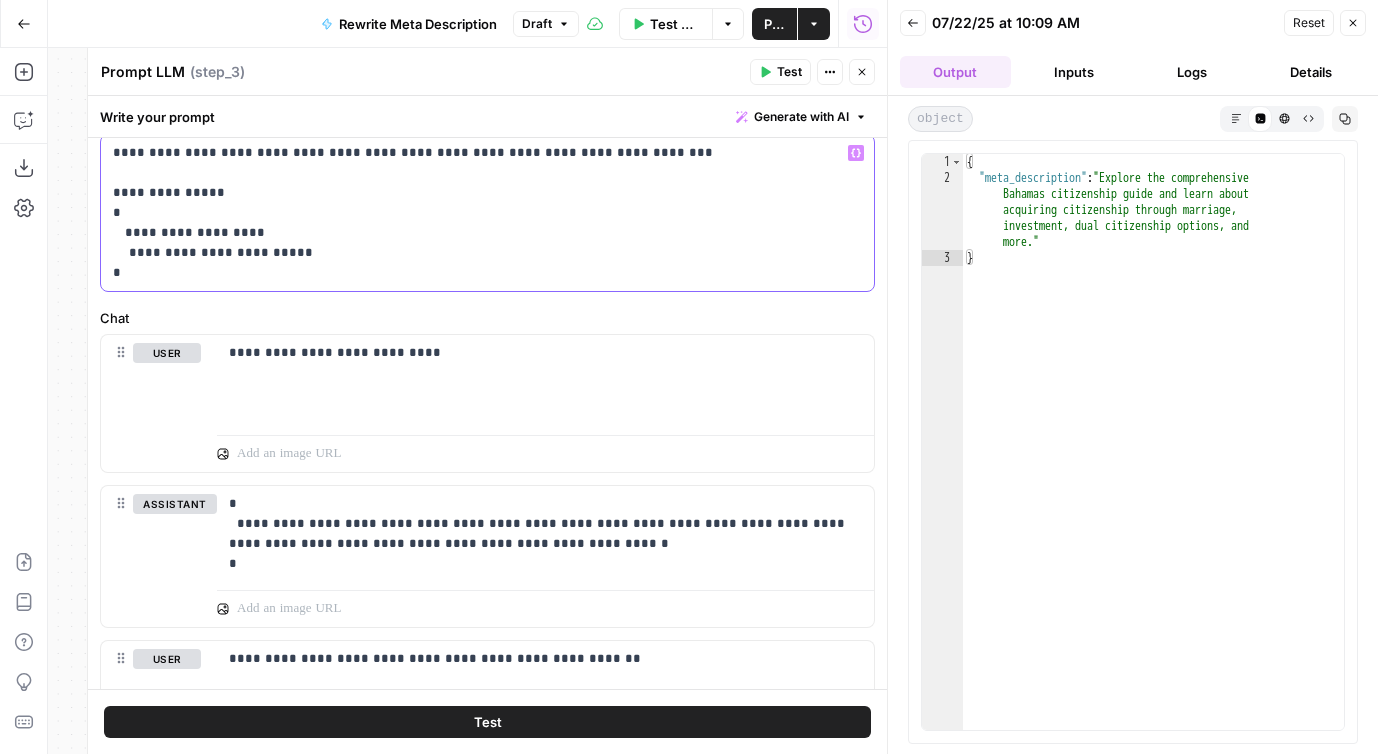 click on "**********" at bounding box center [487, 213] 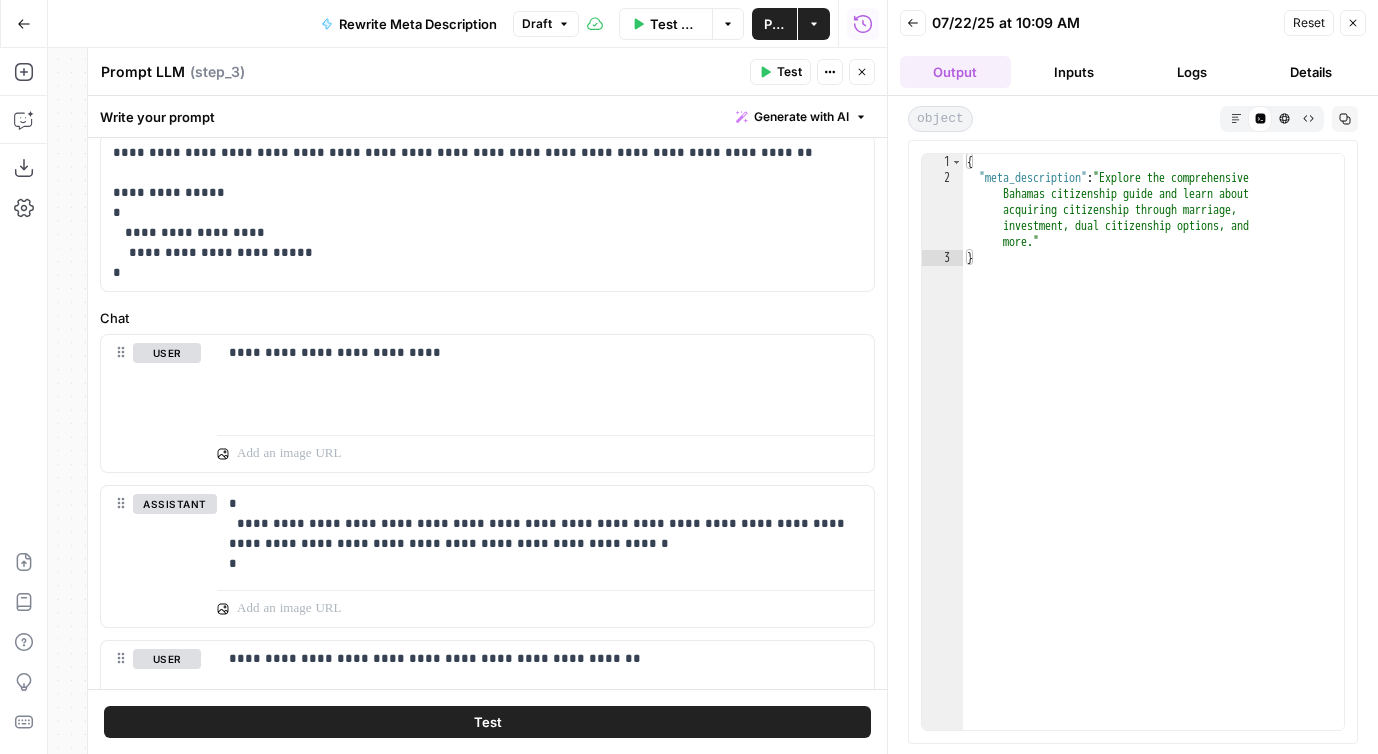 click on "Test" at bounding box center (487, 722) 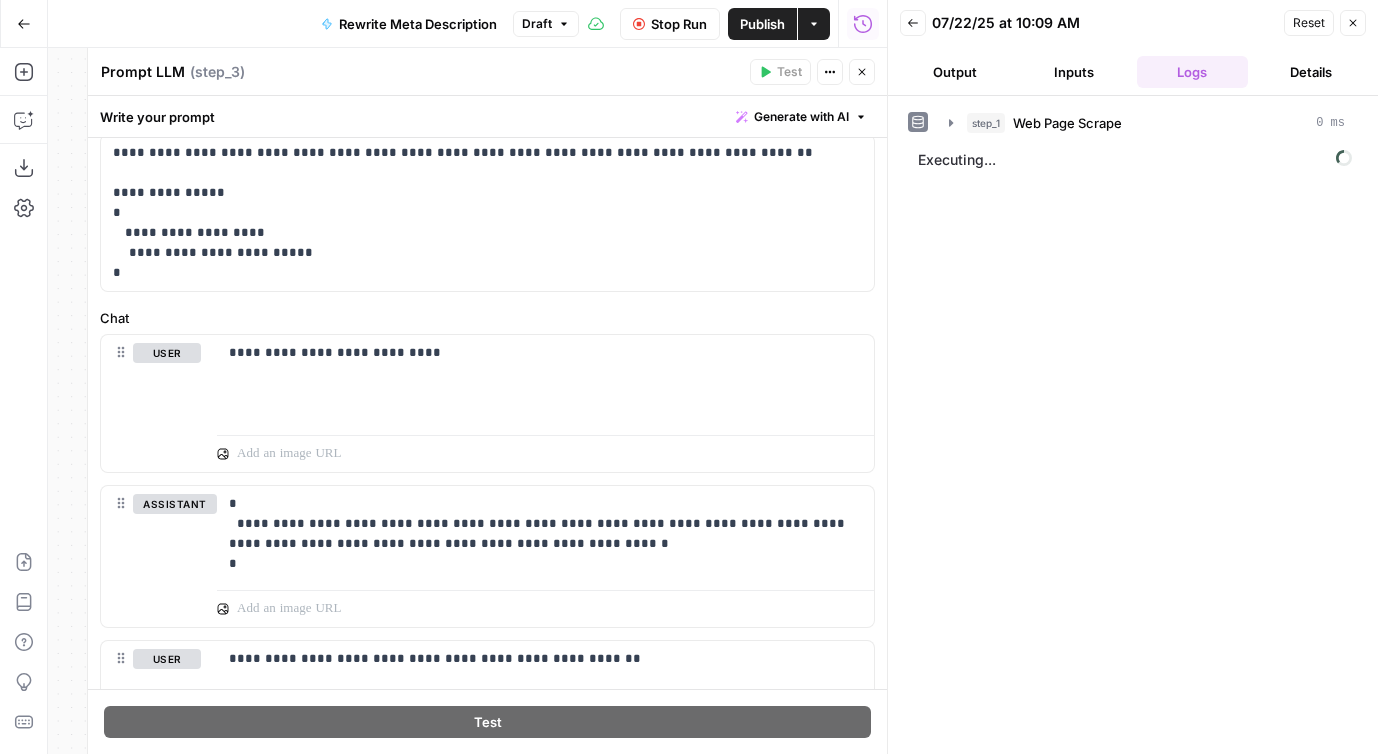 click on "Output" at bounding box center [955, 72] 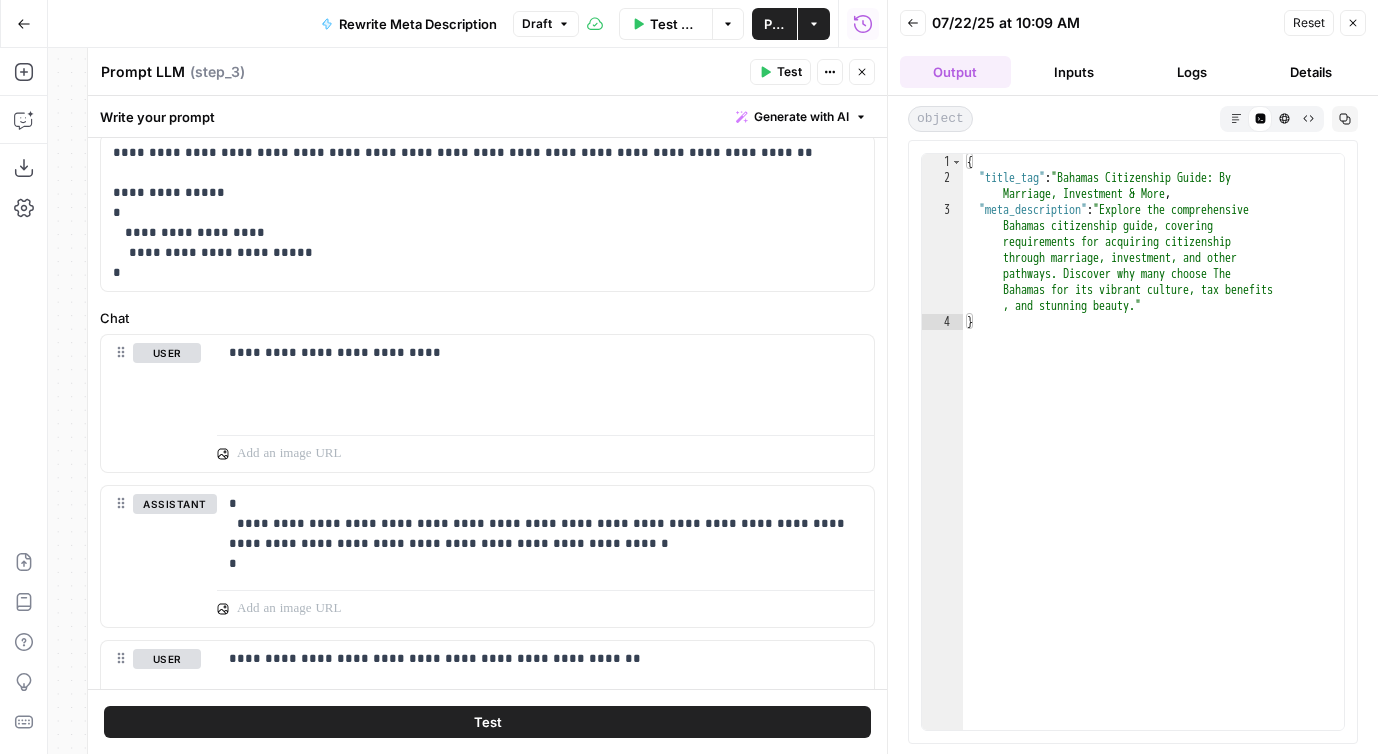 click 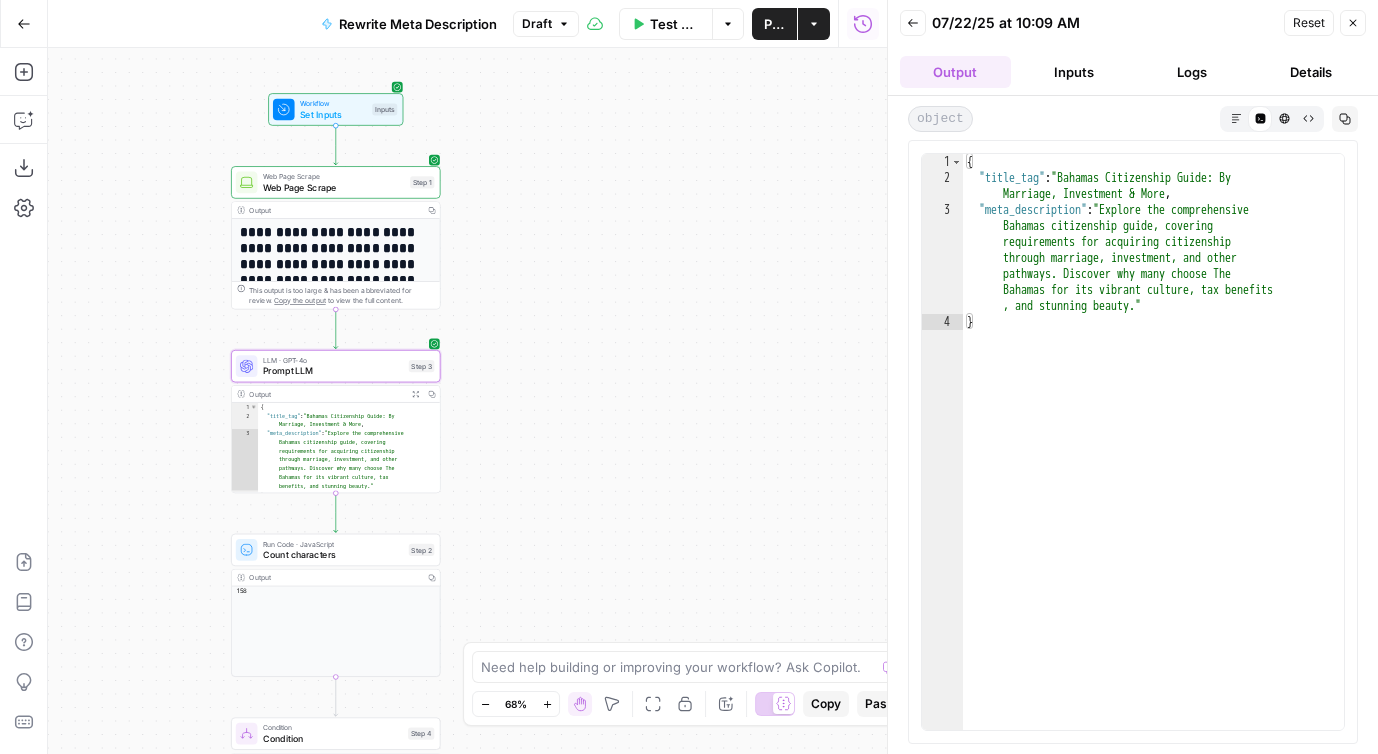 drag, startPoint x: 714, startPoint y: 415, endPoint x: 812, endPoint y: 415, distance: 98 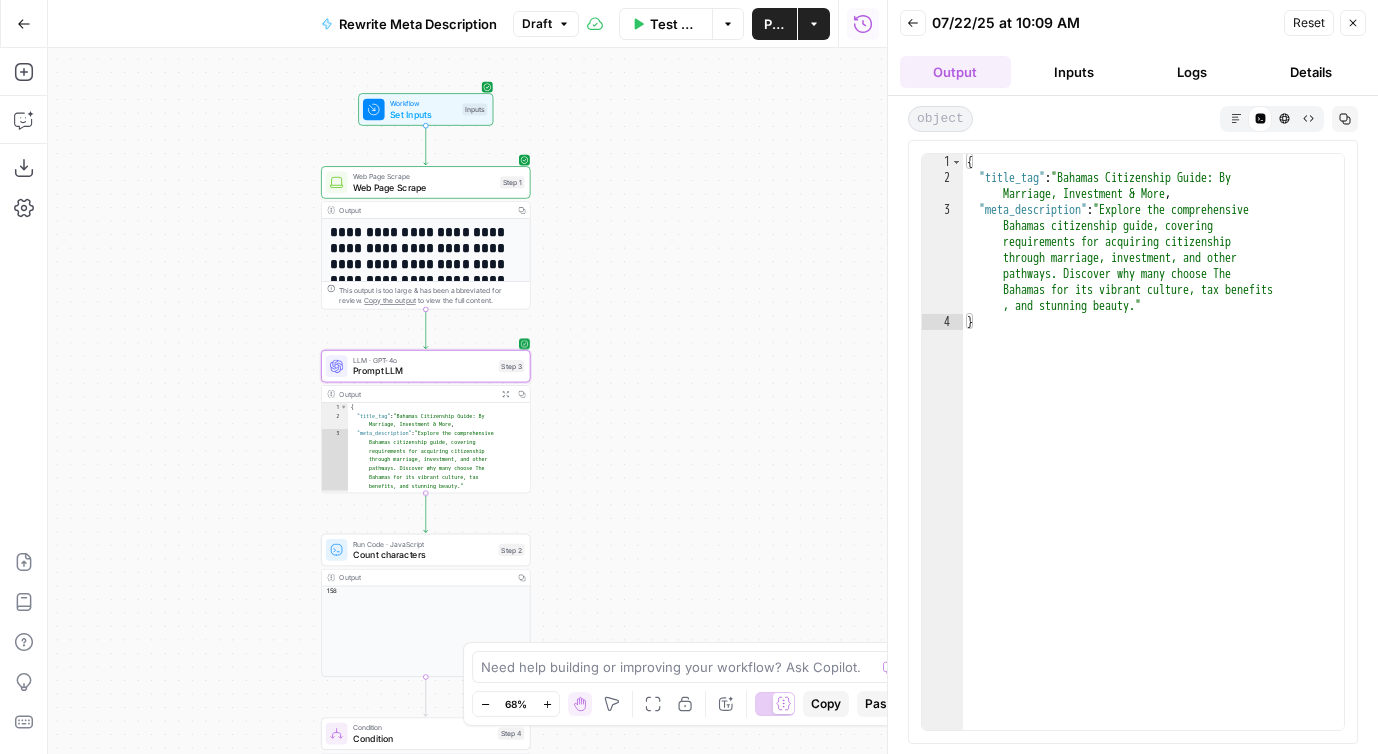 click 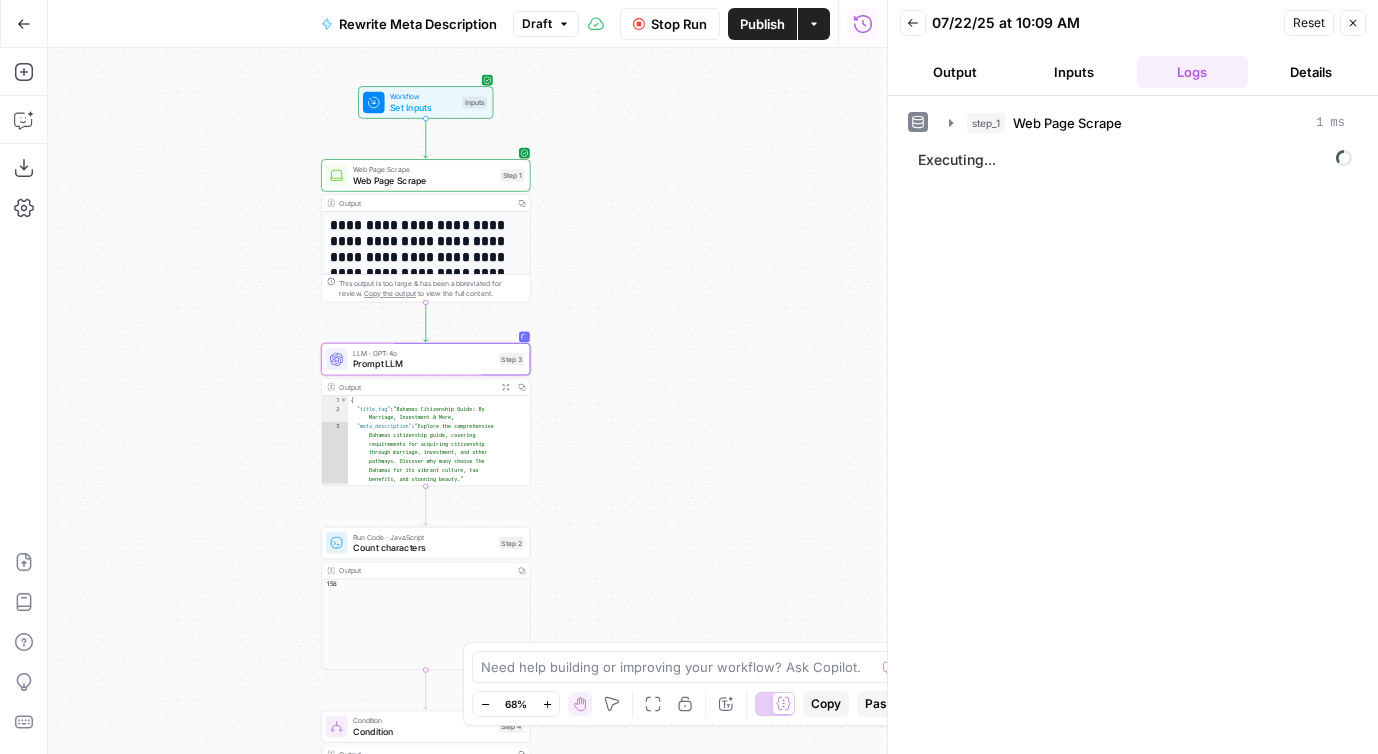 drag, startPoint x: 619, startPoint y: 450, endPoint x: 662, endPoint y: 178, distance: 275.37793 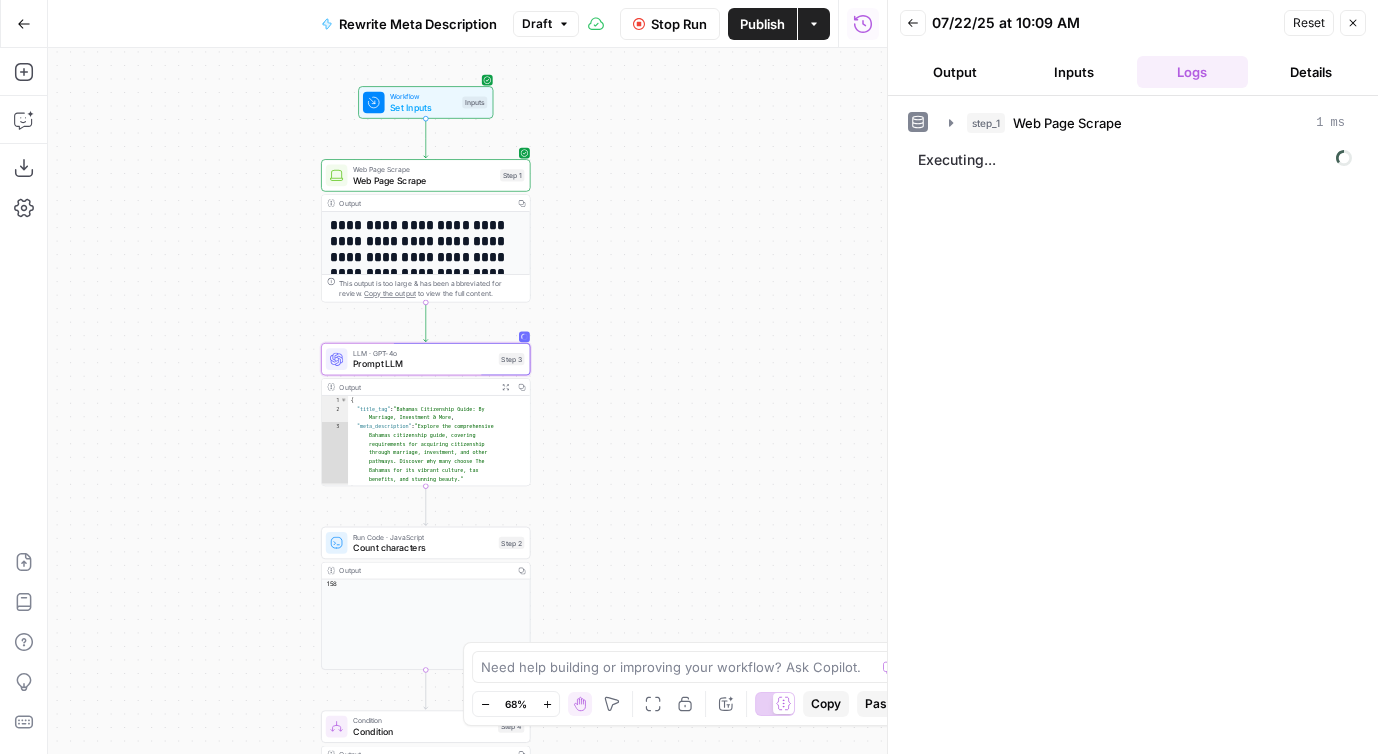 click on "**********" at bounding box center (467, 401) 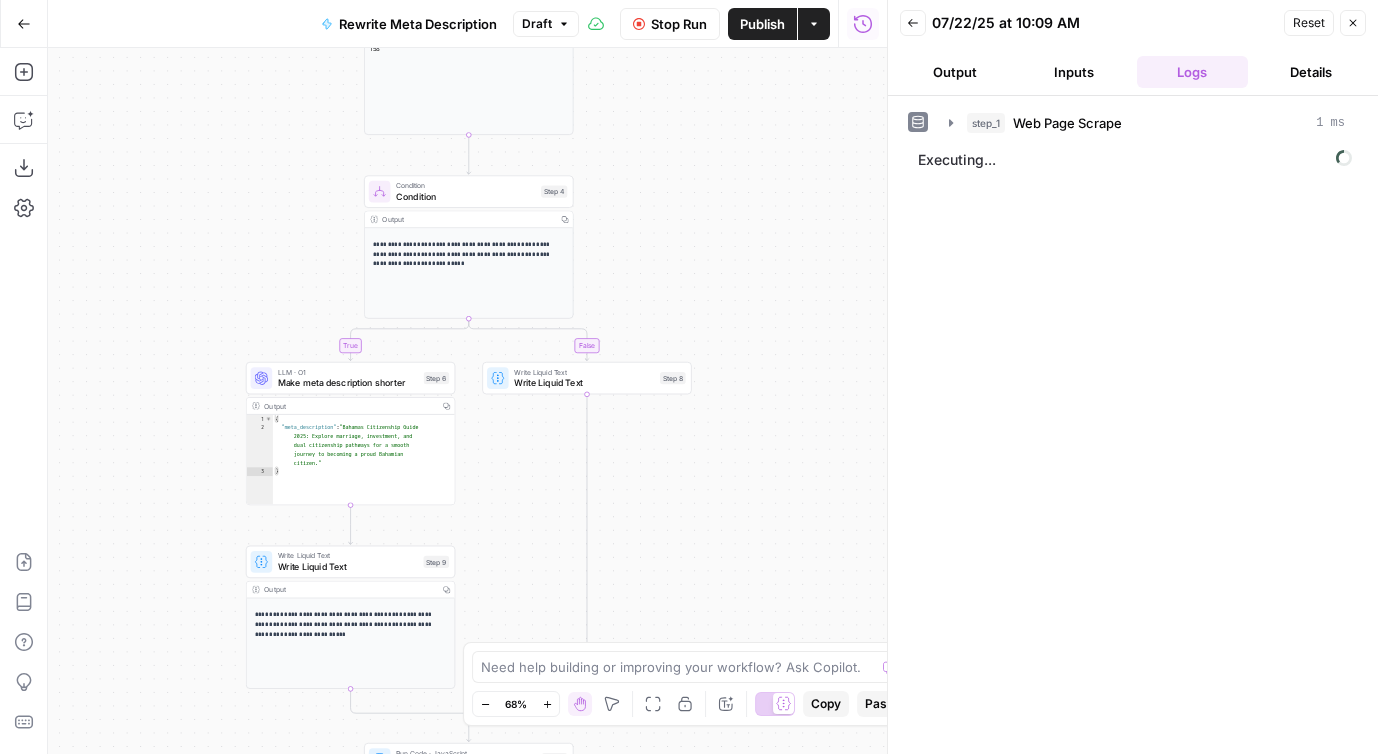 drag, startPoint x: 642, startPoint y: 462, endPoint x: 642, endPoint y: 149, distance: 313 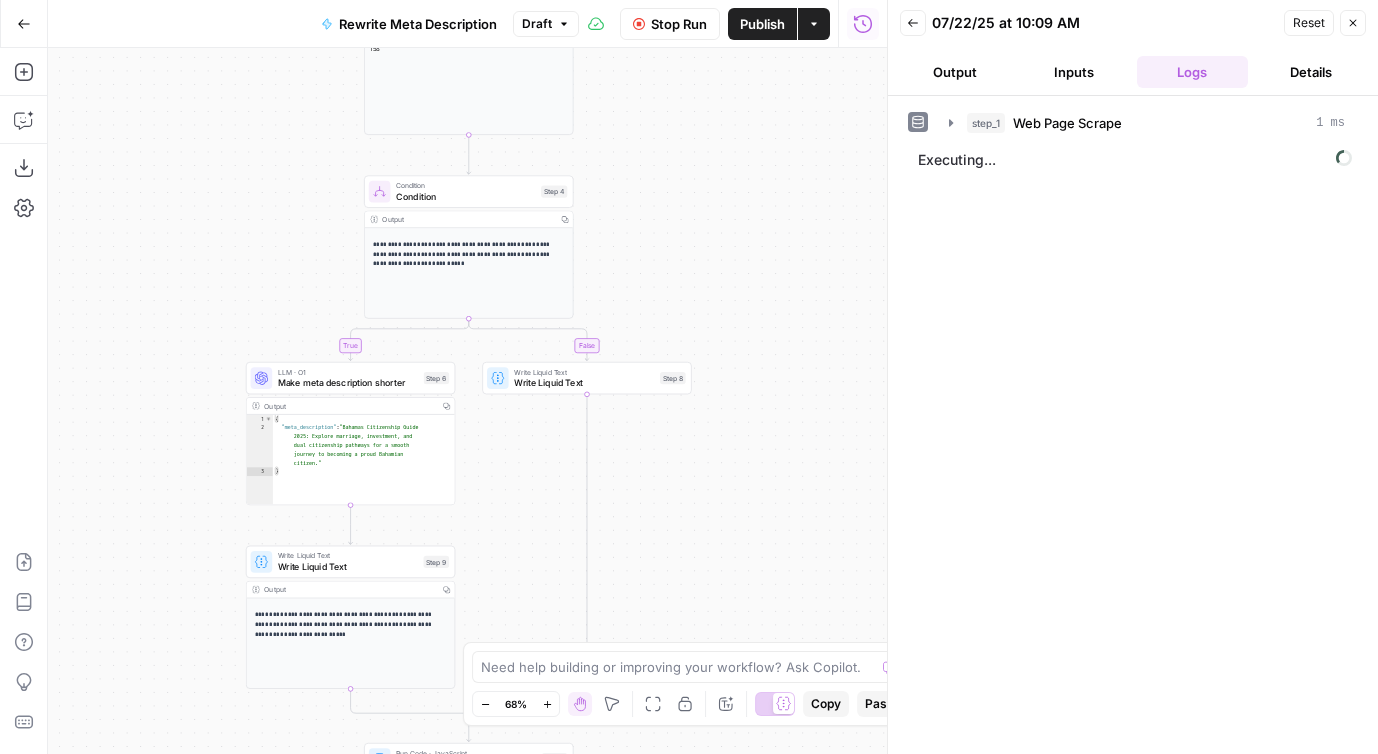 click on "**********" at bounding box center [467, 401] 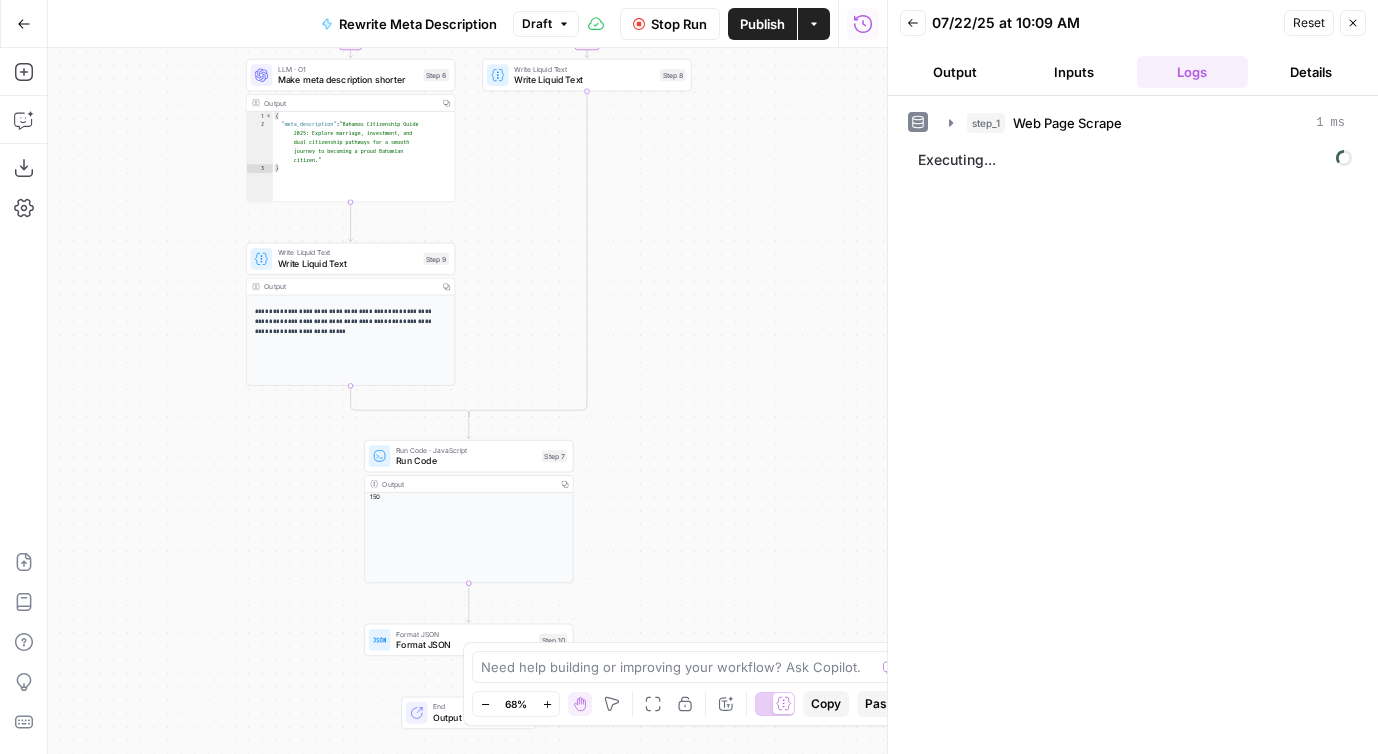 drag, startPoint x: 666, startPoint y: 287, endPoint x: 666, endPoint y: 48, distance: 239 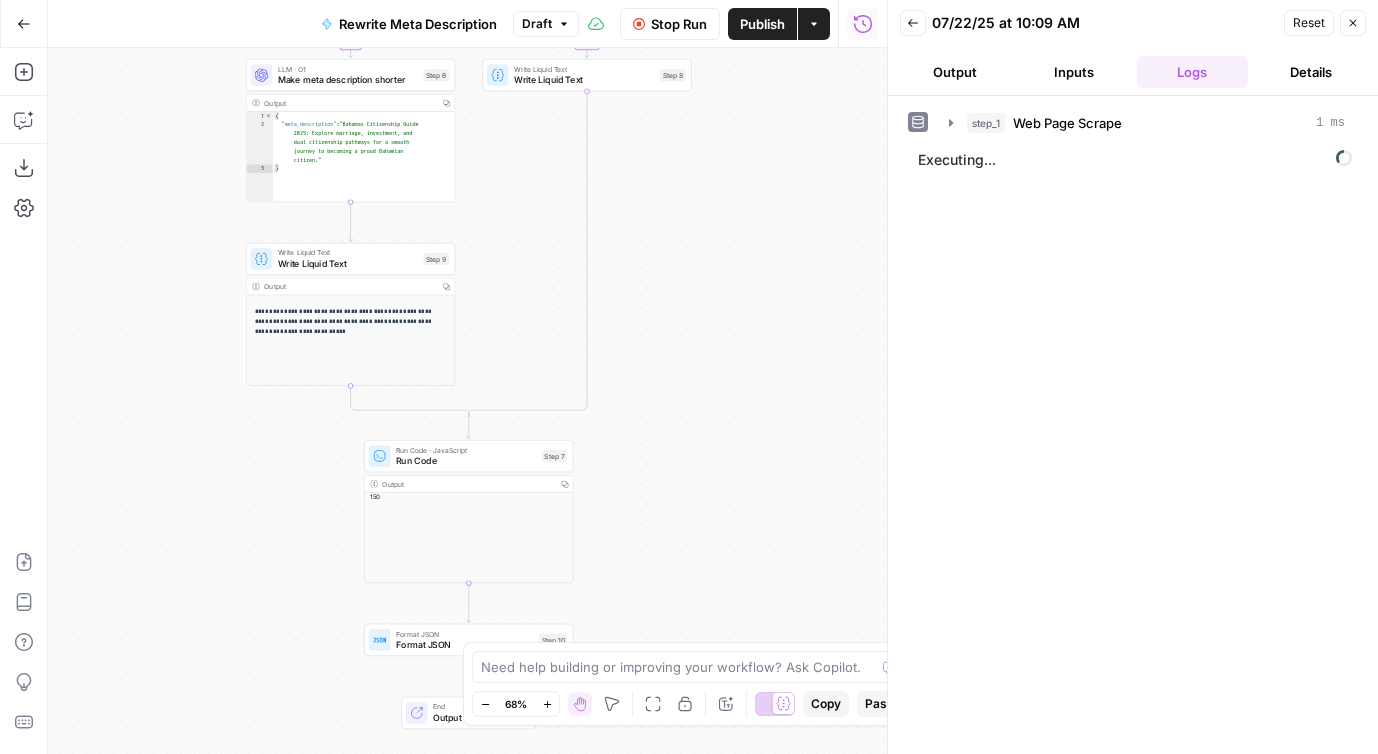 click on "**********" at bounding box center (467, 401) 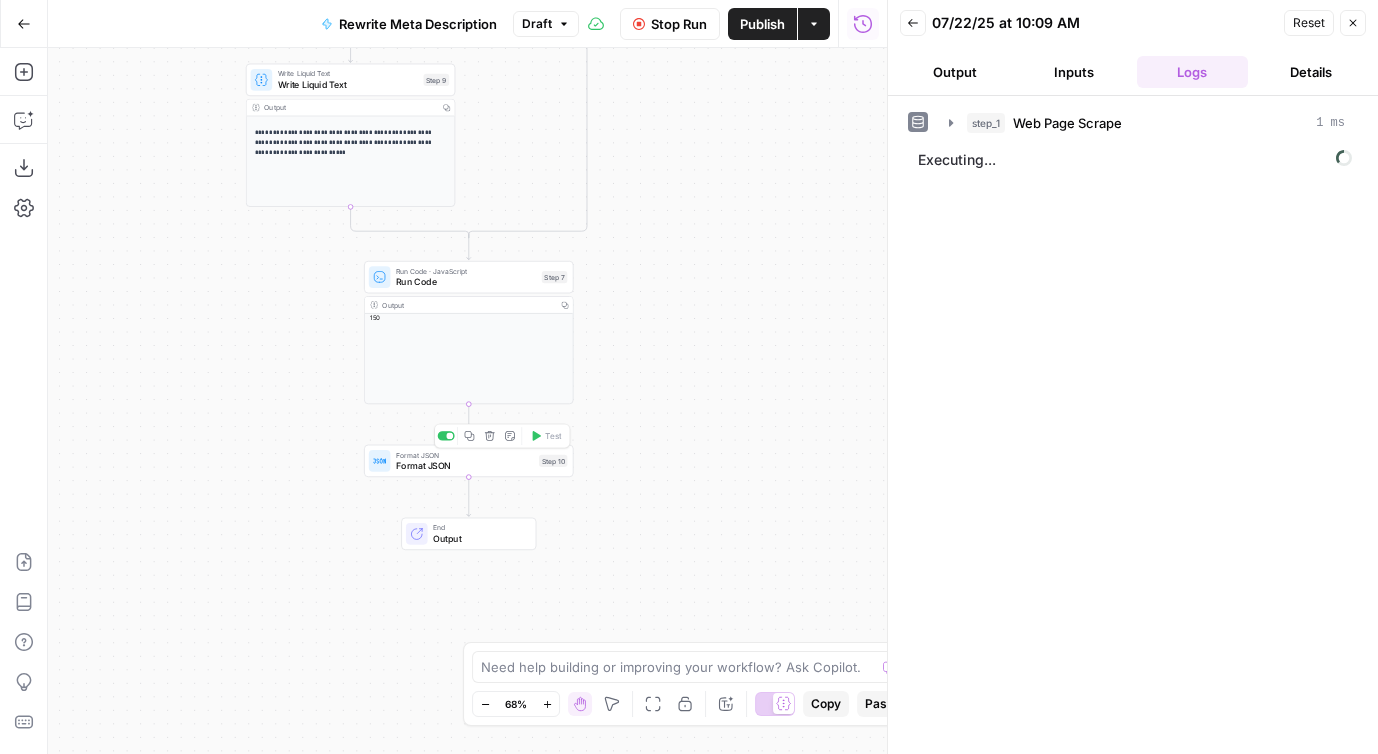 click on "Format JSON" at bounding box center (465, 466) 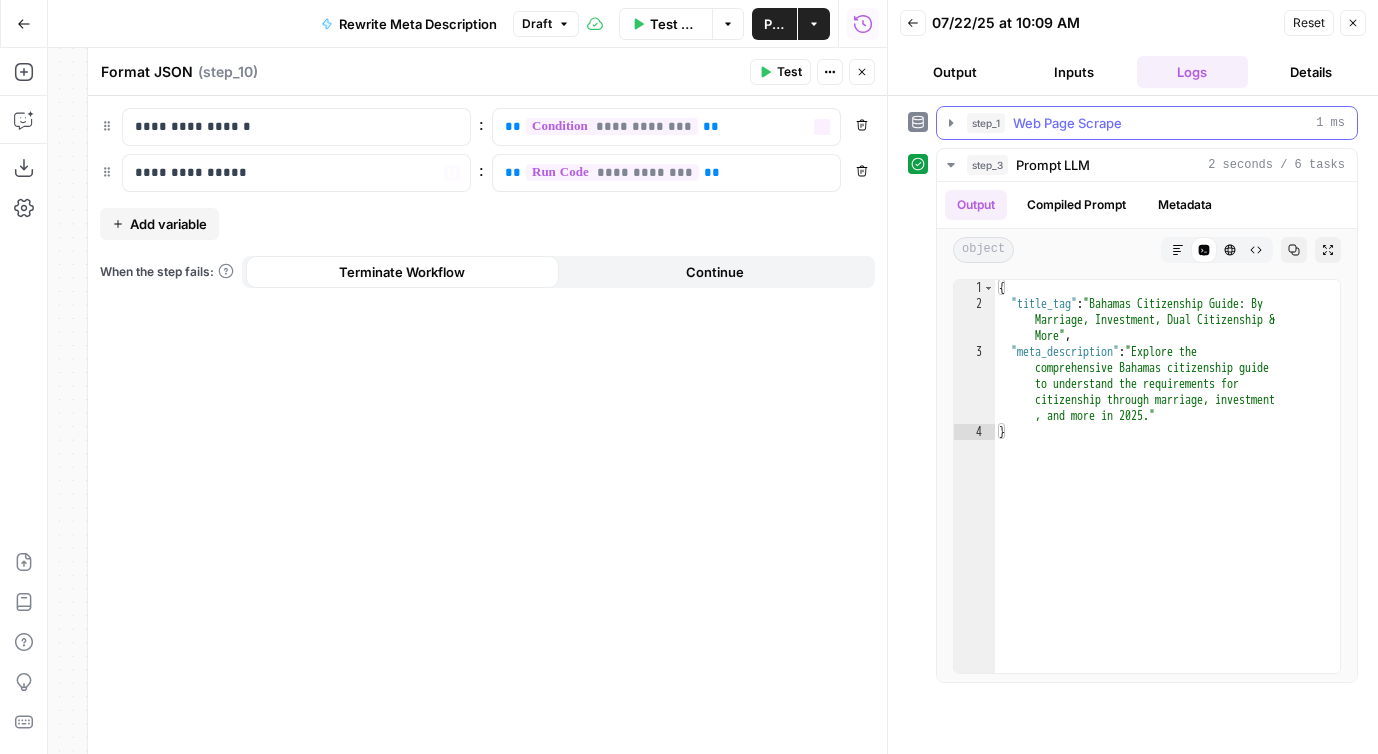 click on "Output" at bounding box center (955, 72) 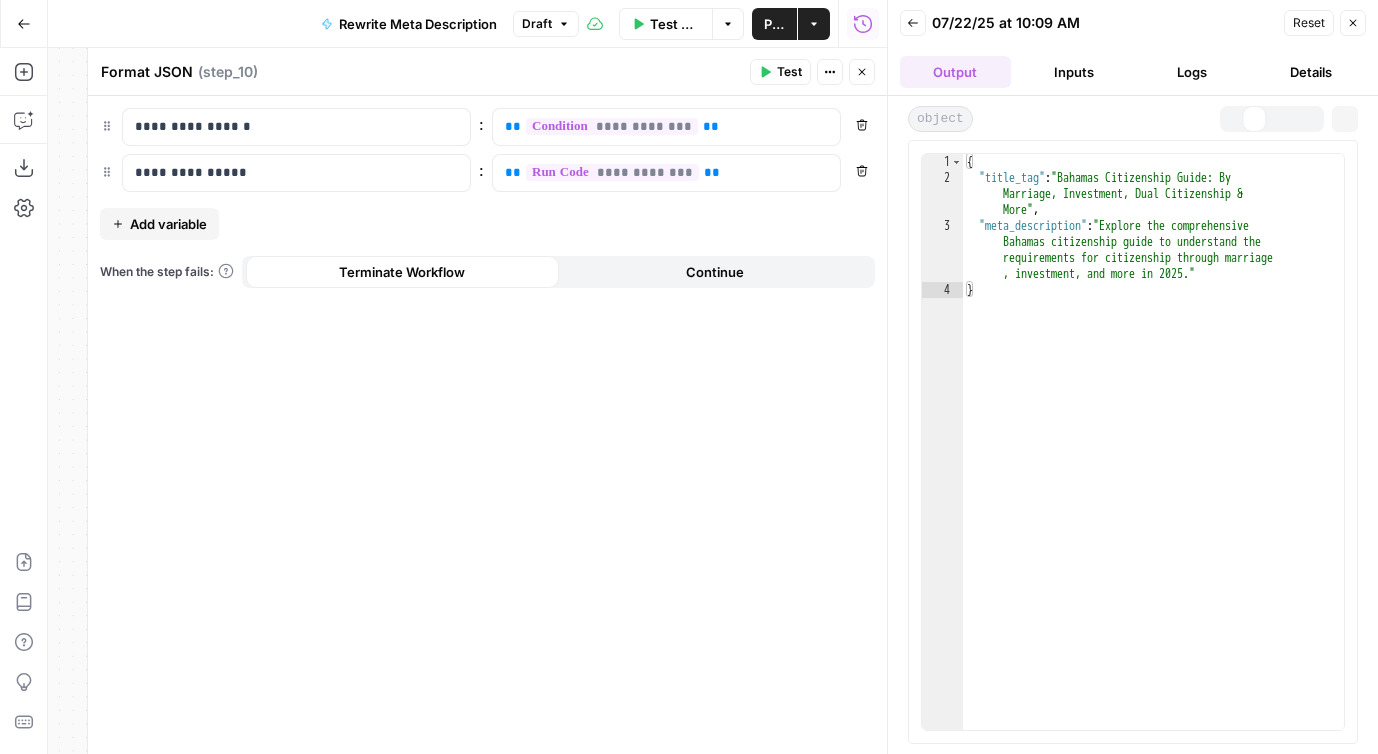 click on "Inputs" at bounding box center [1074, 72] 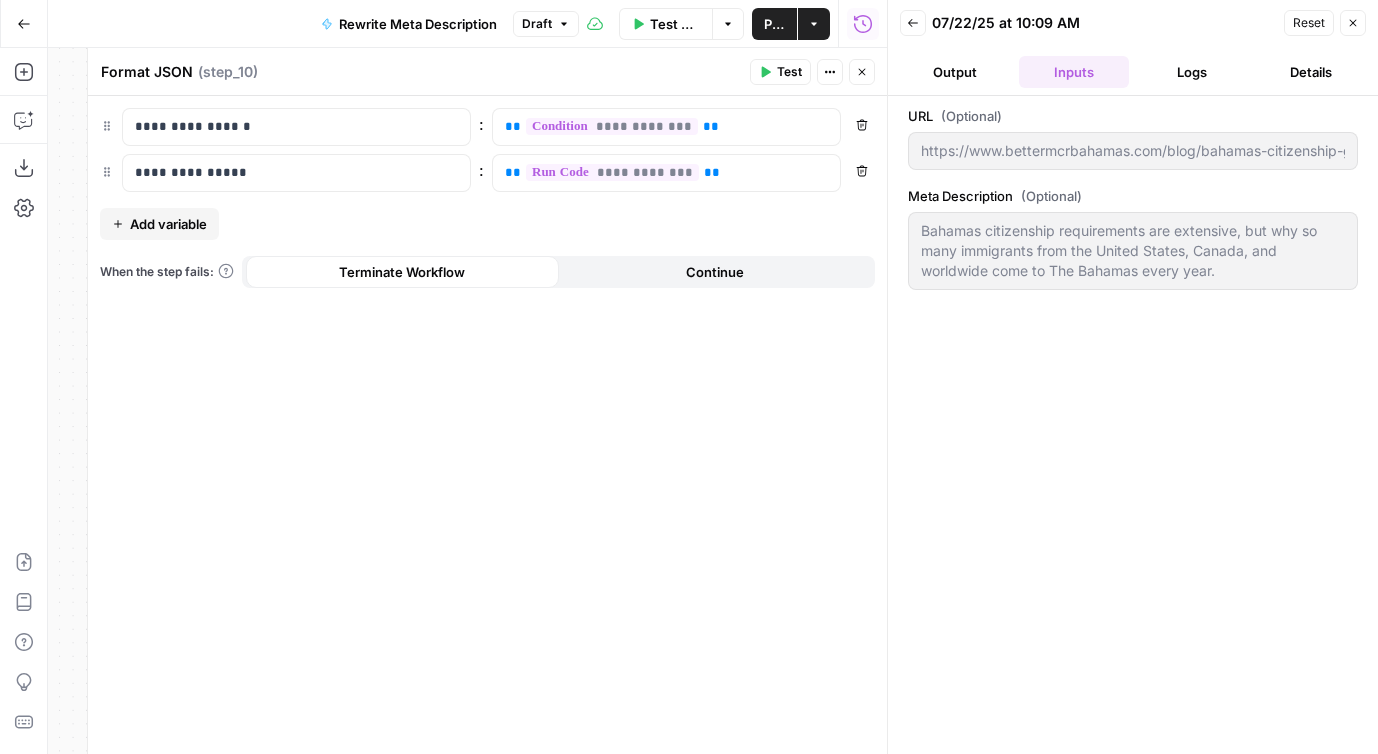 click on "Logs" at bounding box center (1192, 72) 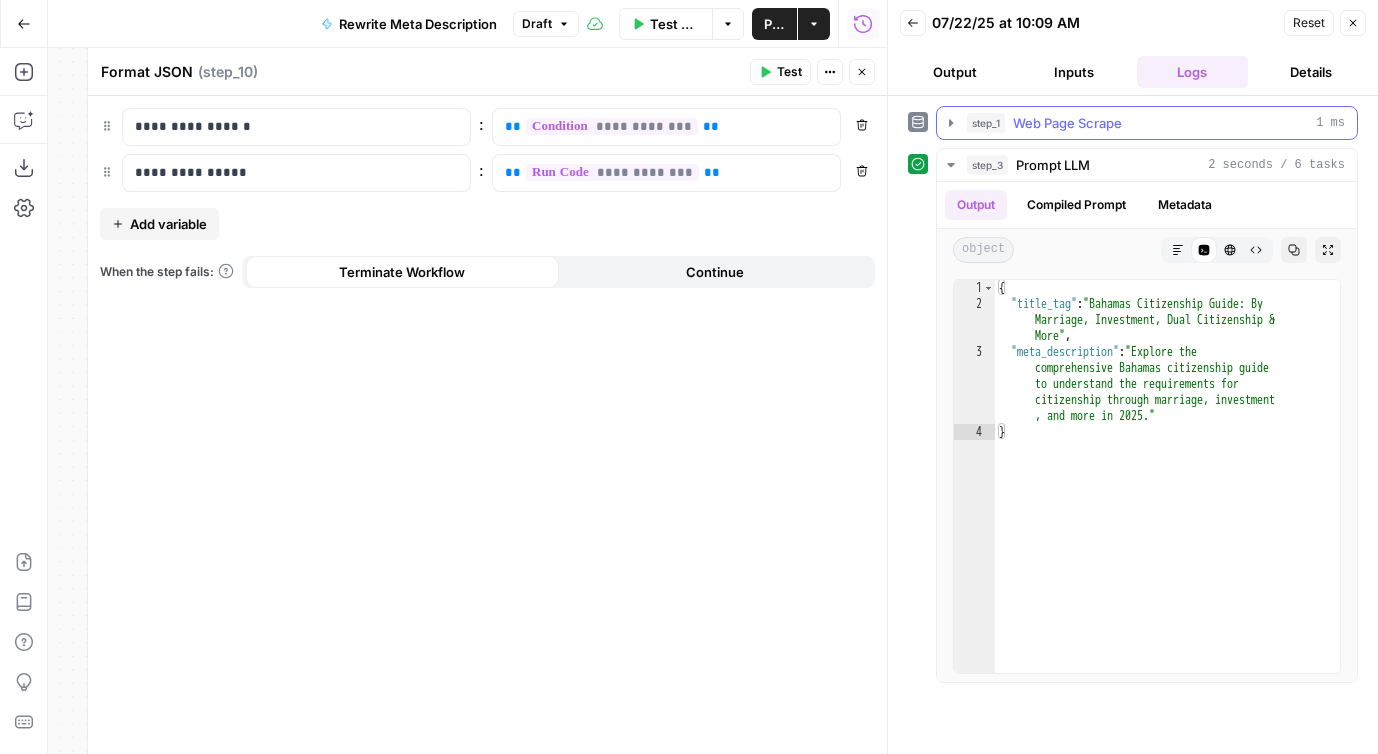 click on "step_1 Web Page Scrape 1 ms" at bounding box center [1156, 123] 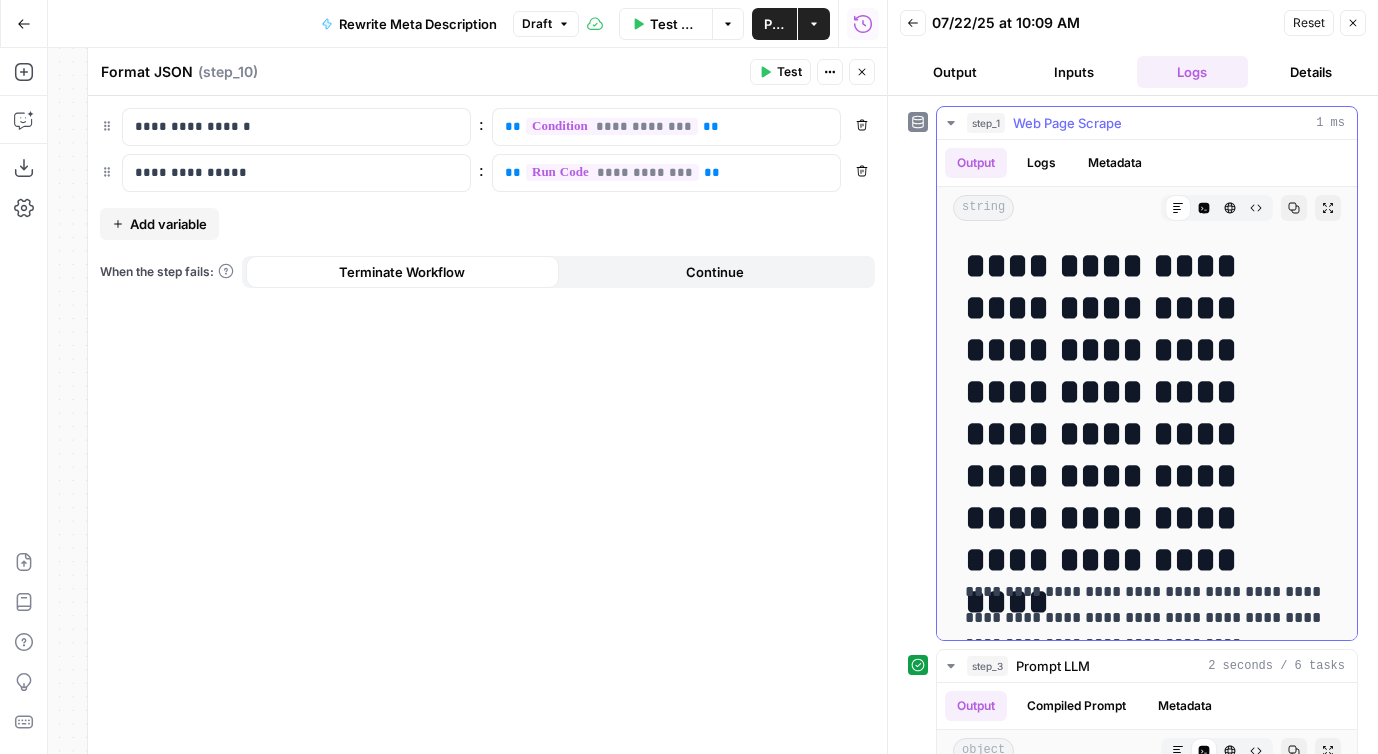click on "step_1 Web Page Scrape 1 ms" at bounding box center (1156, 123) 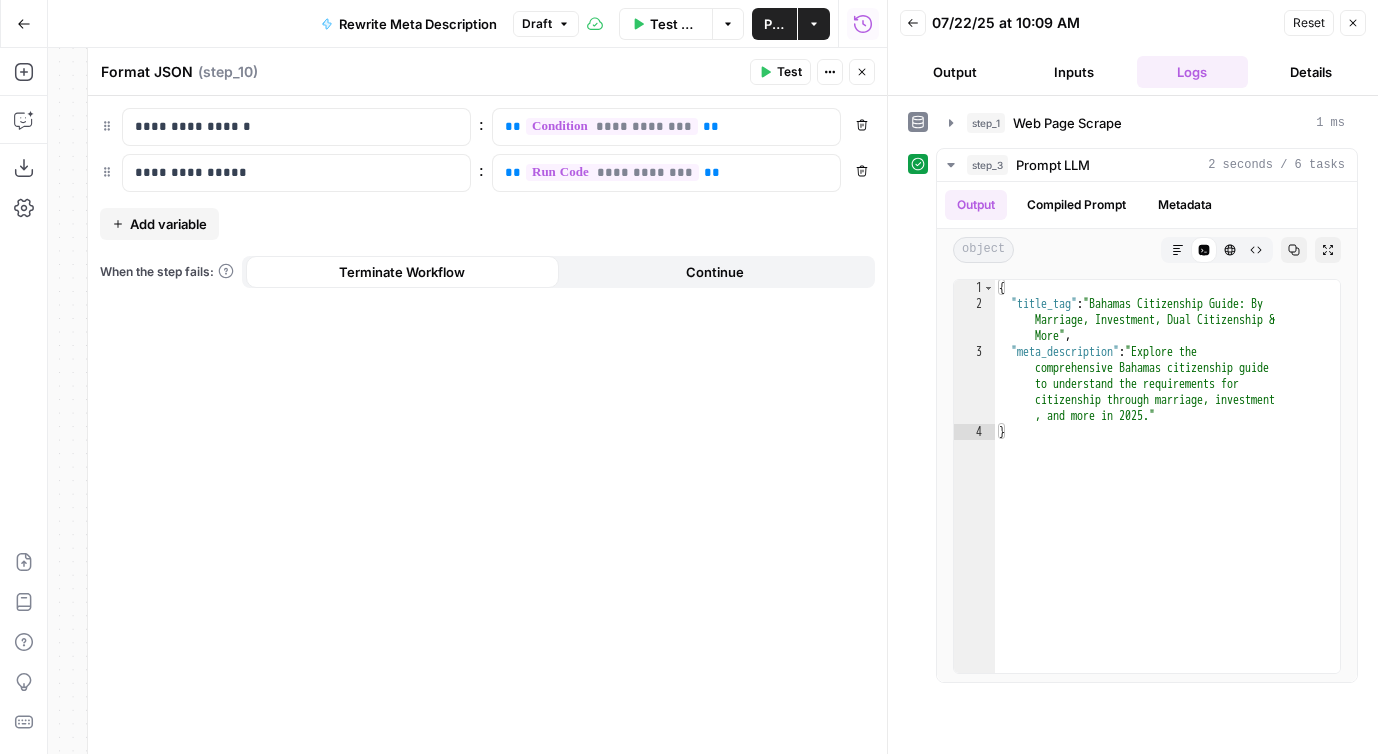 click on "Add variable" at bounding box center [168, 224] 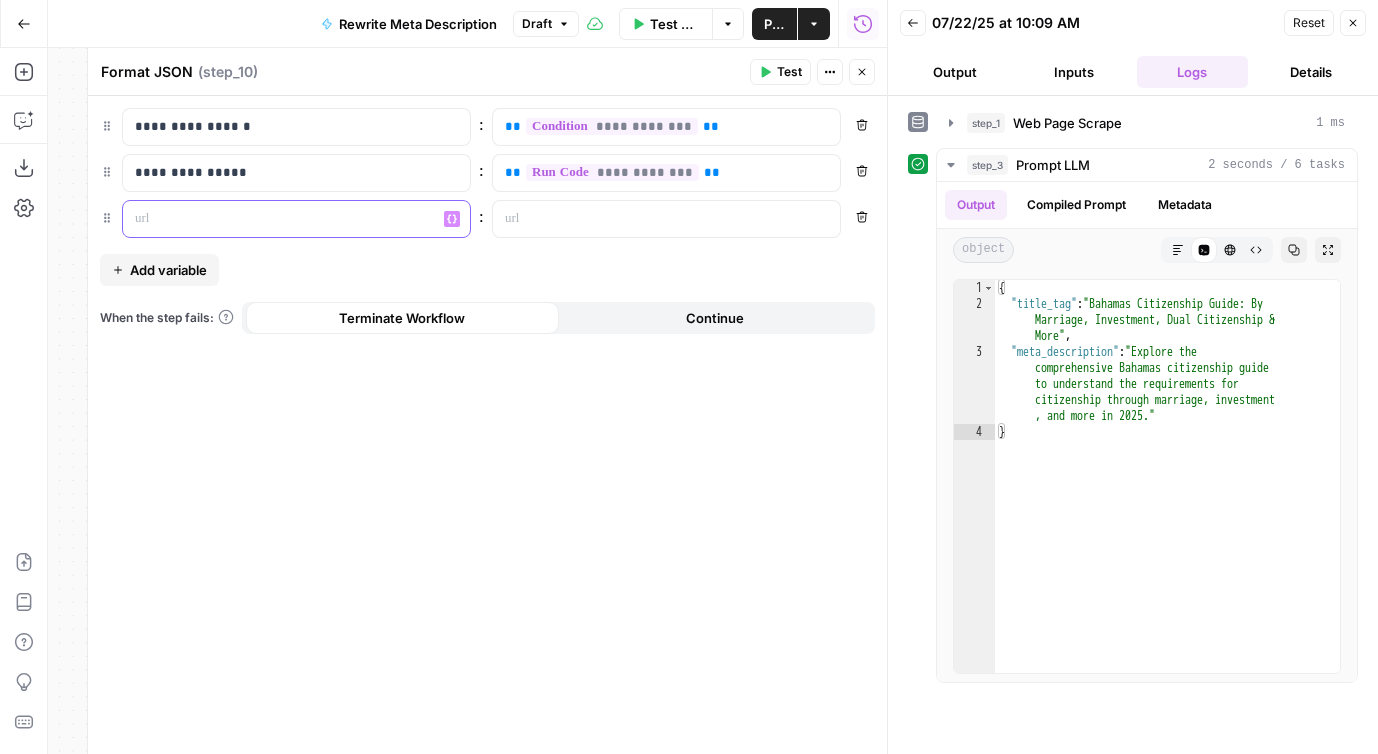 click at bounding box center [280, 219] 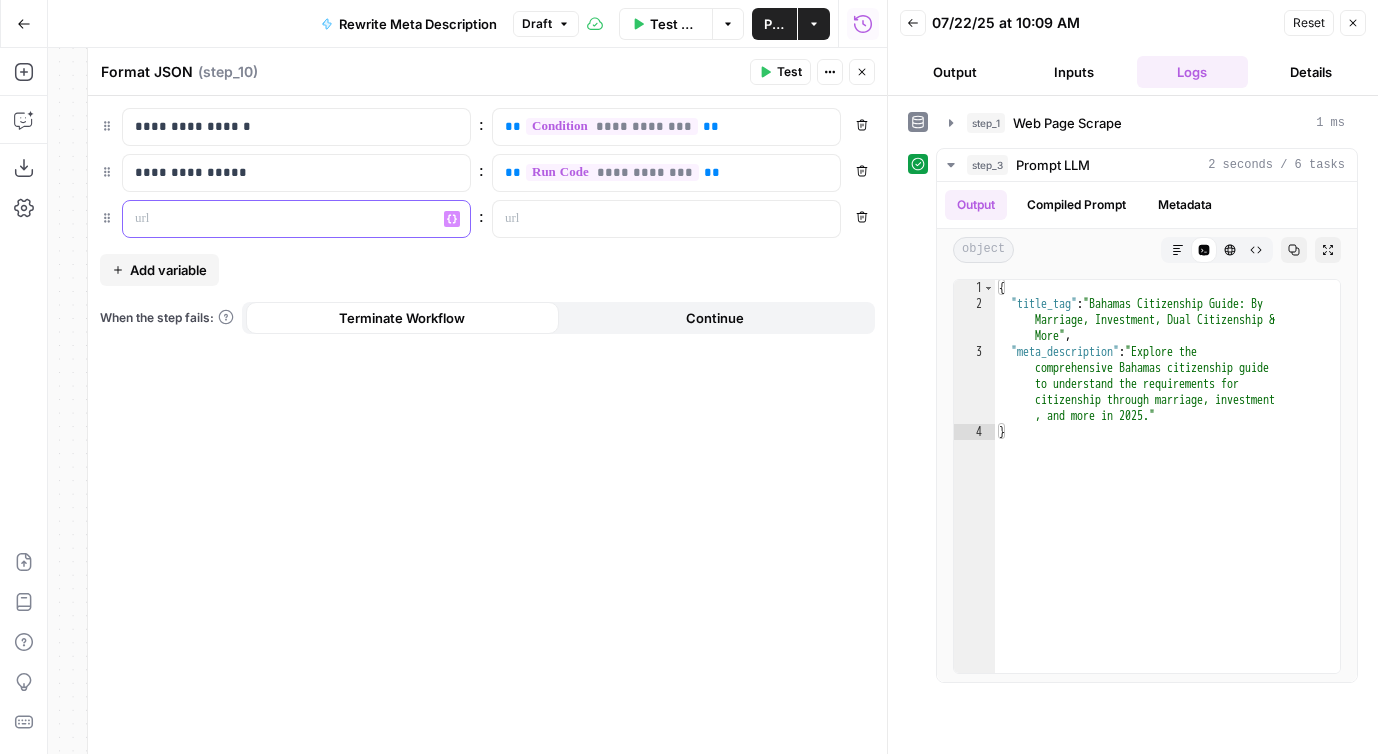 type 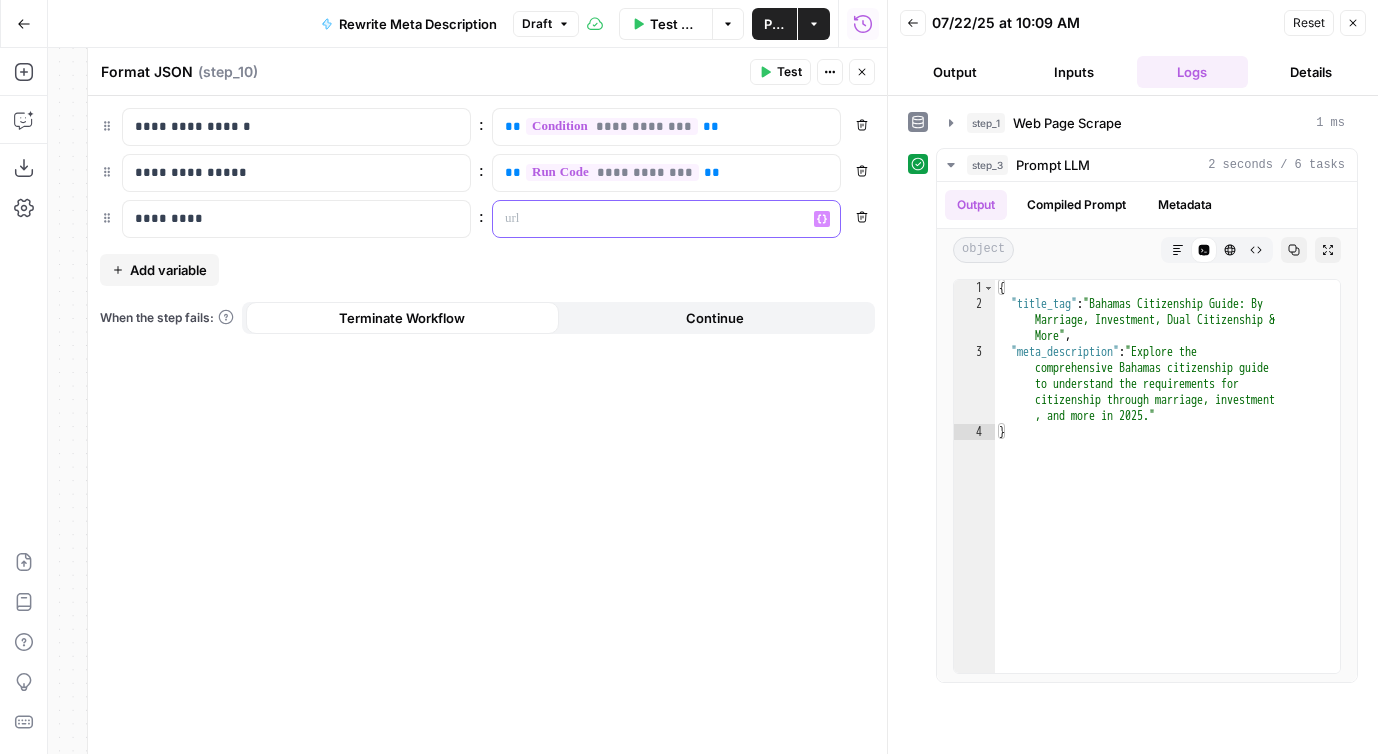 click at bounding box center (650, 219) 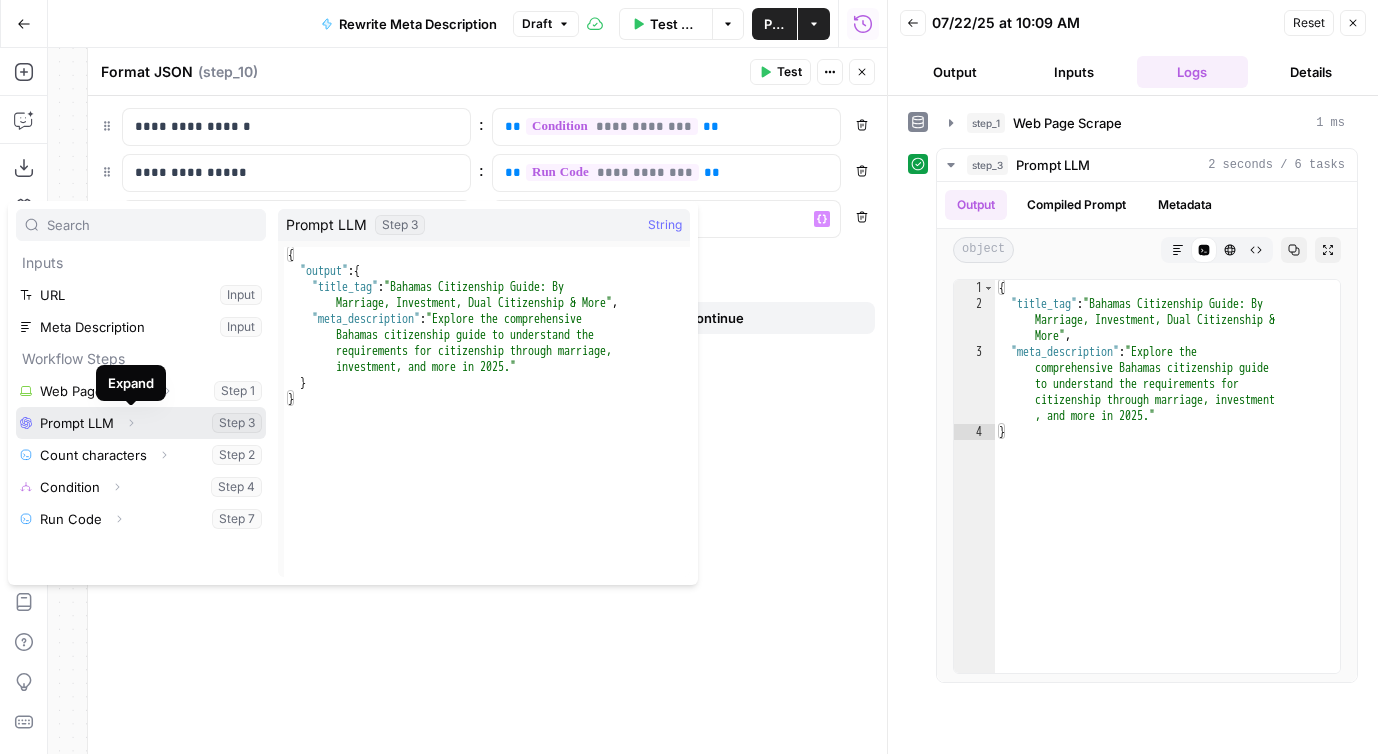 click 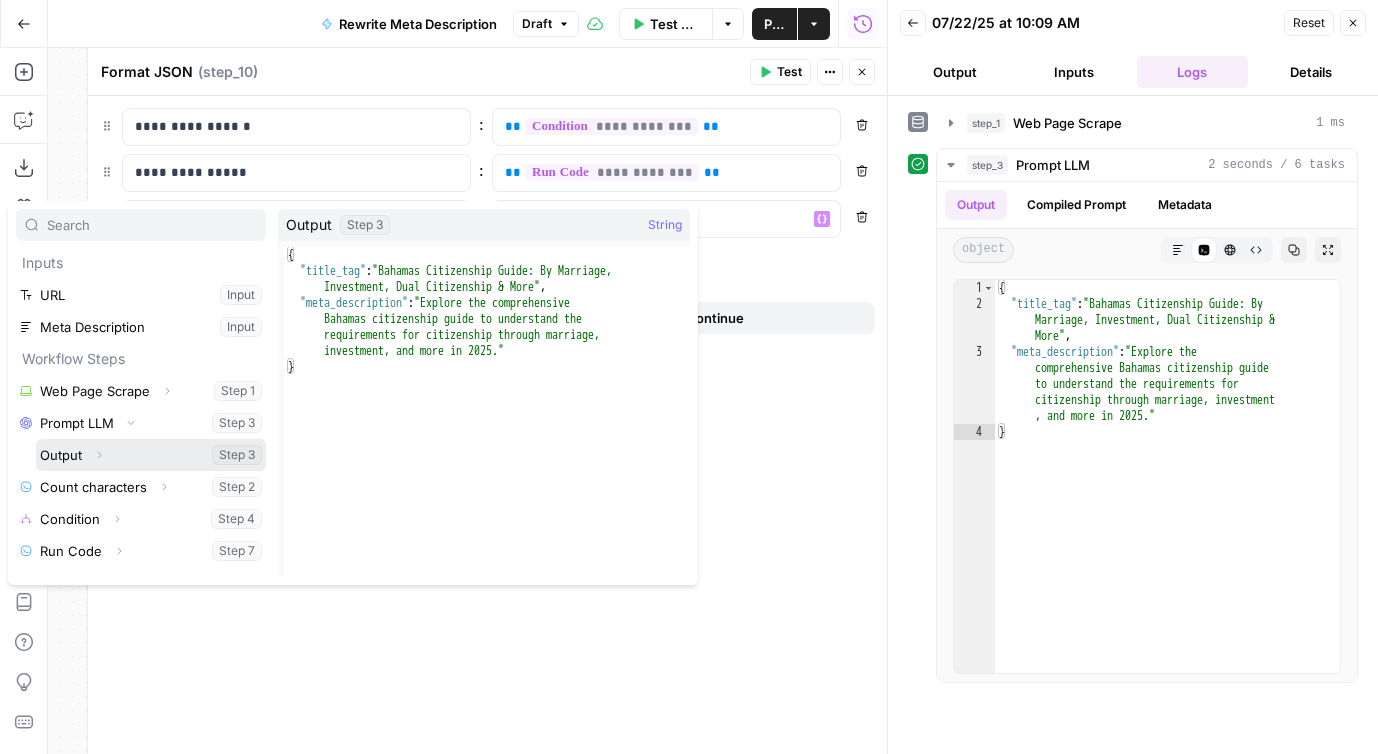 click on "Expand" at bounding box center [99, 455] 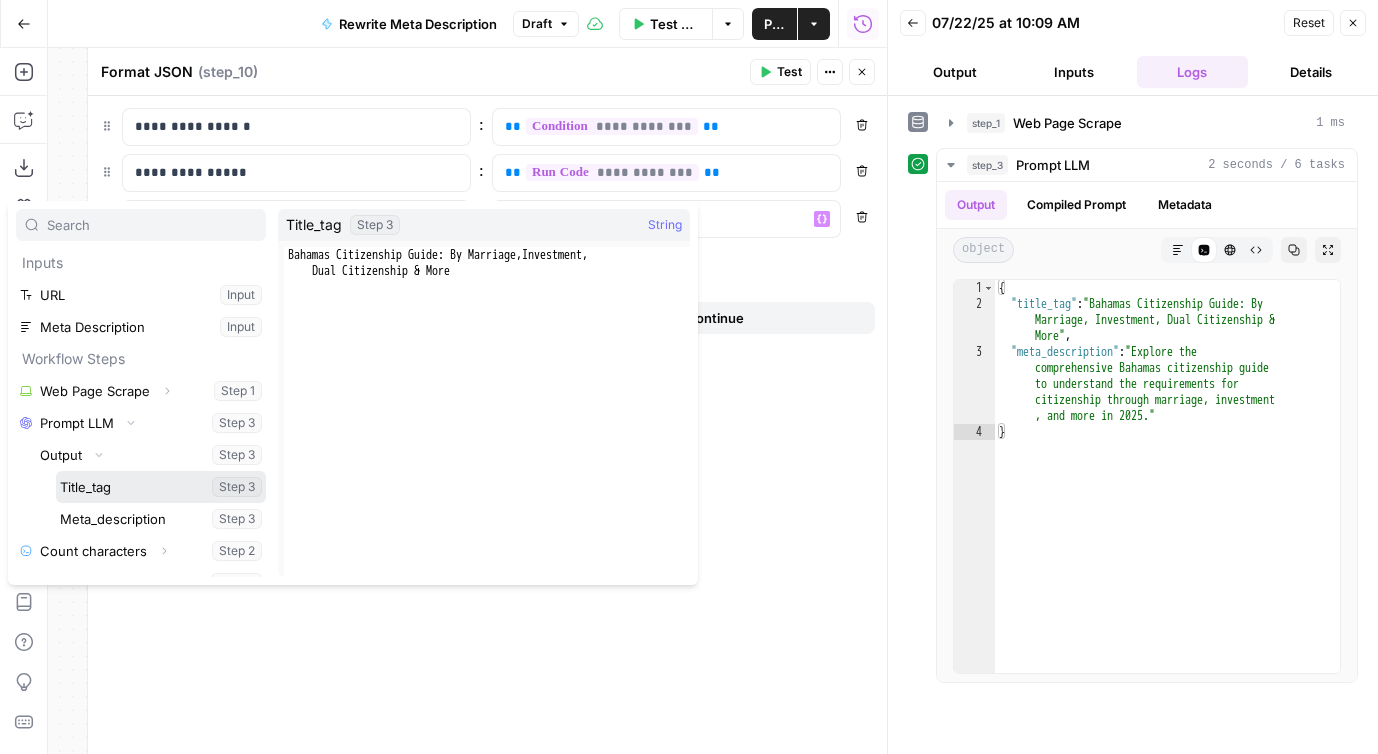 click at bounding box center (161, 487) 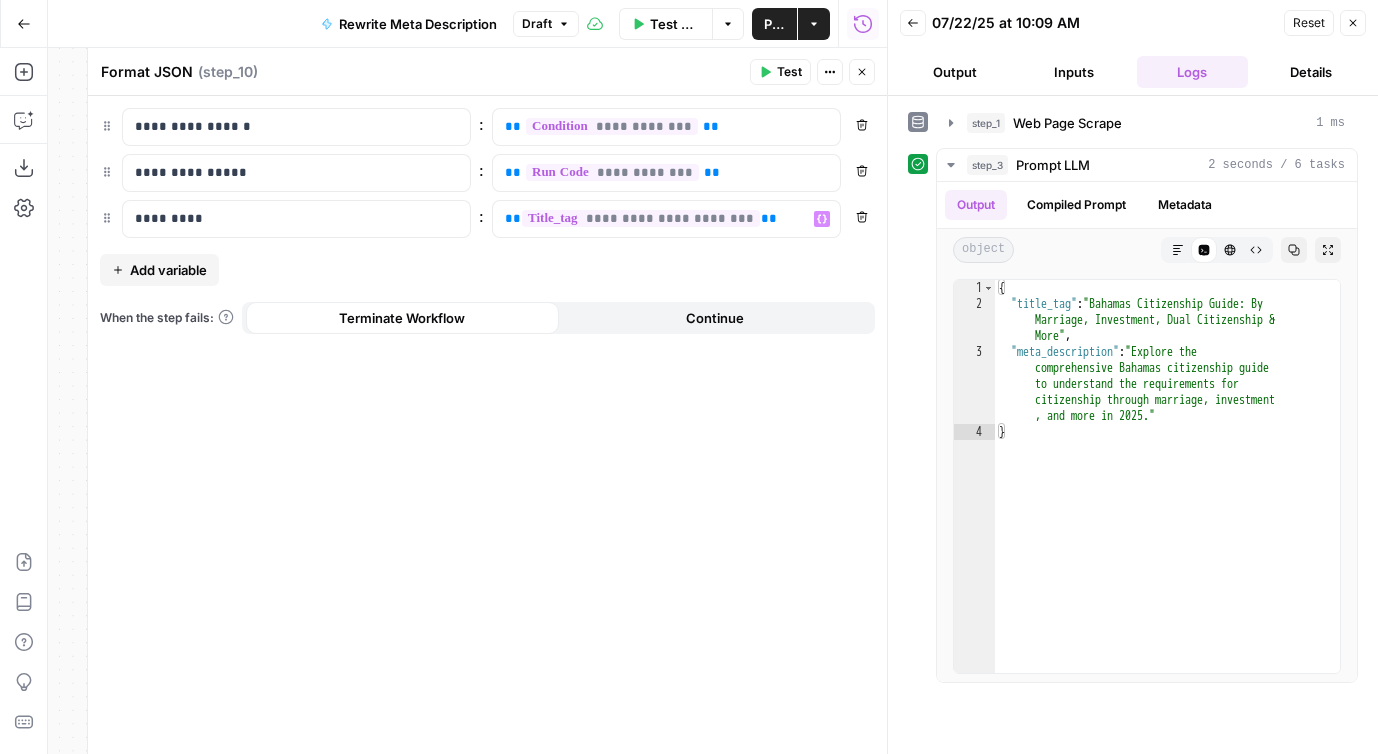 click on "Publish" at bounding box center [774, 24] 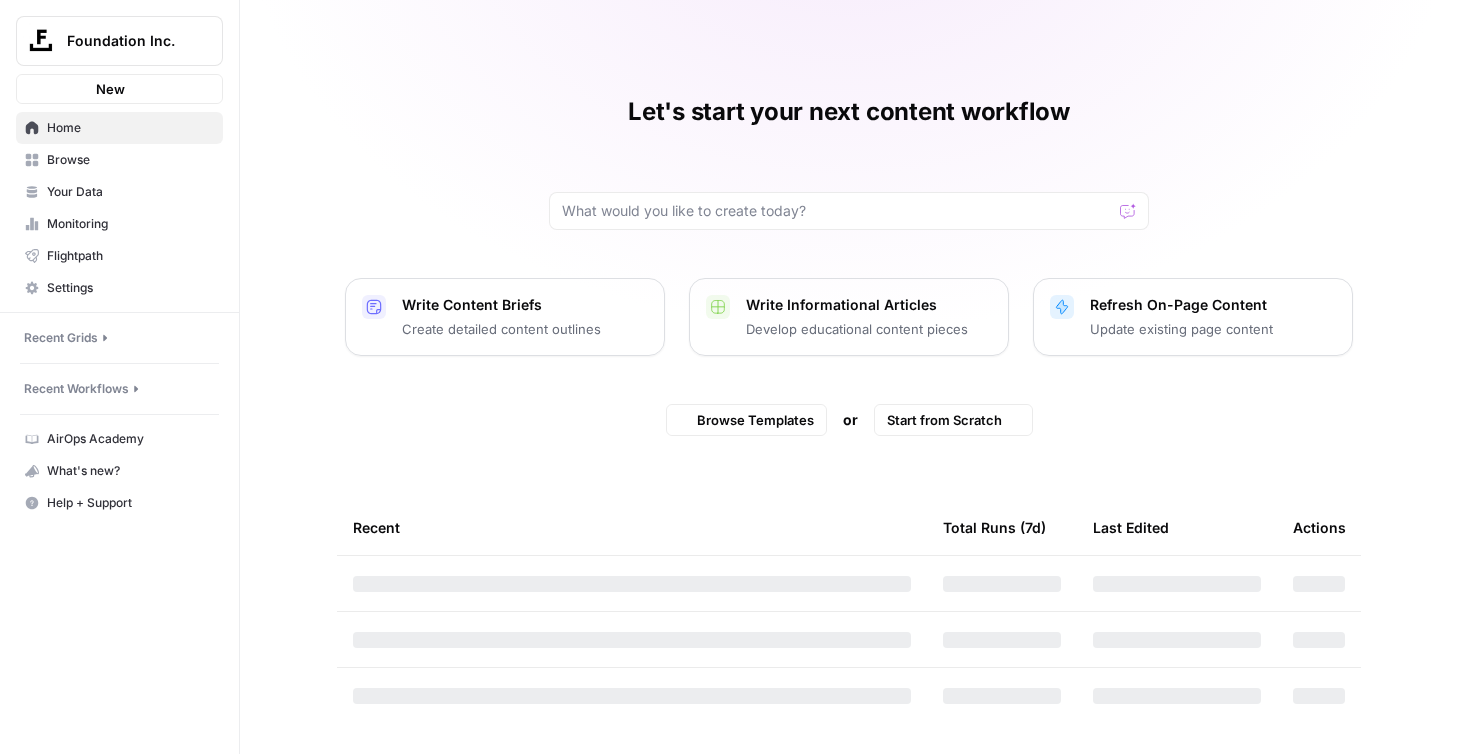 scroll, scrollTop: 0, scrollLeft: 0, axis: both 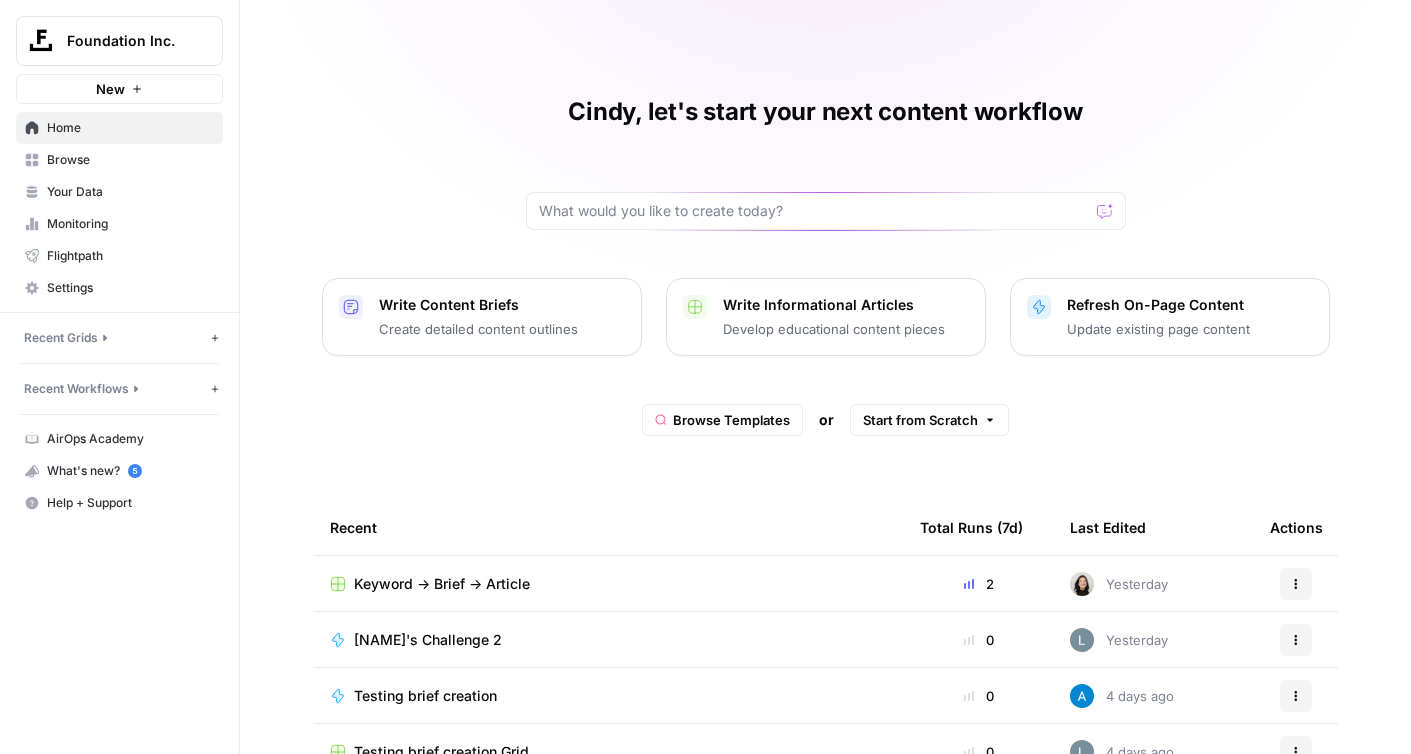 click 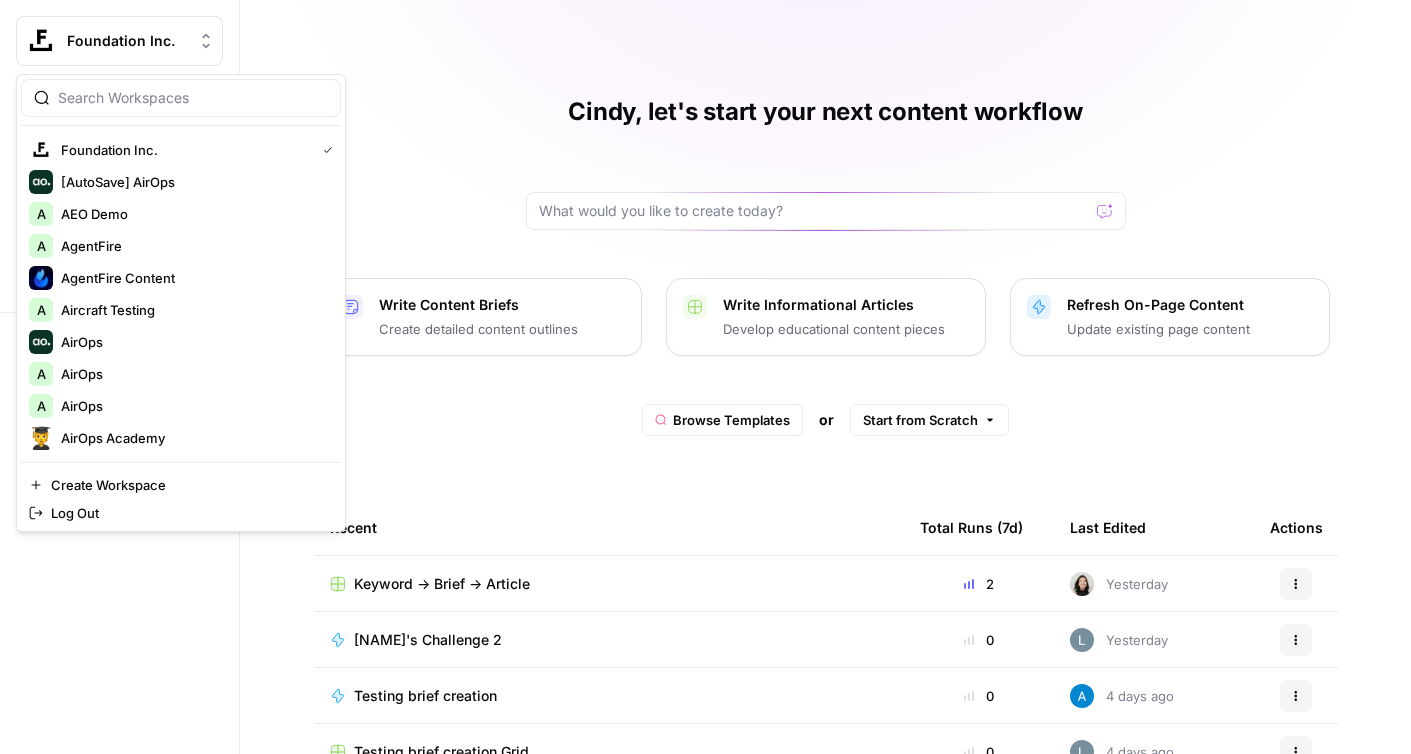 click at bounding box center (181, 98) 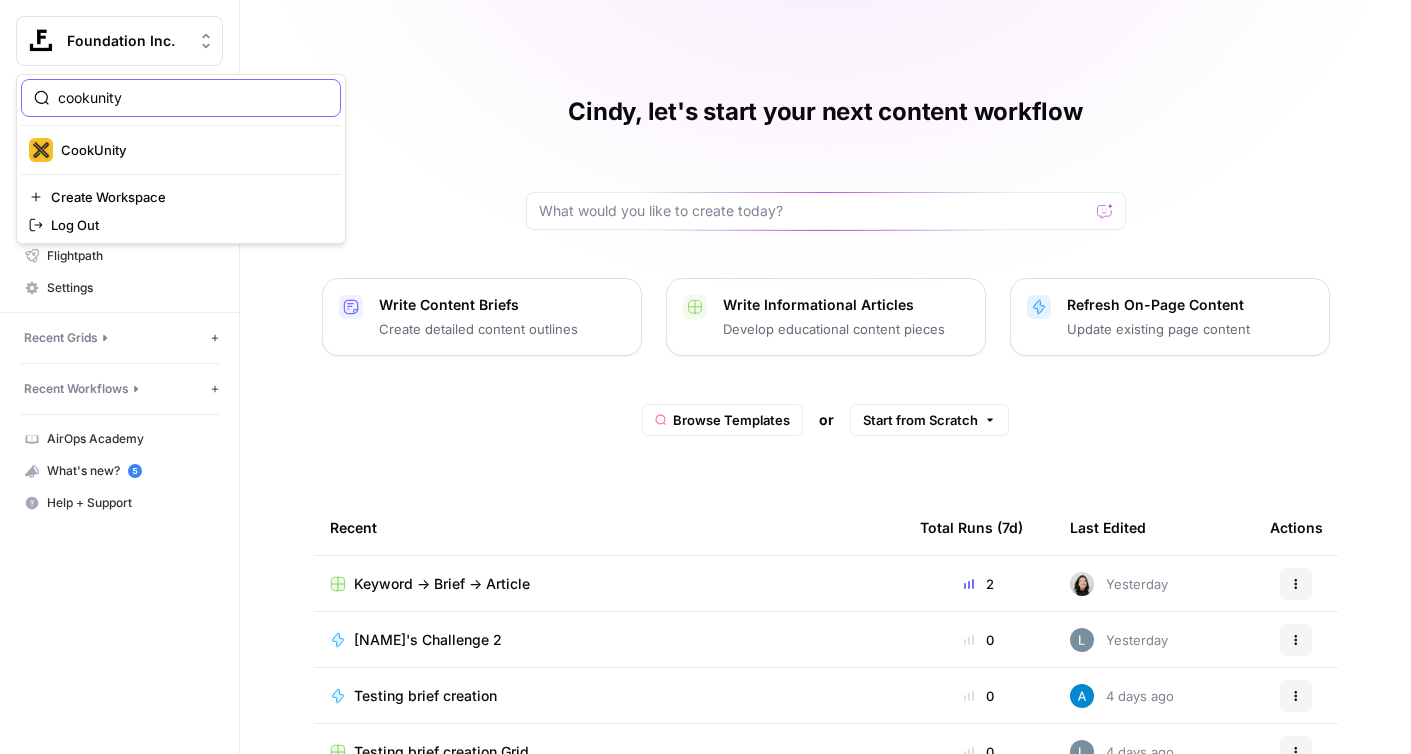 type on "cookunity" 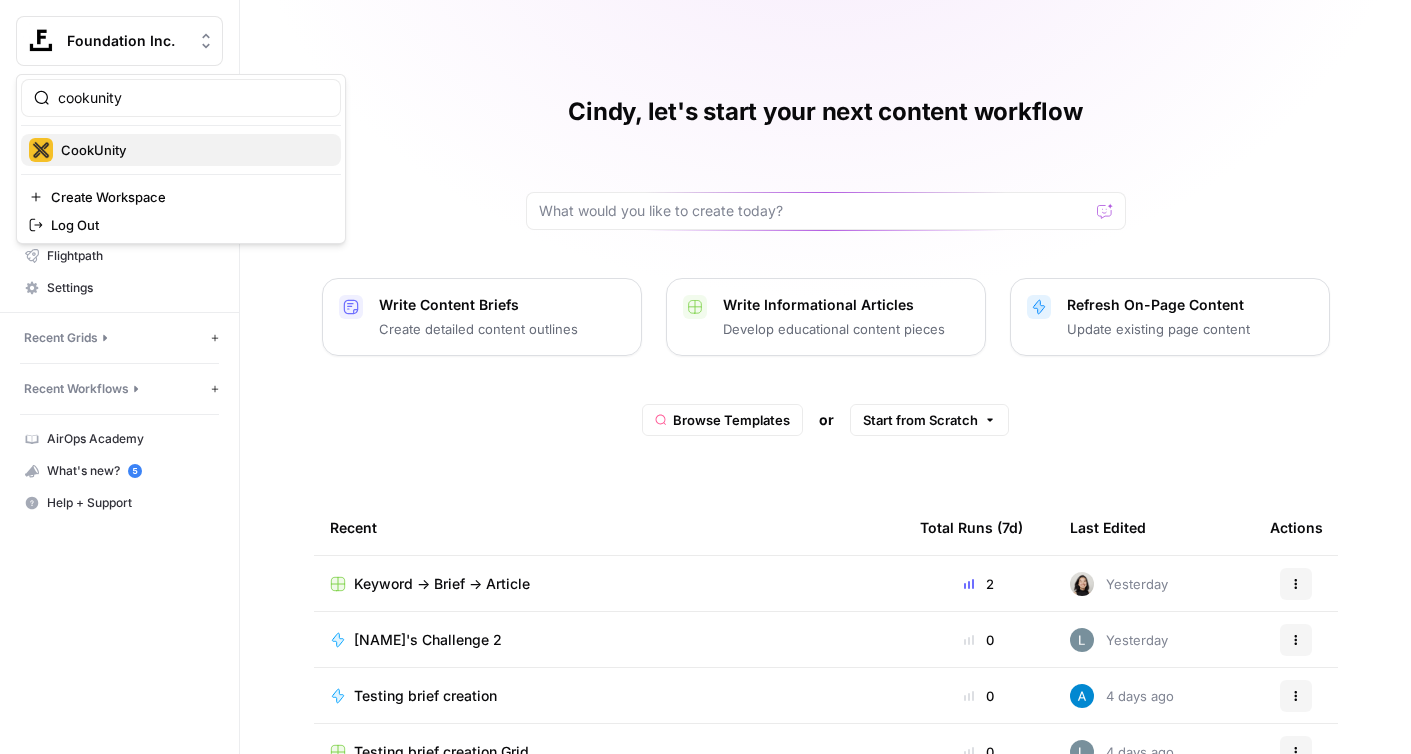 click on "CookUnity" at bounding box center (193, 150) 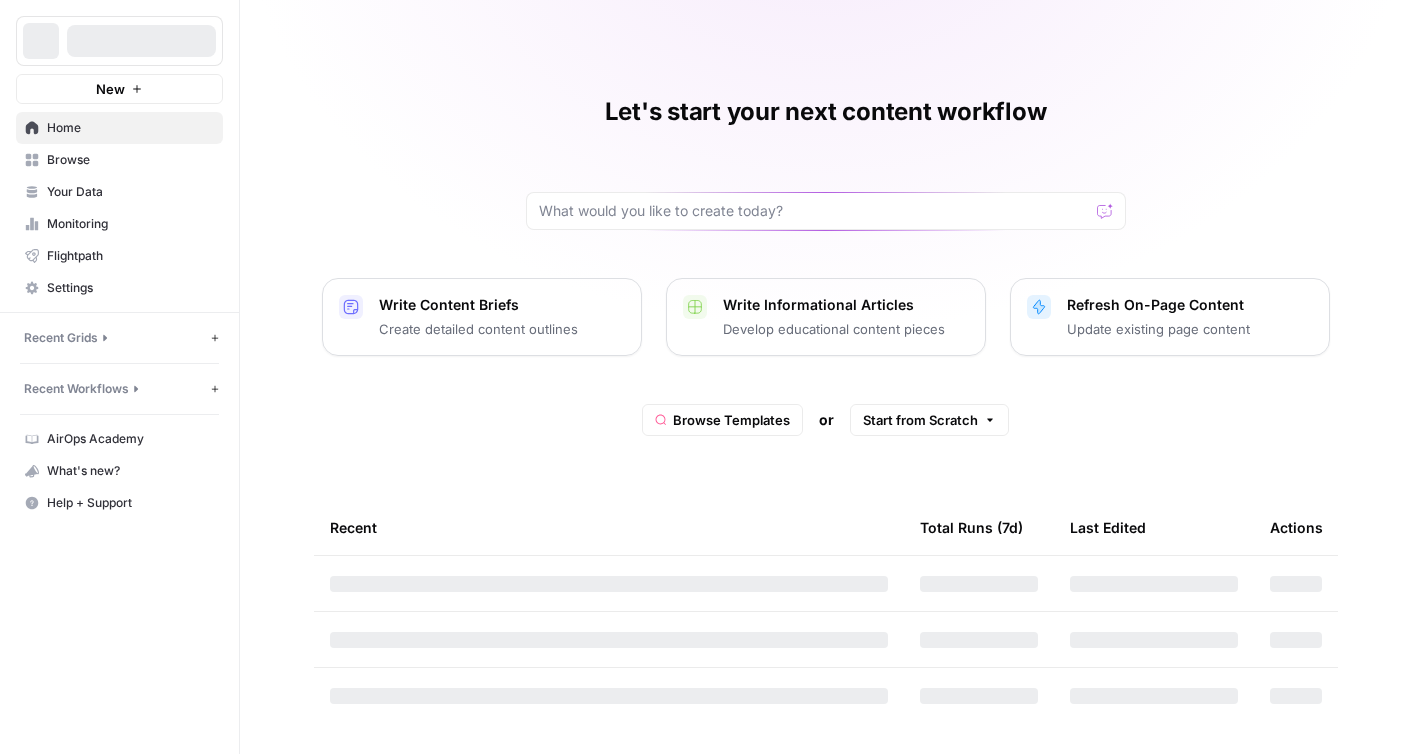 scroll, scrollTop: 0, scrollLeft: 0, axis: both 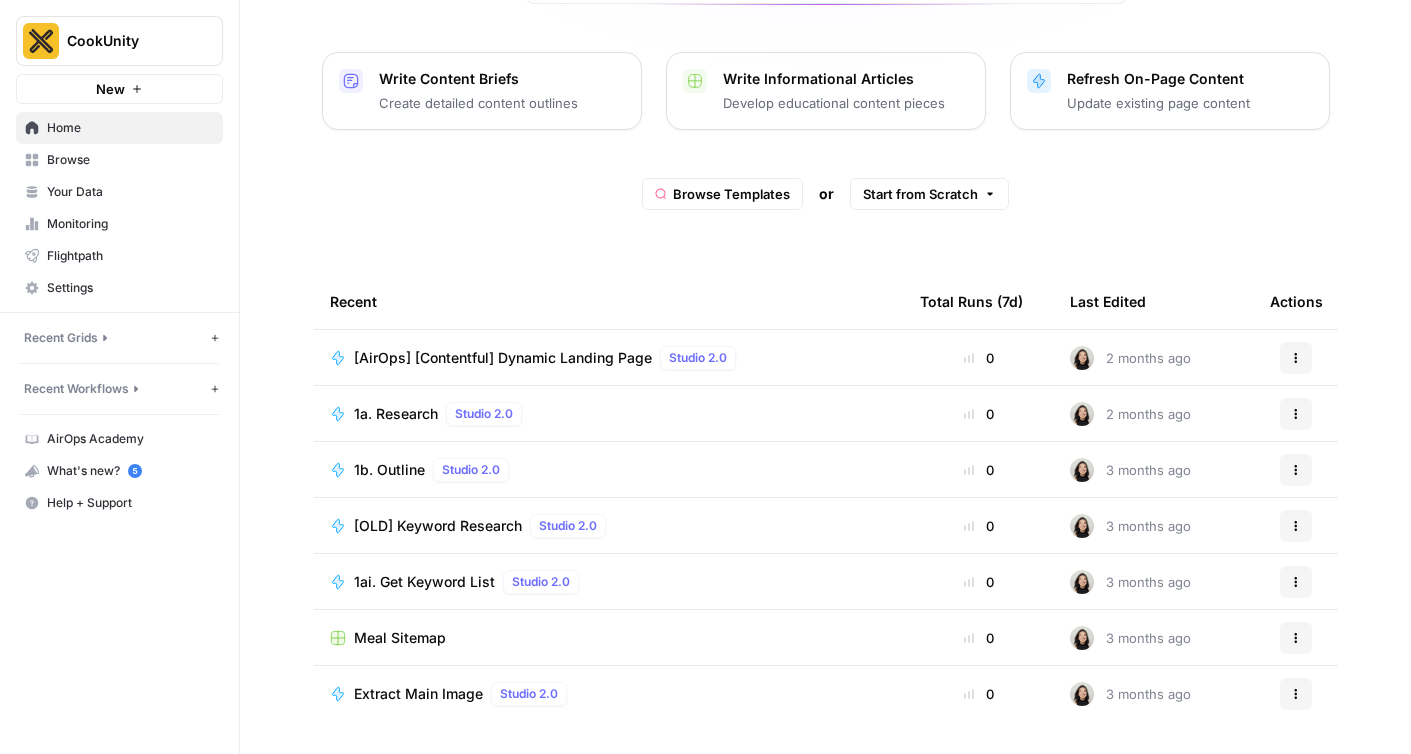 click on "Recent Grids" at bounding box center (61, 338) 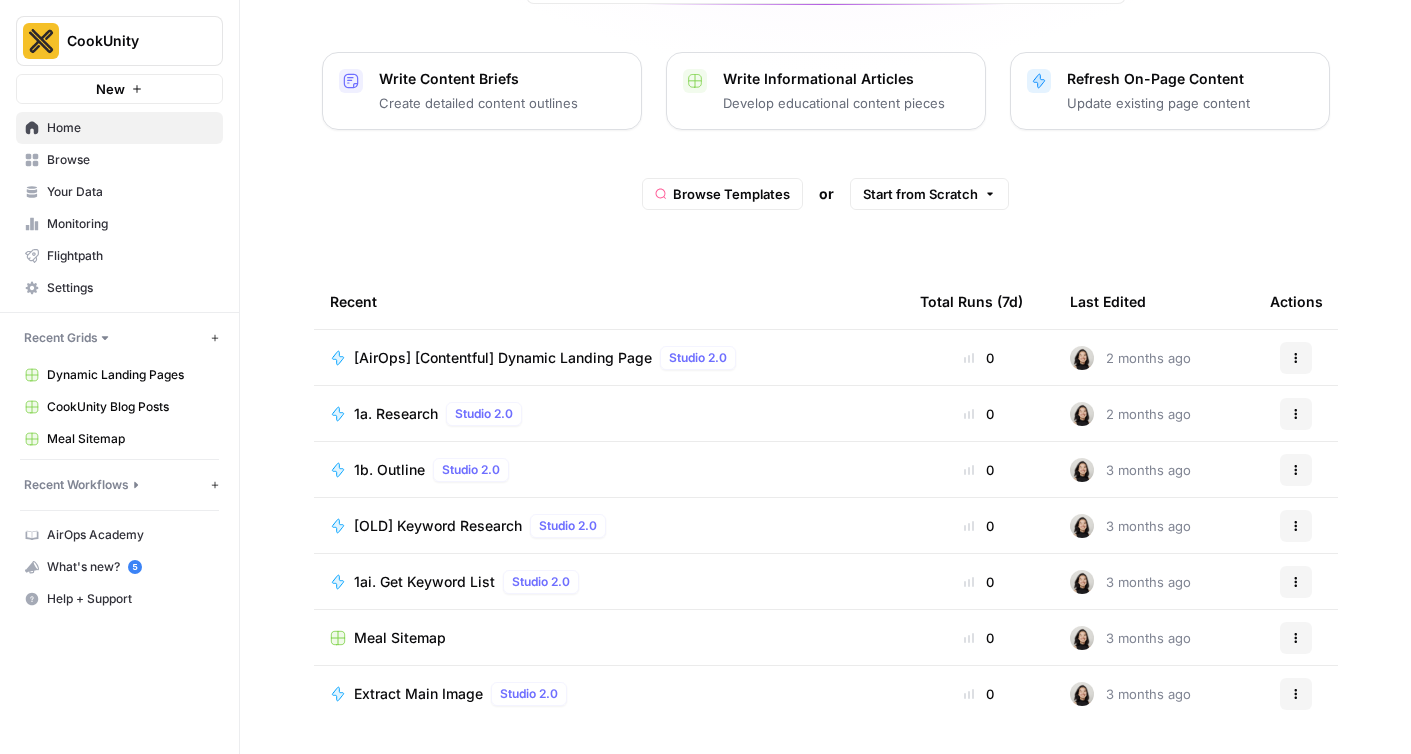 click on "Dynamic Landing Pages" at bounding box center [130, 375] 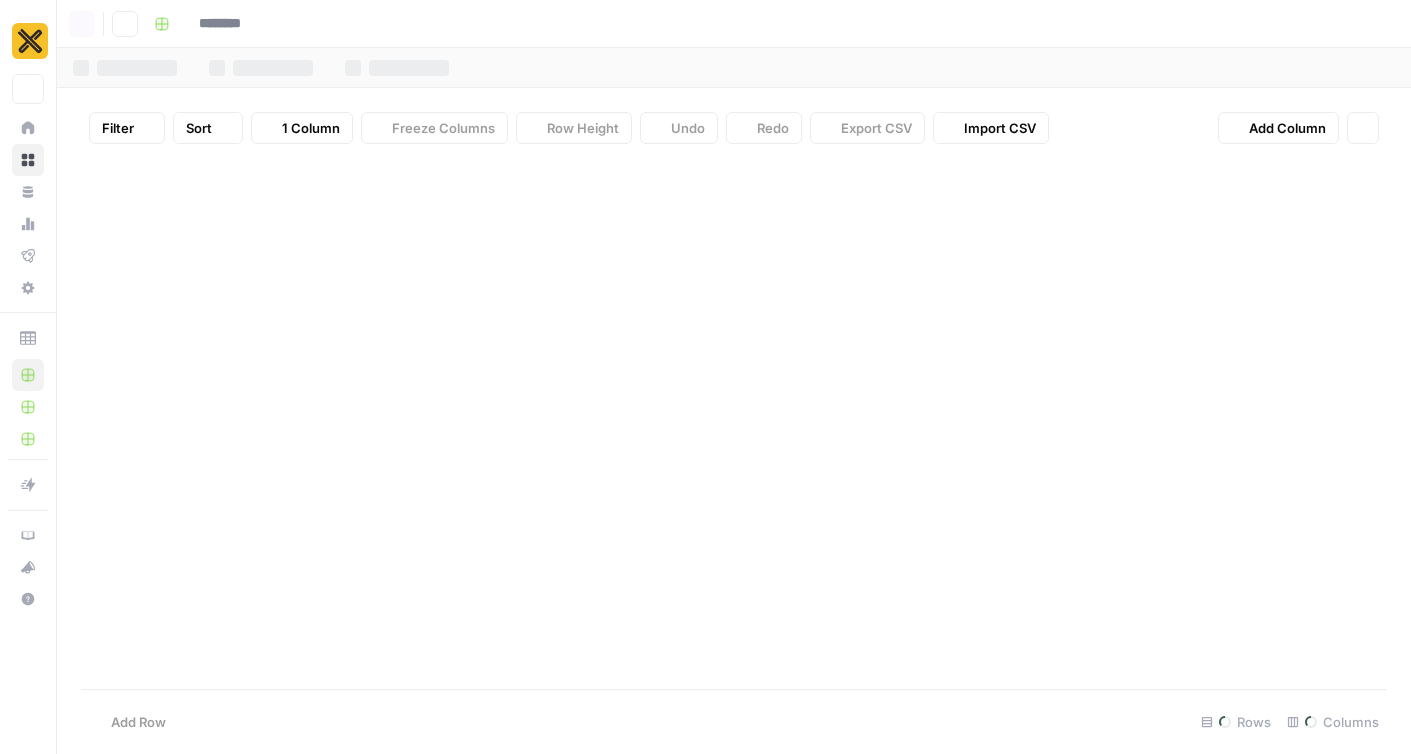 type on "**********" 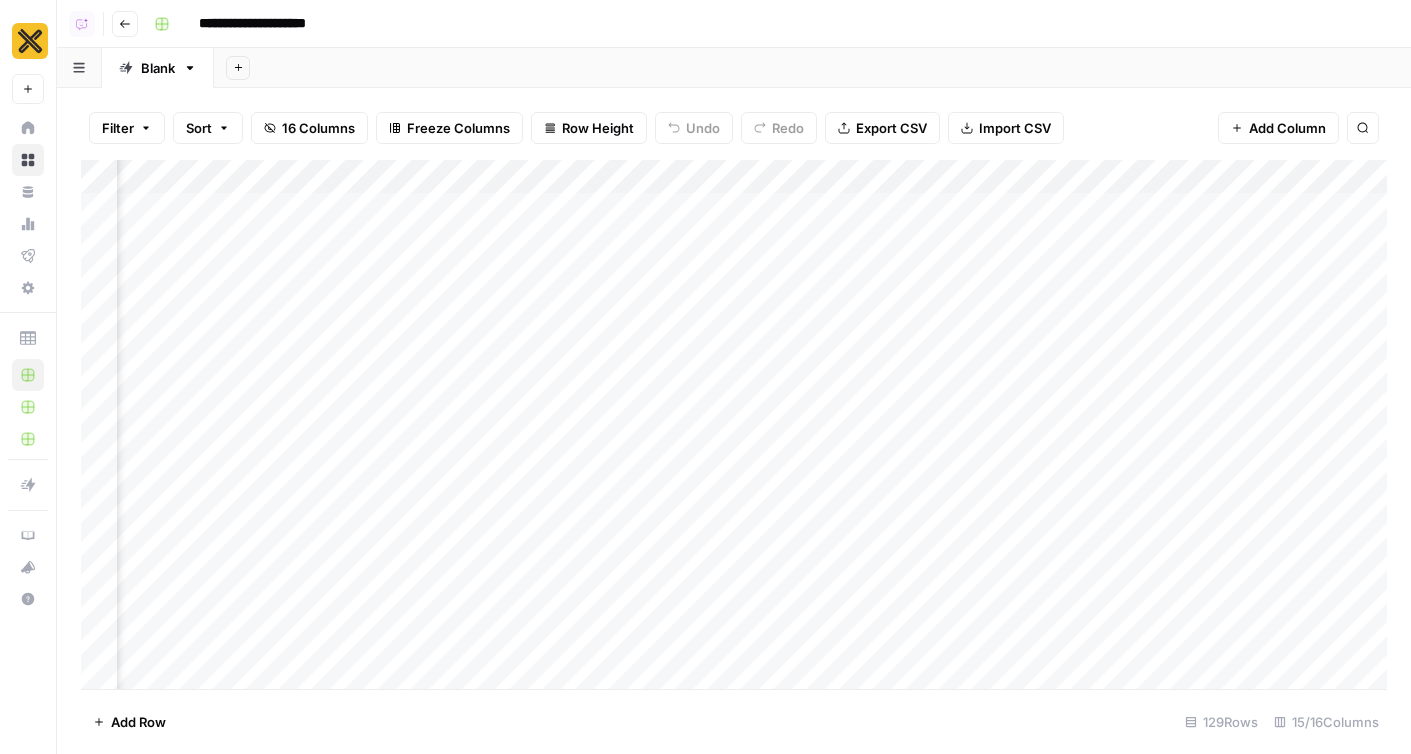 scroll, scrollTop: 0, scrollLeft: 1681, axis: horizontal 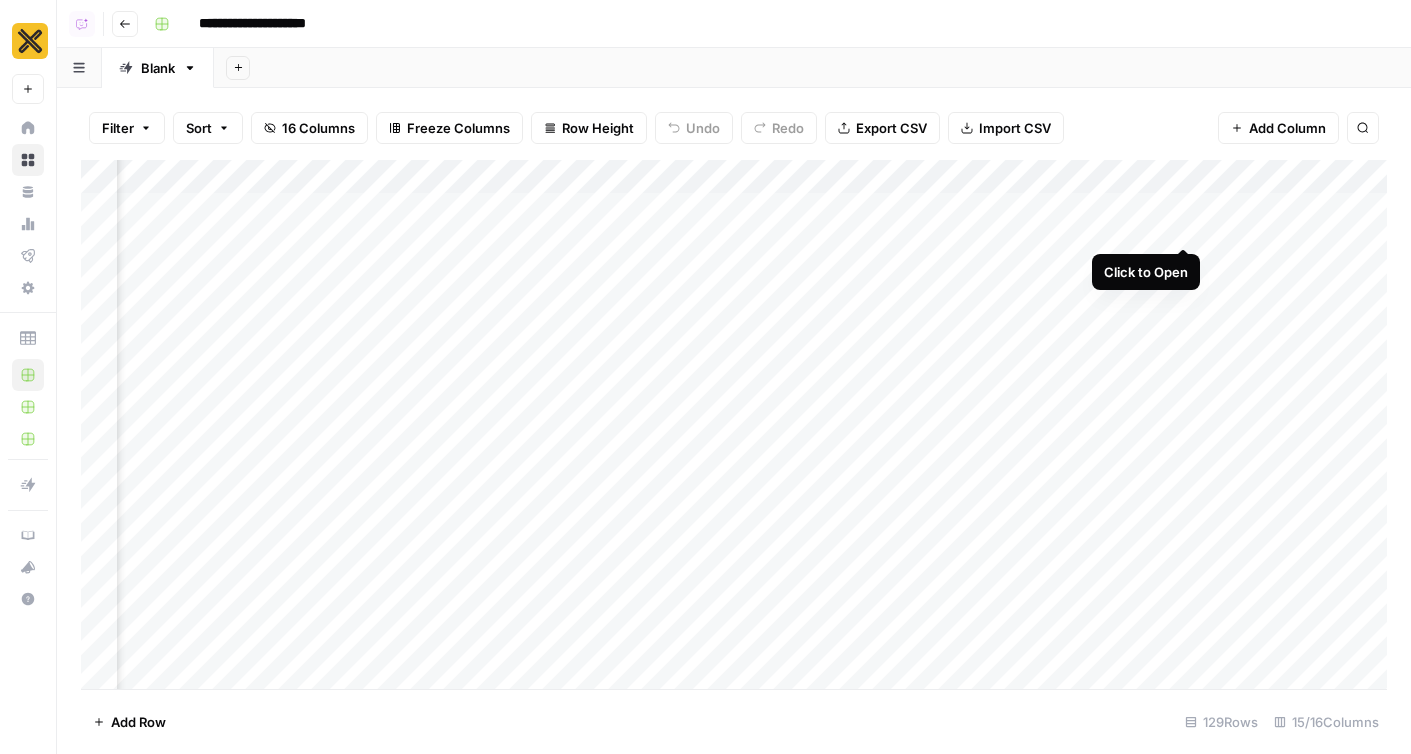 click on "Add Column" at bounding box center [734, 424] 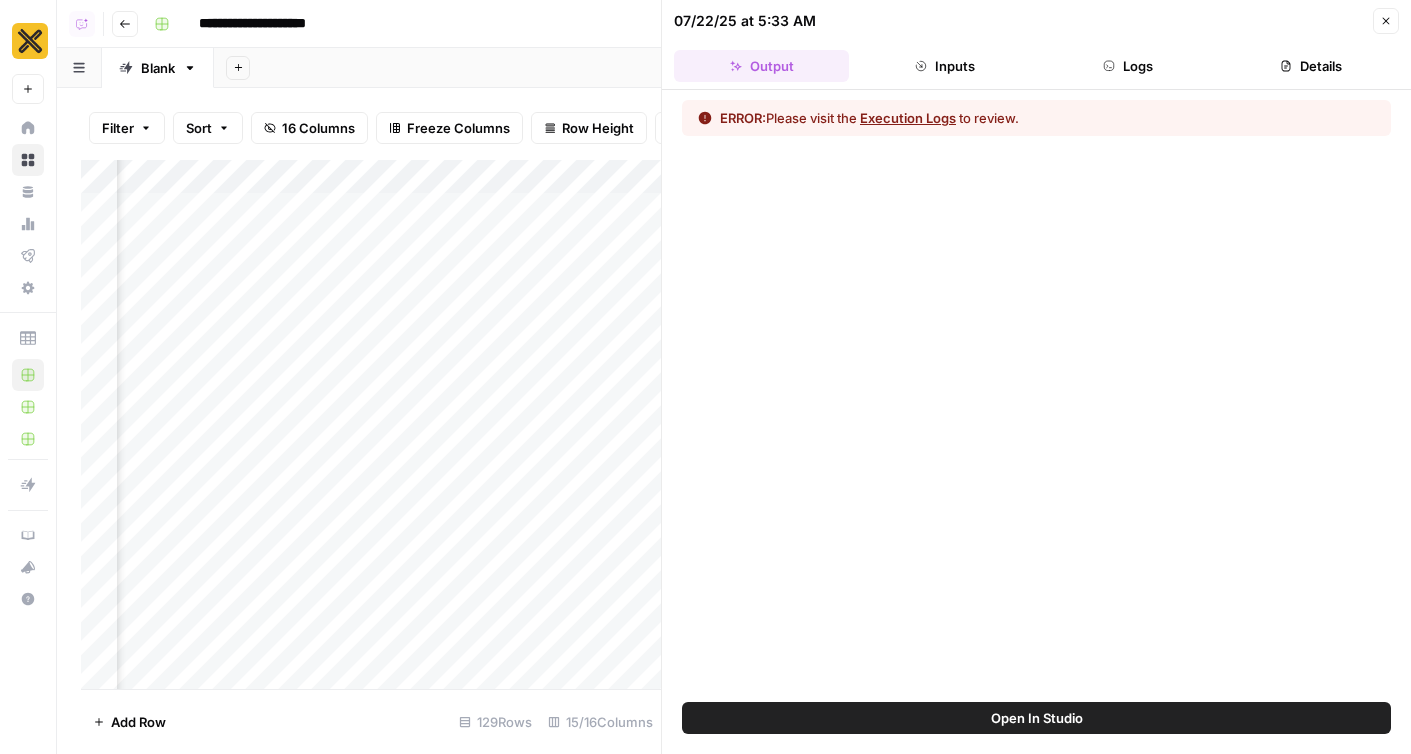 click 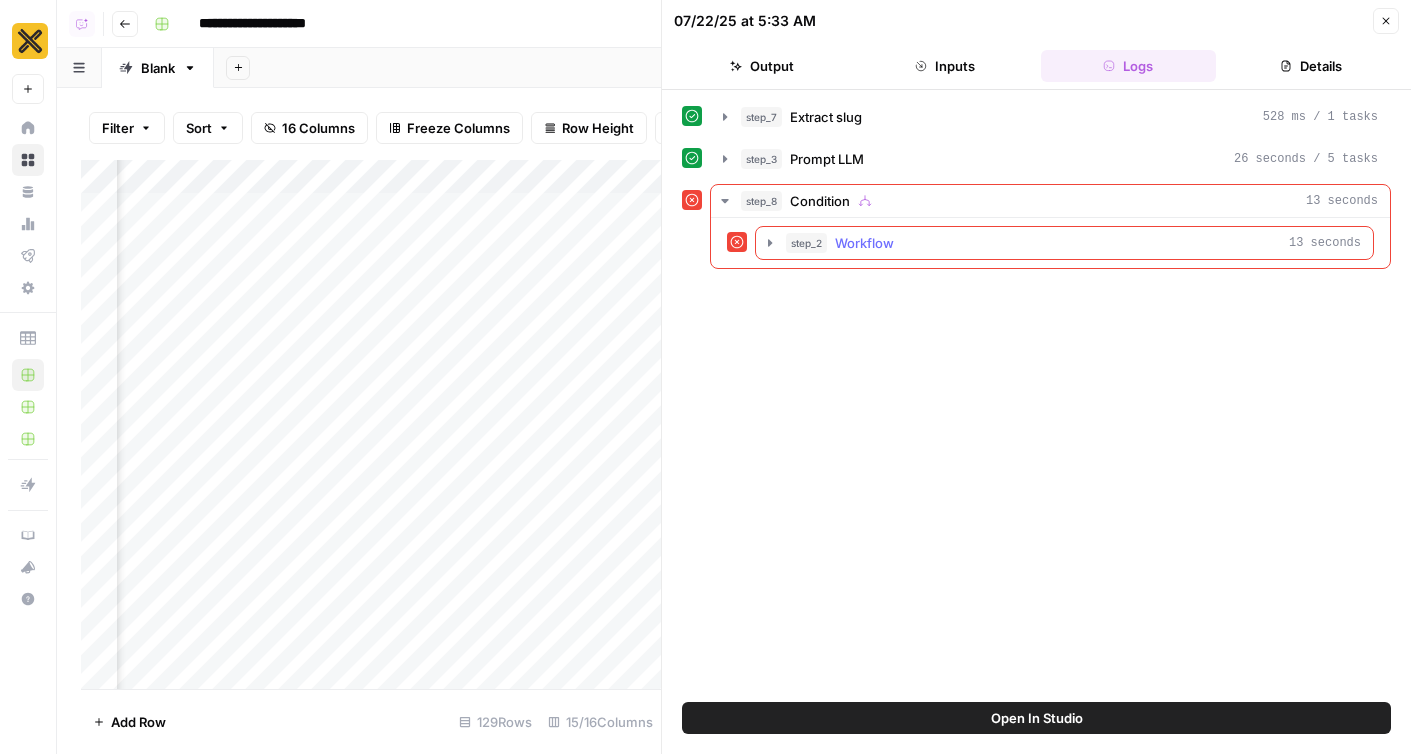 click on "step_2 Workflow 13 seconds" at bounding box center [1064, 243] 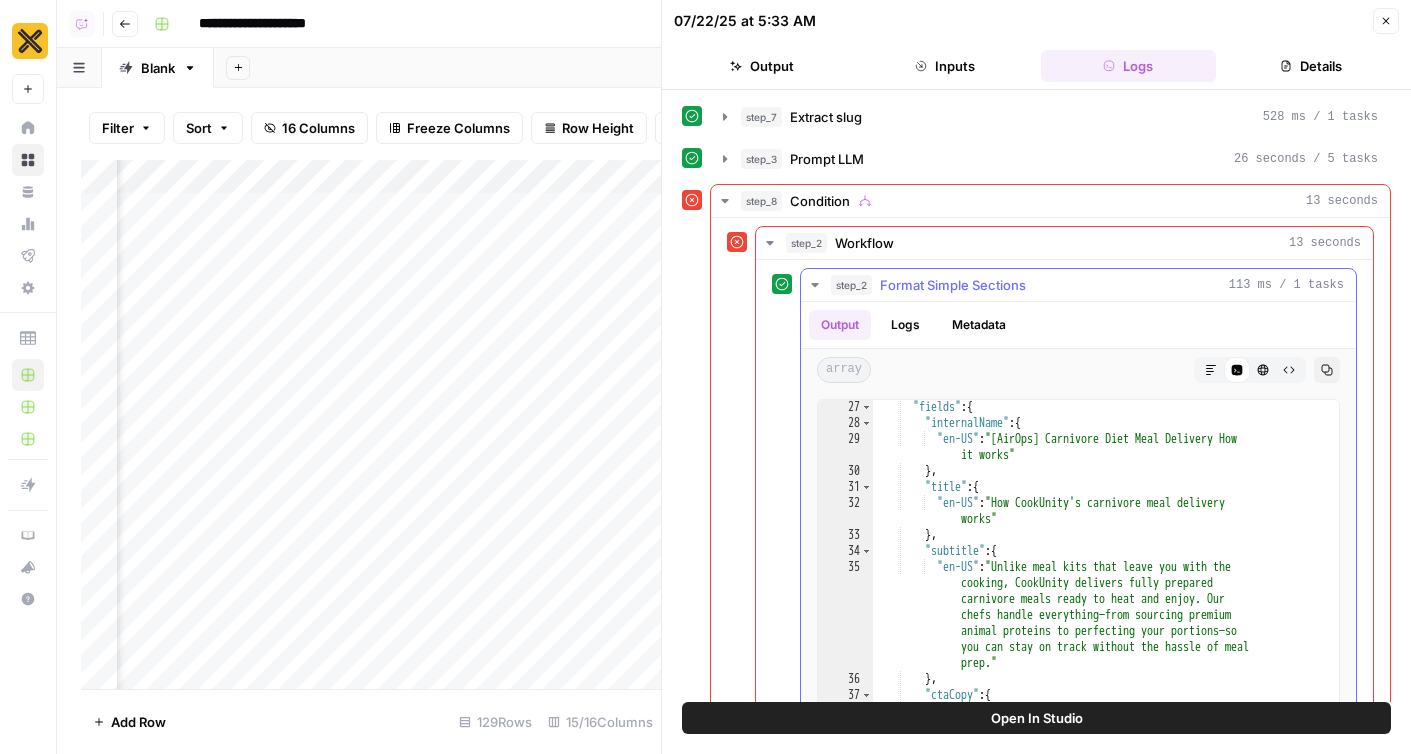 scroll, scrollTop: 545, scrollLeft: 0, axis: vertical 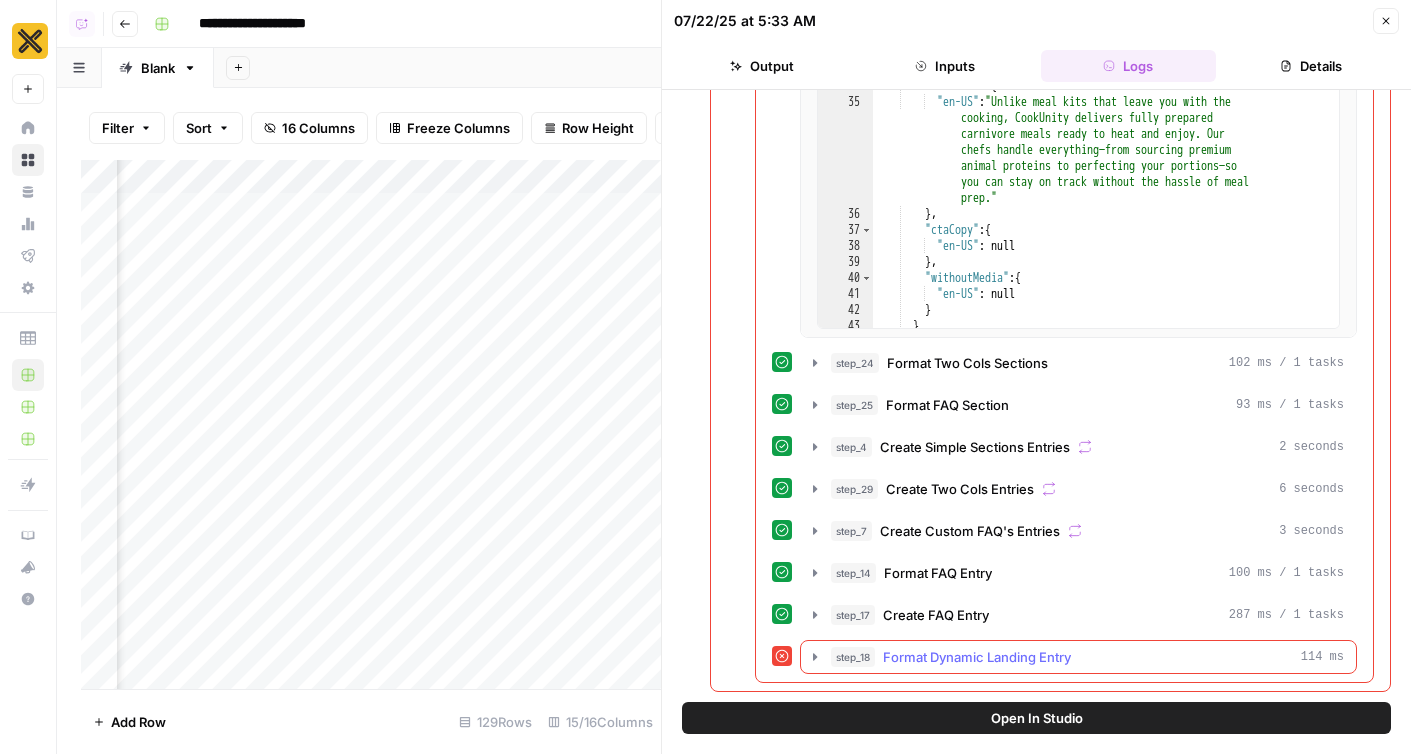 click 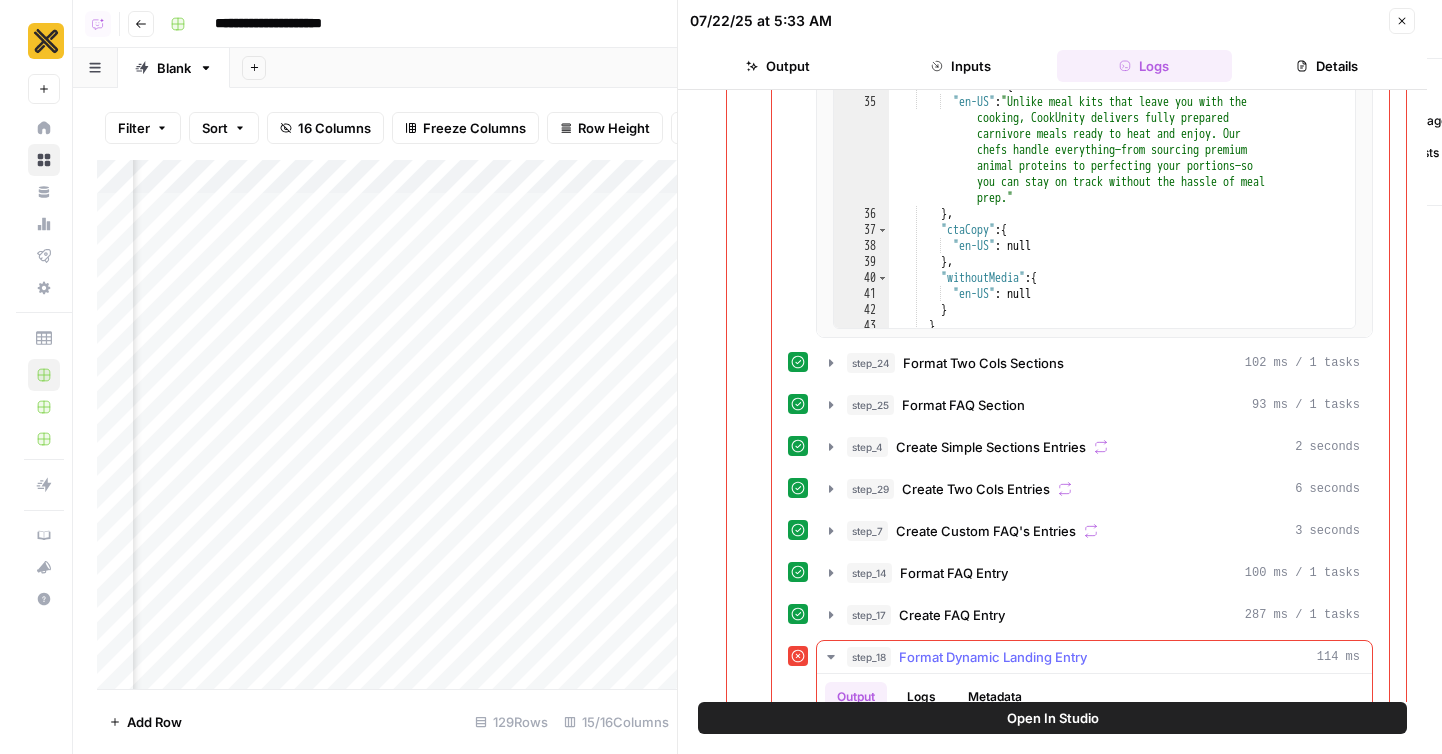 scroll, scrollTop: 649, scrollLeft: 0, axis: vertical 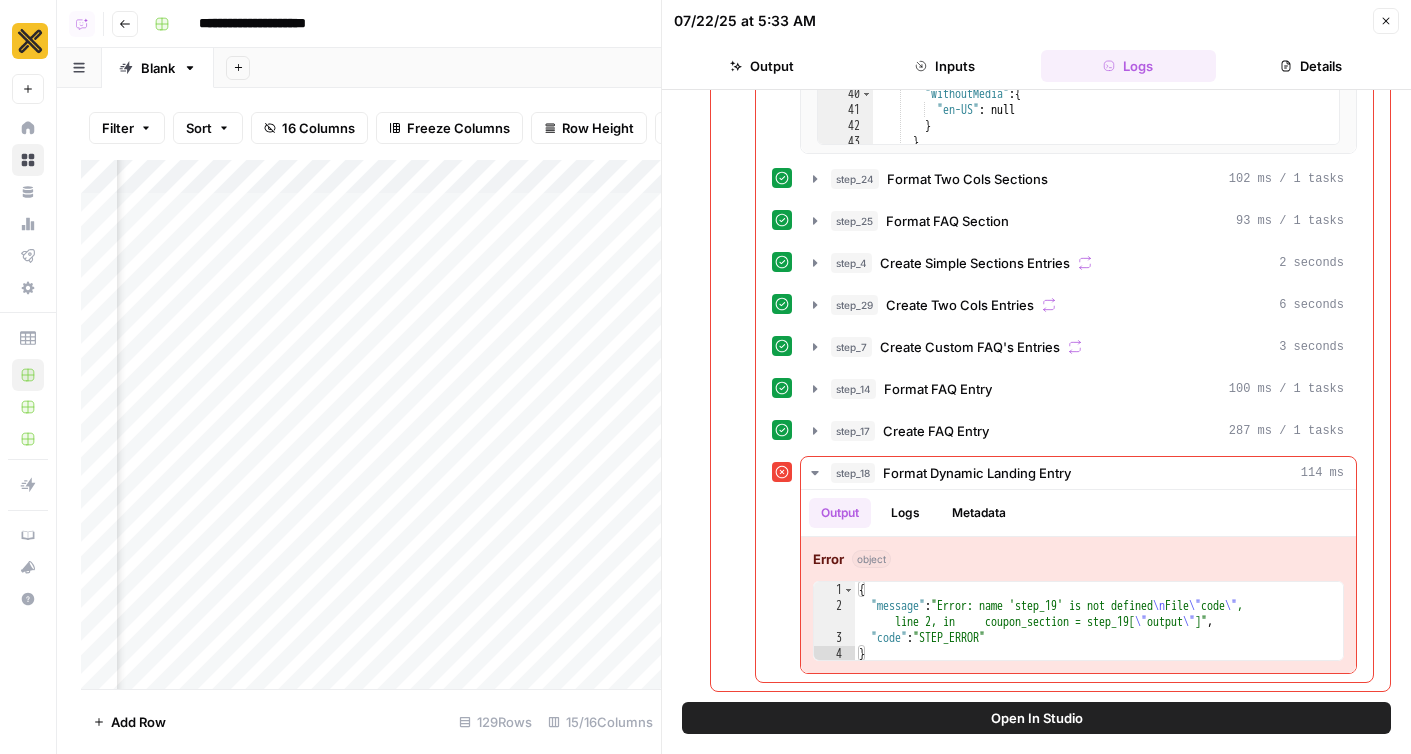 click on "Open In Studio" at bounding box center (1036, 718) 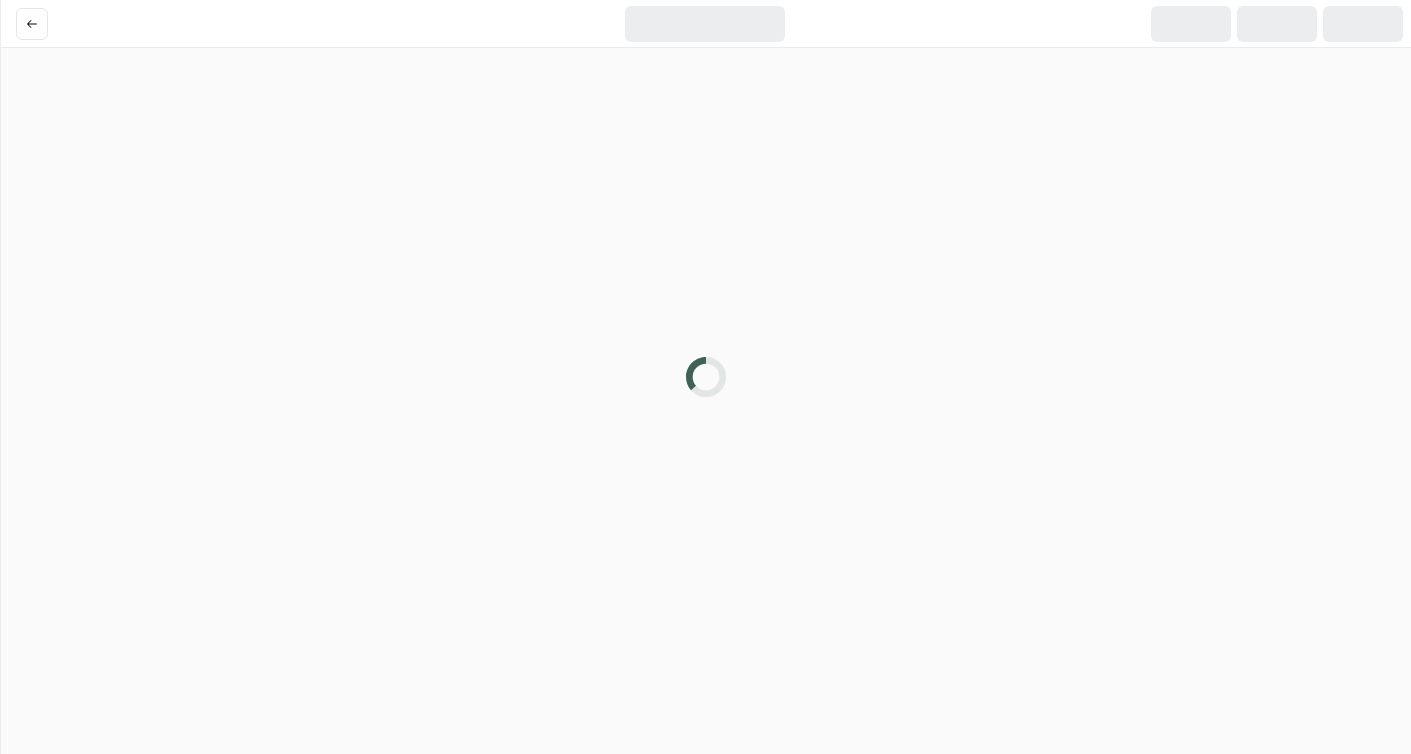 scroll, scrollTop: 0, scrollLeft: 0, axis: both 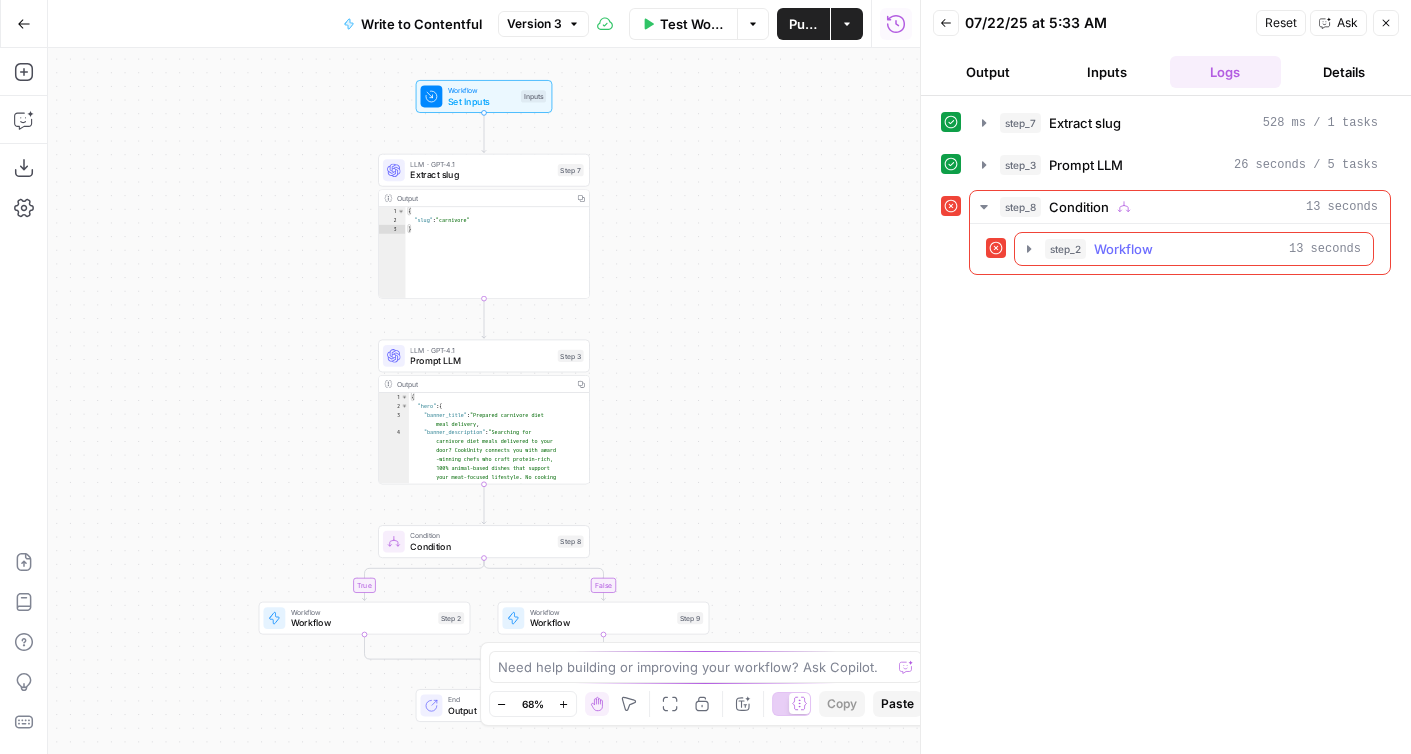 click on "step_2 Workflow 13 seconds" at bounding box center (1194, 249) 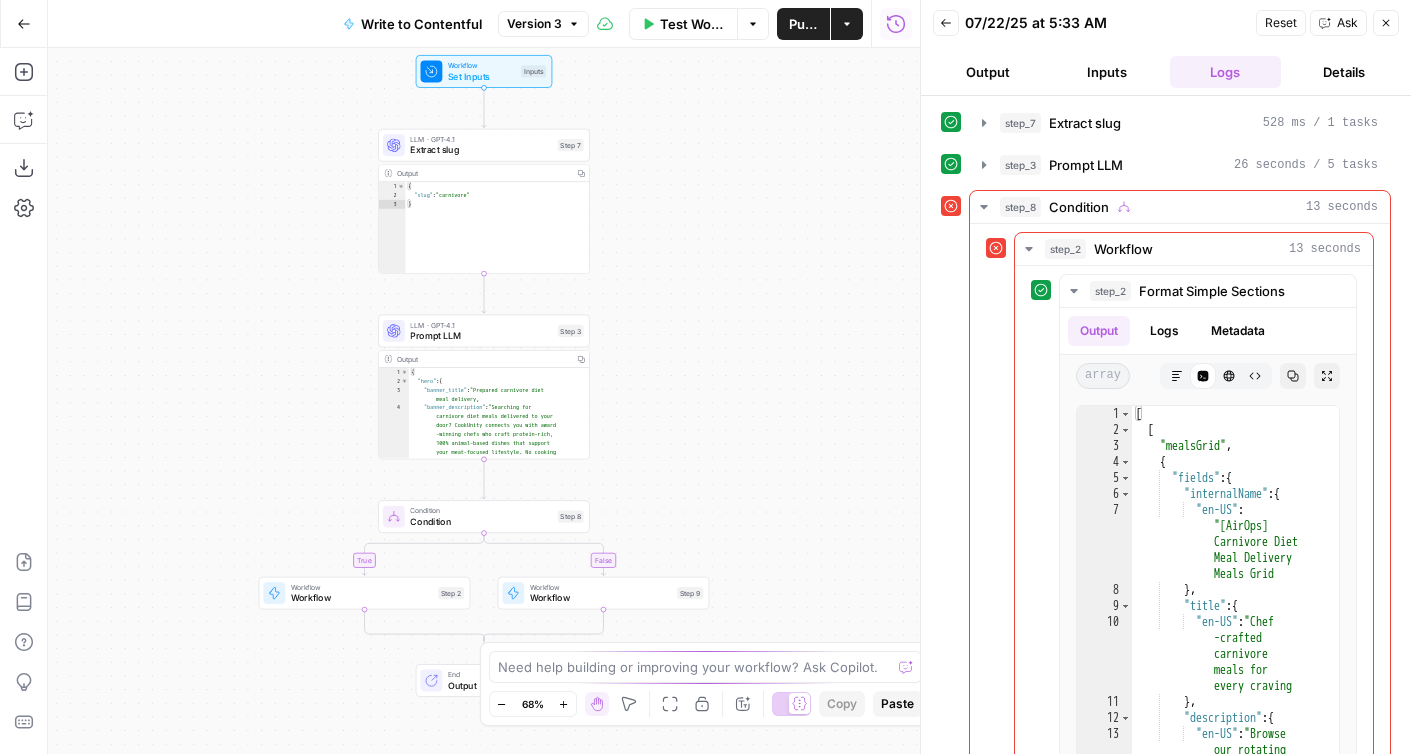 drag, startPoint x: 686, startPoint y: 583, endPoint x: 673, endPoint y: 321, distance: 262.32233 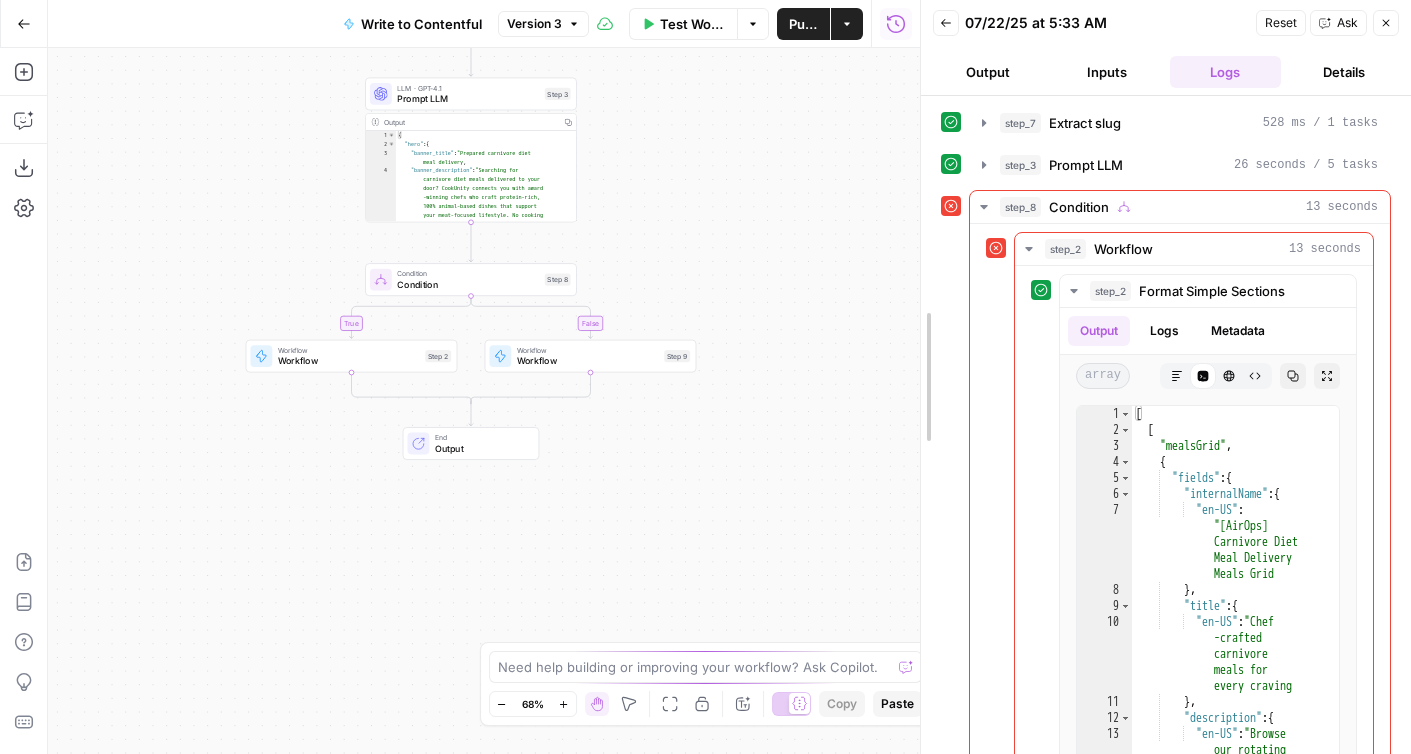 drag, startPoint x: 922, startPoint y: 361, endPoint x: 701, endPoint y: 361, distance: 221 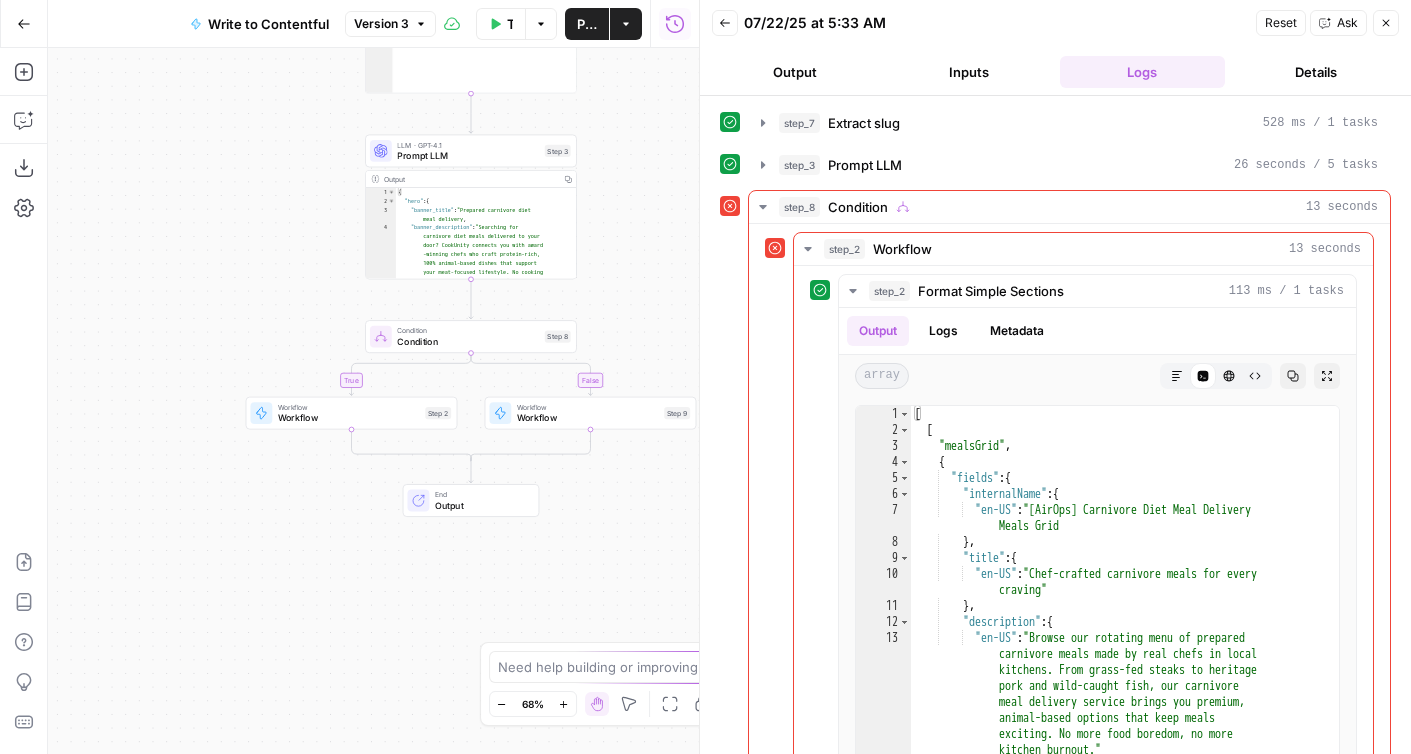 drag, startPoint x: 633, startPoint y: 155, endPoint x: 633, endPoint y: 474, distance: 319 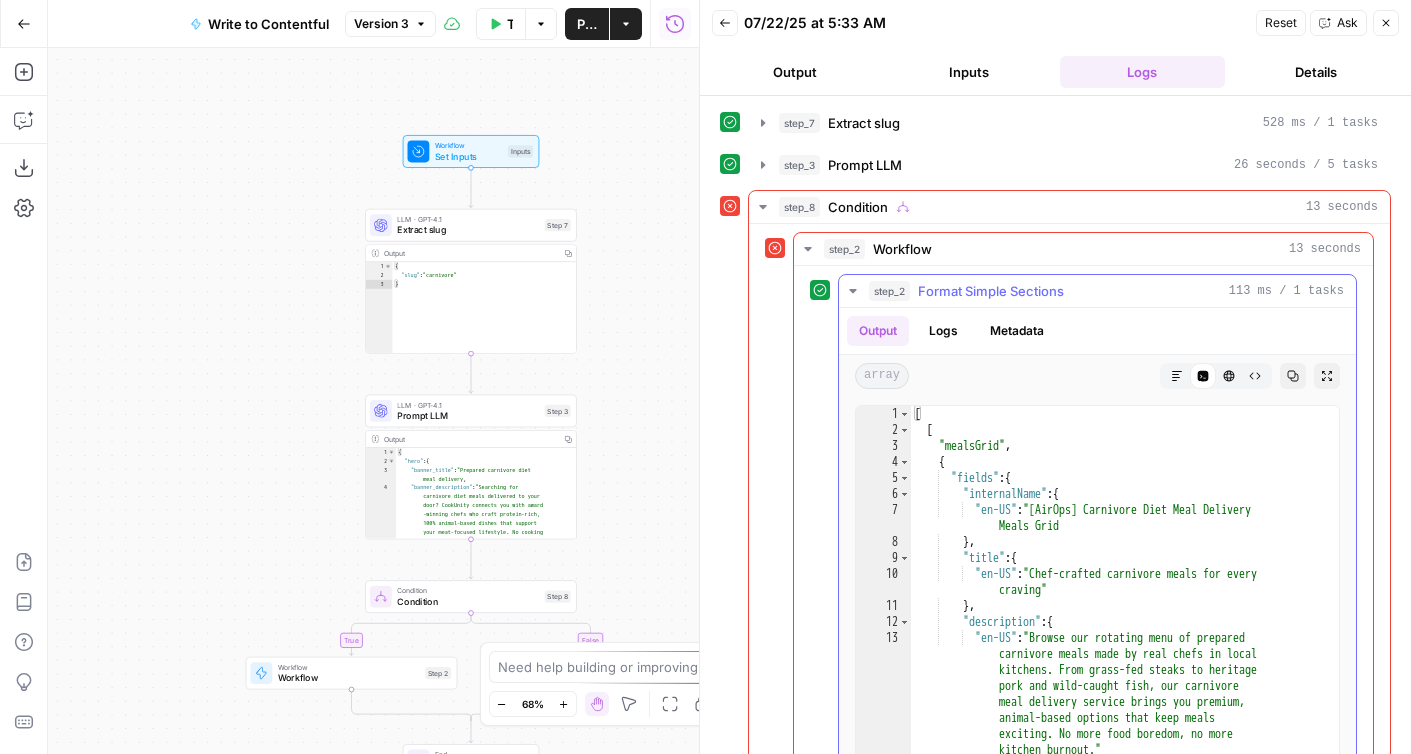 scroll, scrollTop: 419, scrollLeft: 0, axis: vertical 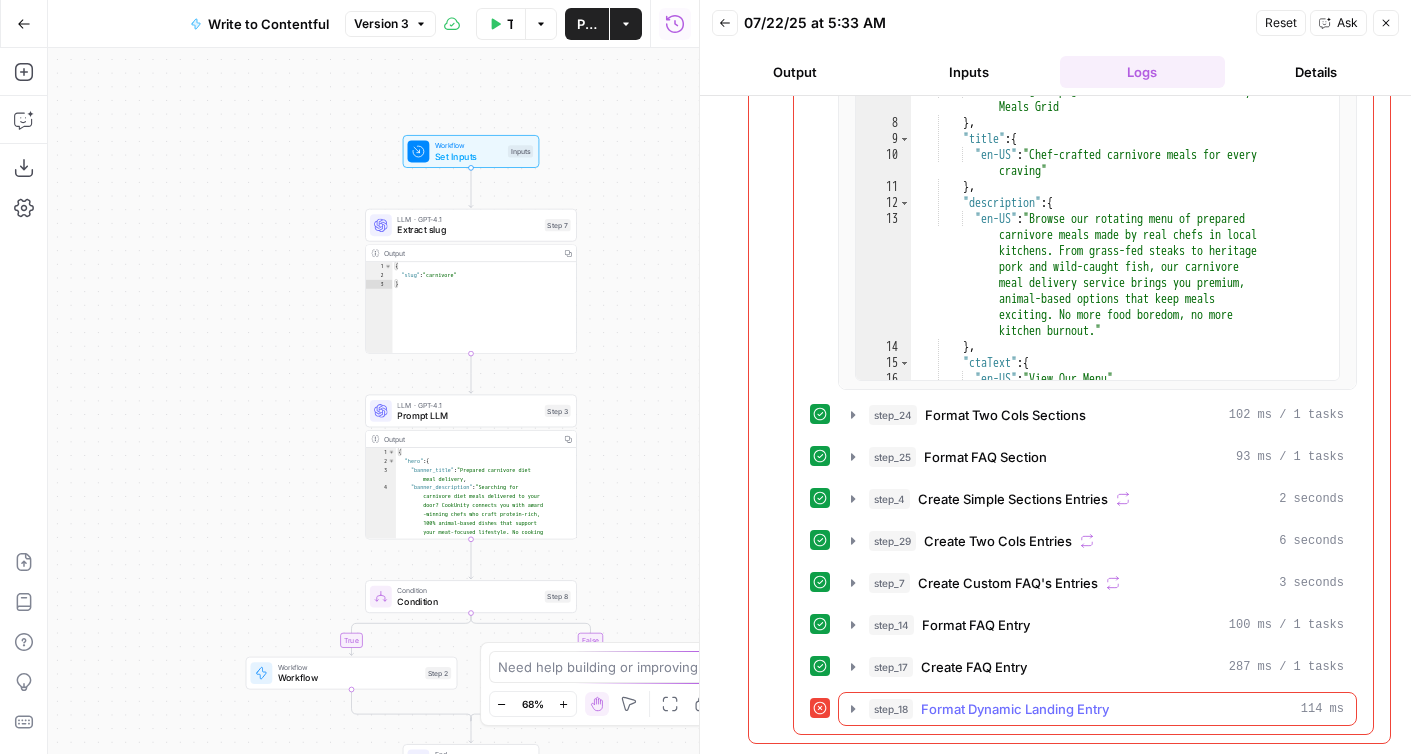 click 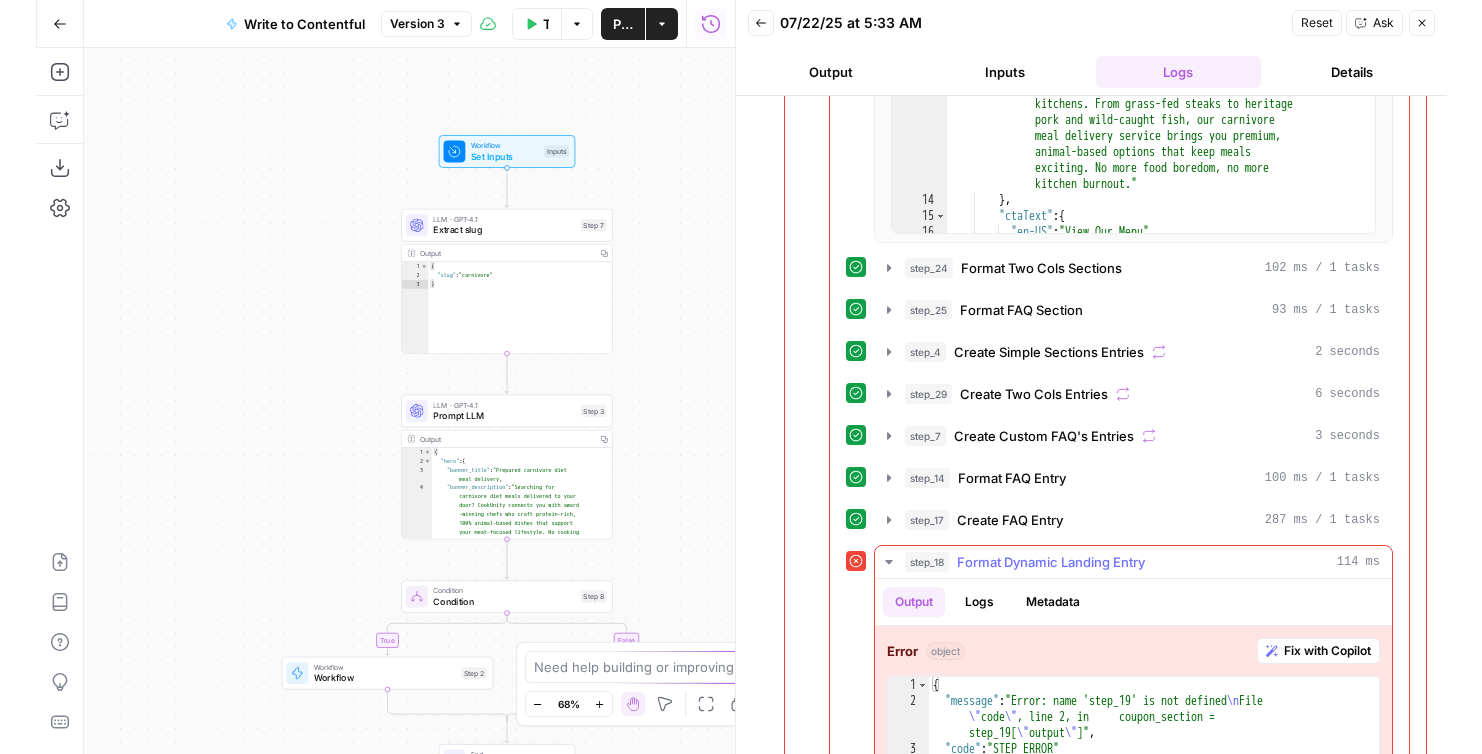 scroll, scrollTop: 625, scrollLeft: 0, axis: vertical 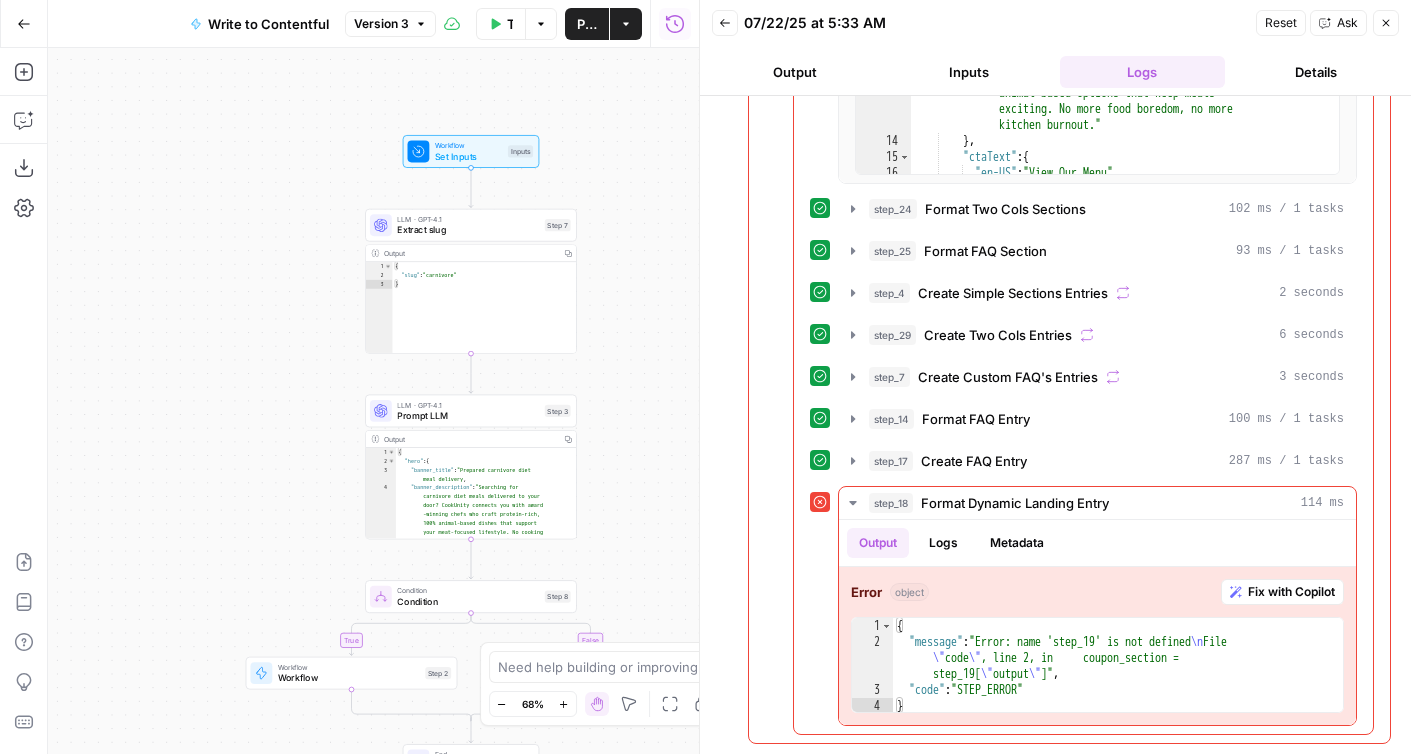 click on "true false Workflow Set Inputs Inputs LLM · GPT-4.1 Extract slug Step 7 Output Copy 1 2 3 {    "slug" :  "carnivore" }     XXXXXXXXXXXXXXXXXXXXXXXXXXXXXXXXXXXXXXXXXXXXXXXXXXXXXXXXXXXXXXXXXXXXXXXXXXXXXXXXXXXXXXXXXXXXXXXXXXXXXXXXXXXXXXXXXXXXXXXXXXXXXXXXXXXXXXXXXXXXXXXXXXXXXXXXXXXXXXXXXXXXXXXXXXXXXXXXXXXXXXXXXXXXXXXXXXXXXXXXXXXXXXXXXXXXXXXXXXXXXXXXXXXXXXXXXXXXXXXXXXXXXXXXXXXXXXXXXXXXXXXXXXXXXXXXXXXXXXXXXXXXXXXXXXXXXXXXXXXXXXXXXXXXXXXXXXXXXXXXXXXXXXXXXXXXXXXXXXXXXXXXXXXXXXXXXXXXXXXXXXXXXXXXXXXXXXXXXXXXXXXXXXXXXXXXXXXXXXXXXXXXXXXXXXXXXXXXXXXXXXXXXXXXXXXXXXXXXXXXXXXXXXXXXXXXXXXXXXXXXXXXXXXXXXXXXXXXXXXXXXXXXXXXXXXXXXXXXXXXXXXXXXXXXXXX LLM · GPT-4.1 Prompt LLM Step 3 Output Copy 1 2 3 4 {    "hero" :  {      "banner_title" :  "Prepared carnivore diet           meal delivery" ,      "banner_description" :  "Searching for           carnivore diet meals delivered to your           door? CookUnity connects you with award          -winning chefs who craft protein-rich," at bounding box center (373, 401) 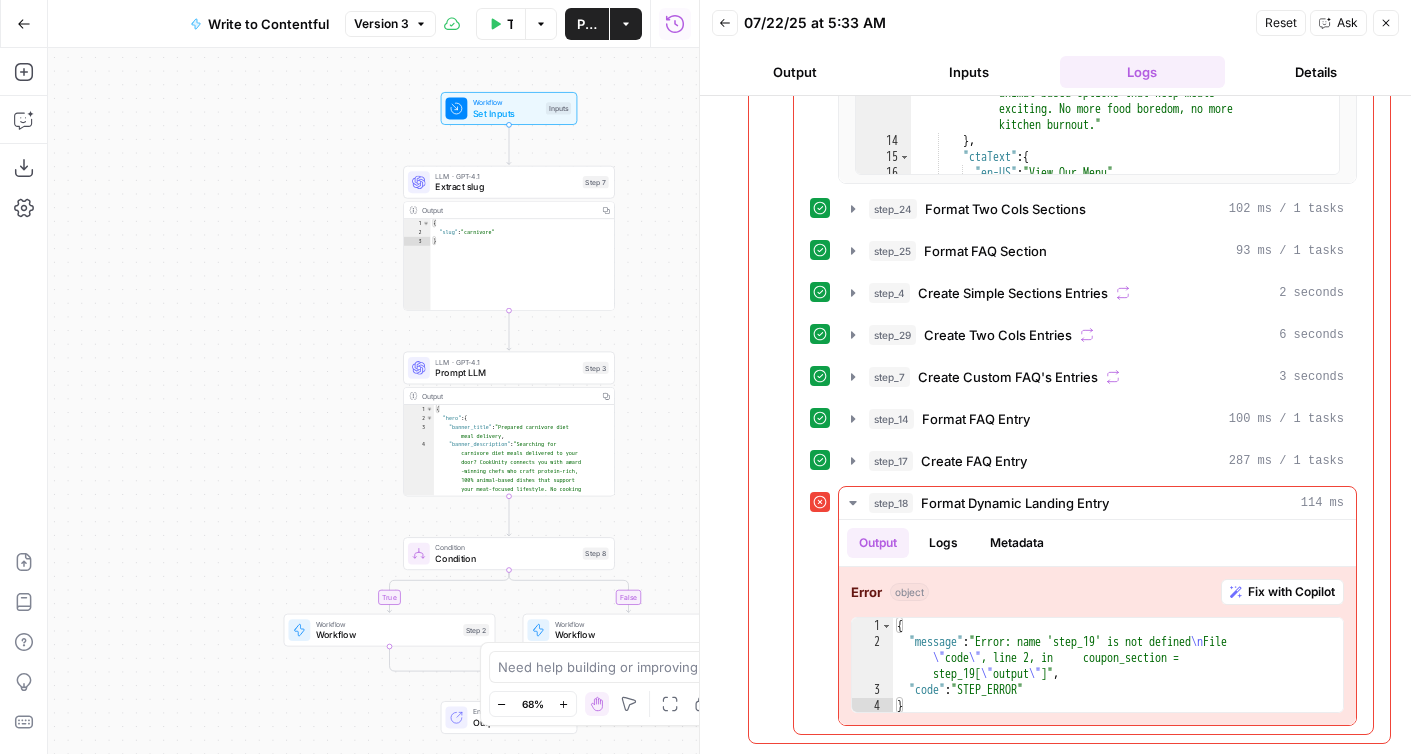 drag, startPoint x: 661, startPoint y: 546, endPoint x: 699, endPoint y: 504, distance: 56.63921 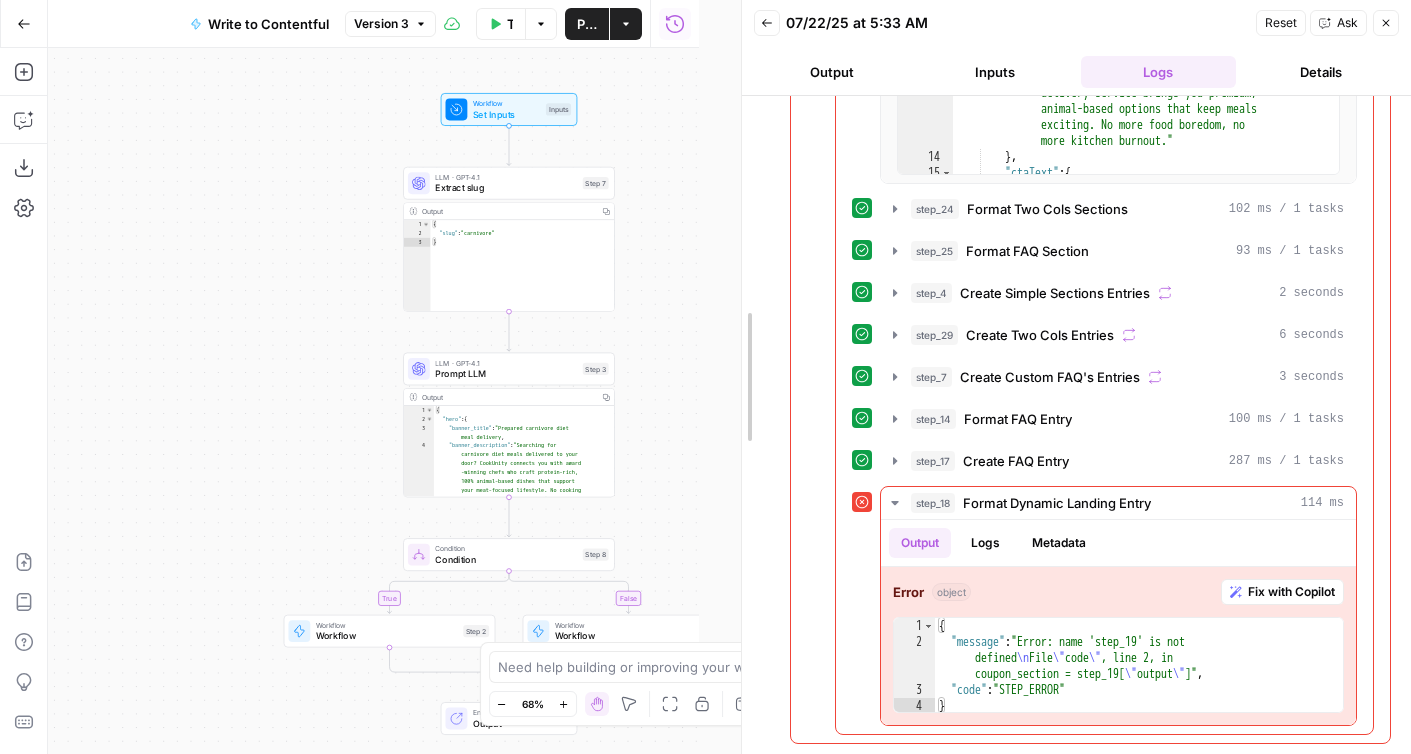 drag, startPoint x: 706, startPoint y: 479, endPoint x: 748, endPoint y: 479, distance: 42 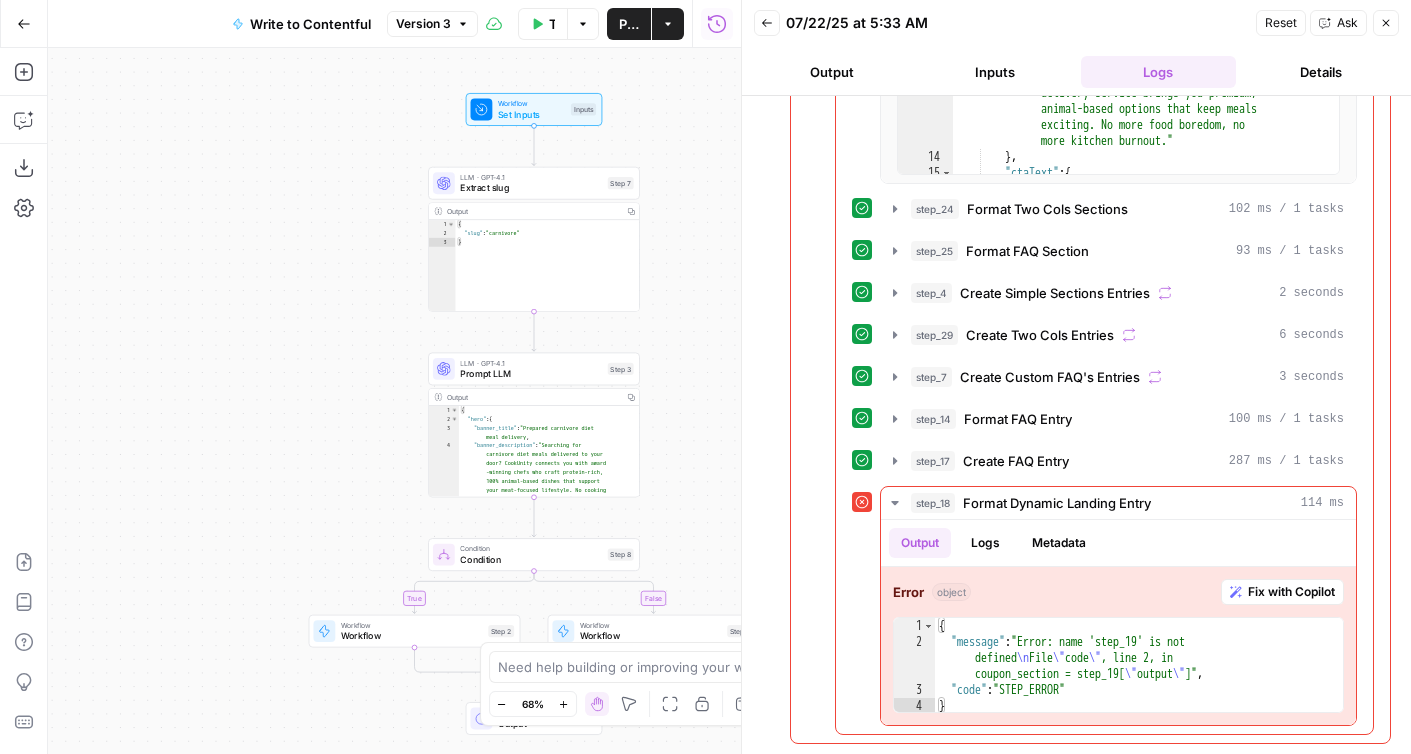 drag, startPoint x: 679, startPoint y: 462, endPoint x: 704, endPoint y: 462, distance: 25 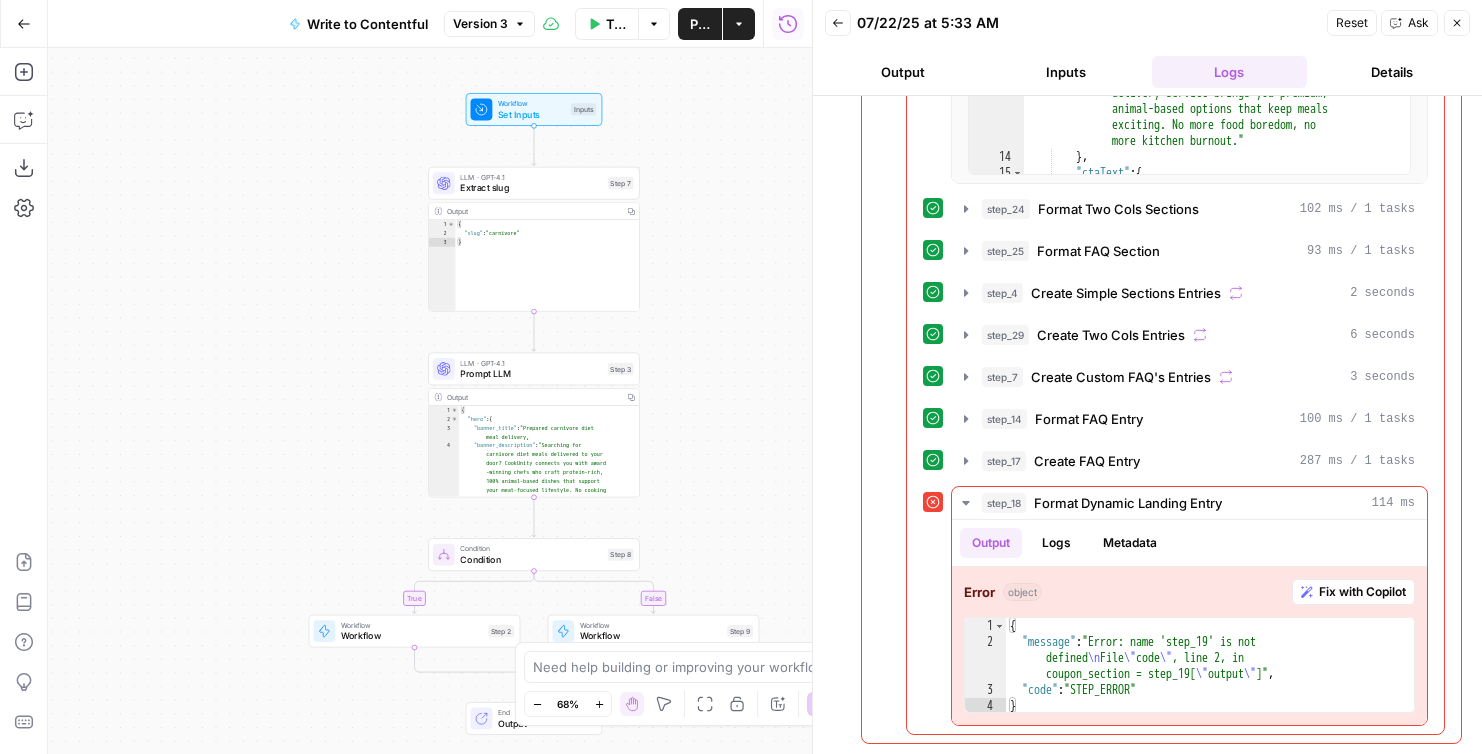 scroll, scrollTop: 0, scrollLeft: 0, axis: both 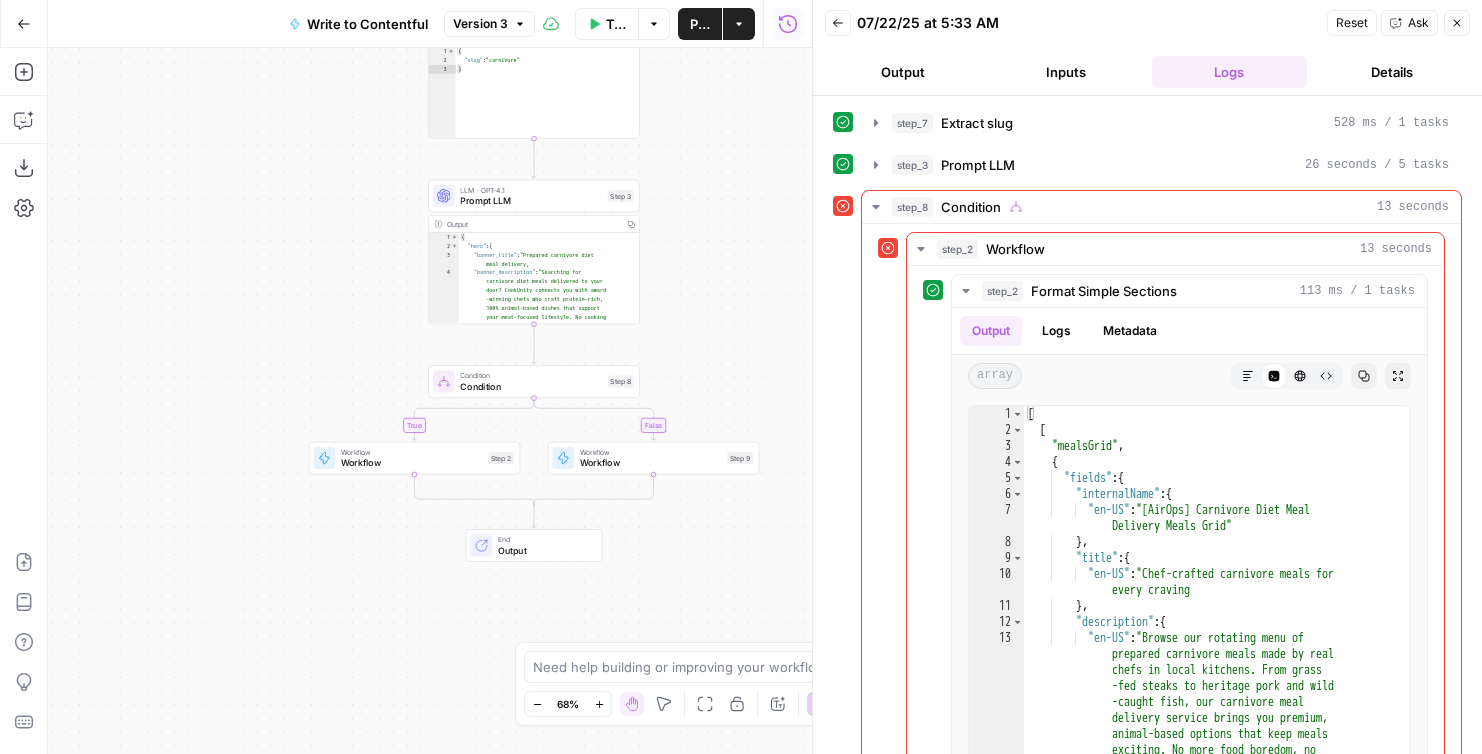drag, startPoint x: 715, startPoint y: 443, endPoint x: 716, endPoint y: 256, distance: 187.00267 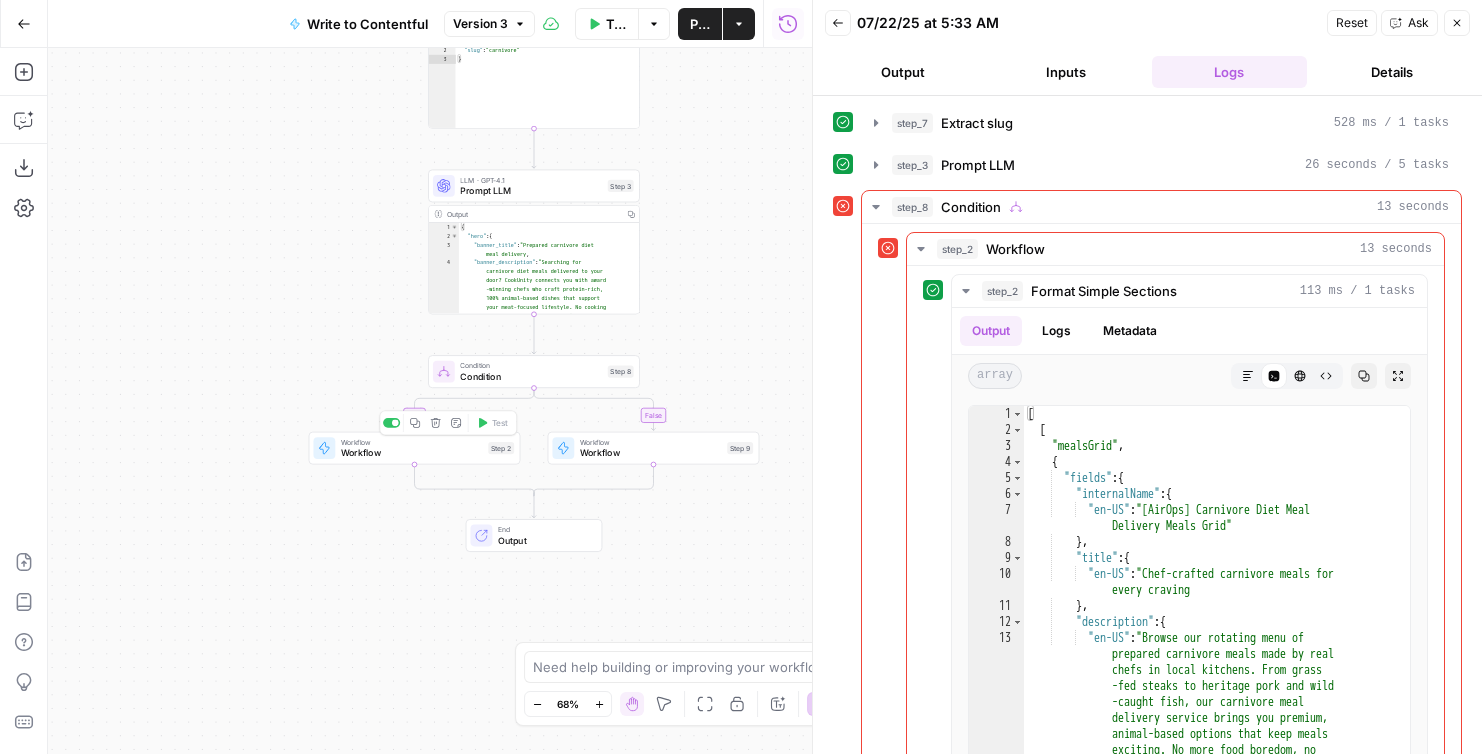 click on "Workflow" at bounding box center (412, 453) 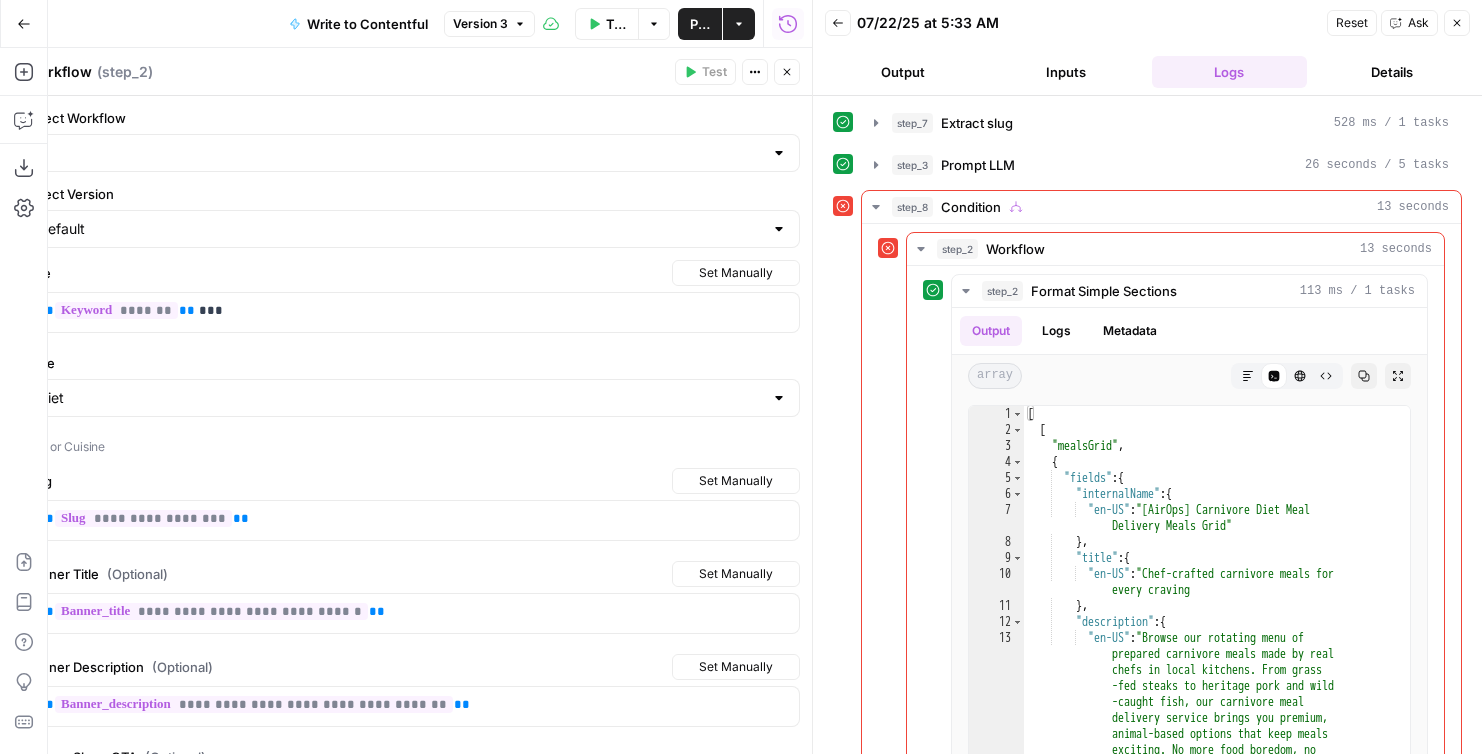 type on "[AirOps] [Contentful] Dynamic Landing Page" 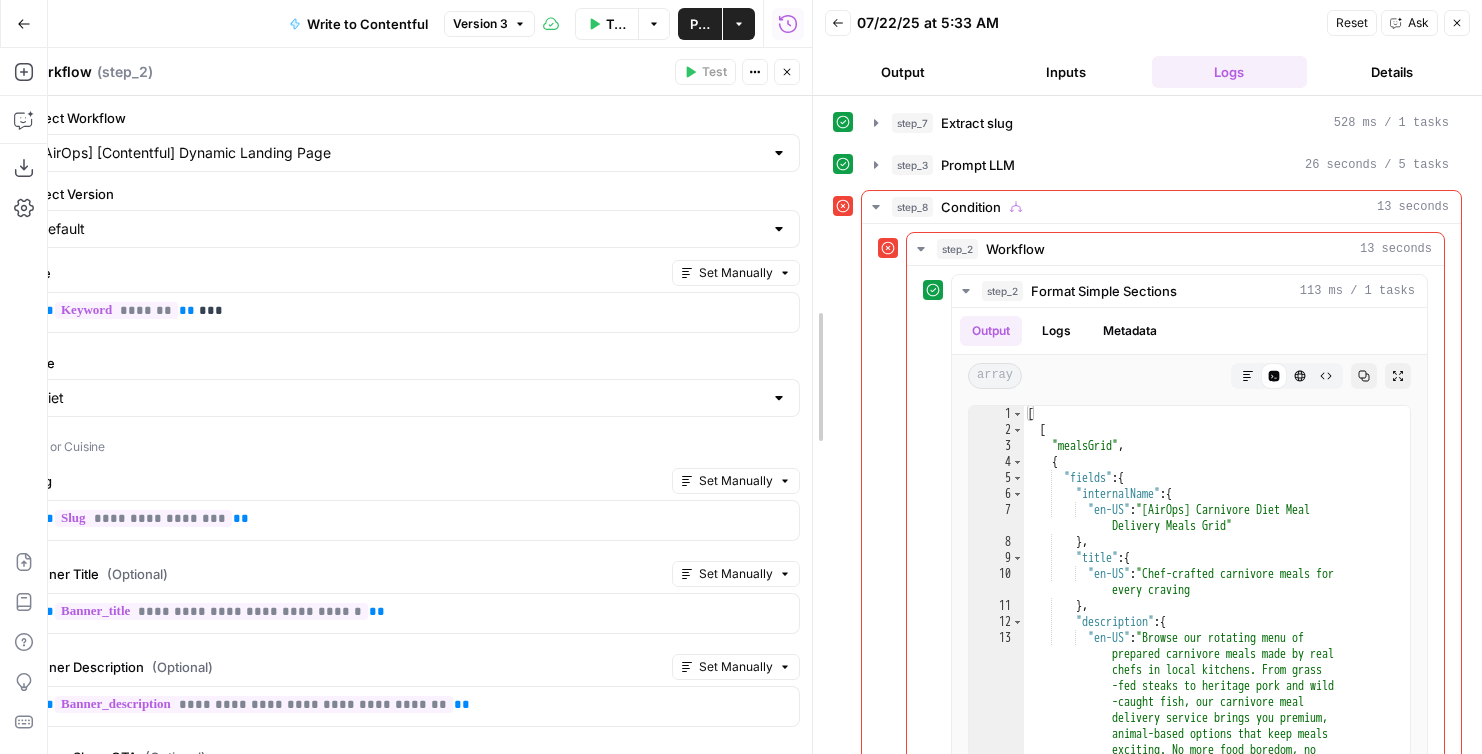 drag, startPoint x: 812, startPoint y: 231, endPoint x: 894, endPoint y: 231, distance: 82 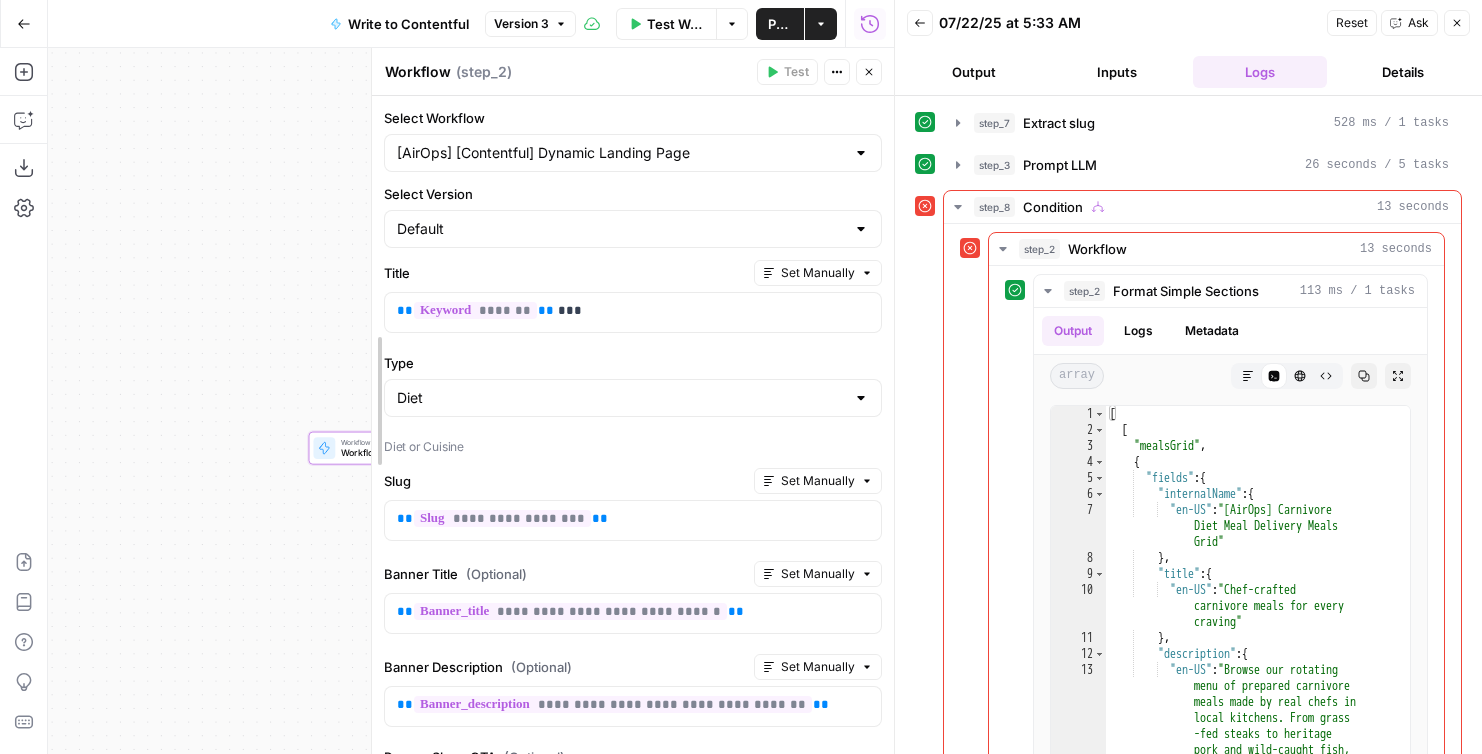 drag, startPoint x: 91, startPoint y: 313, endPoint x: 369, endPoint y: 314, distance: 278.0018 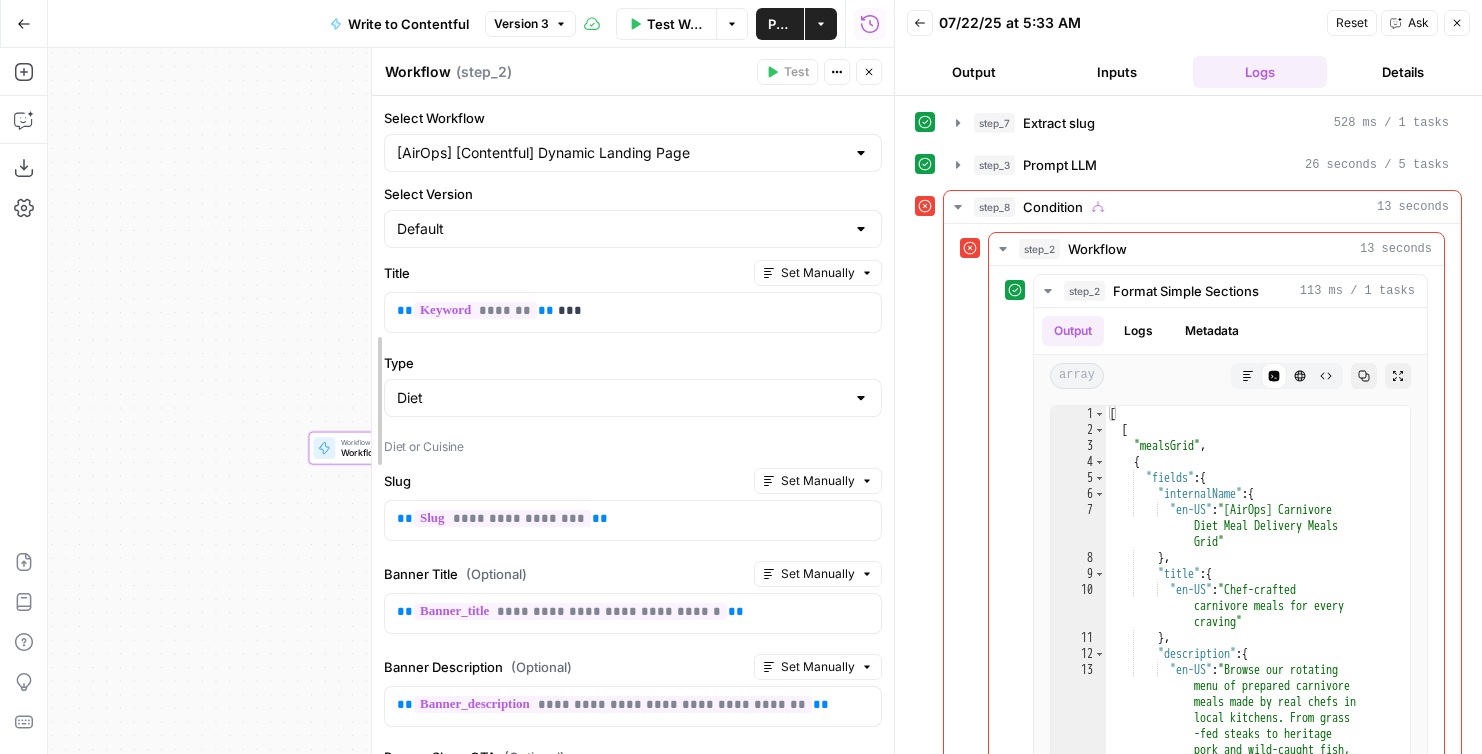 click at bounding box center (372, 401) 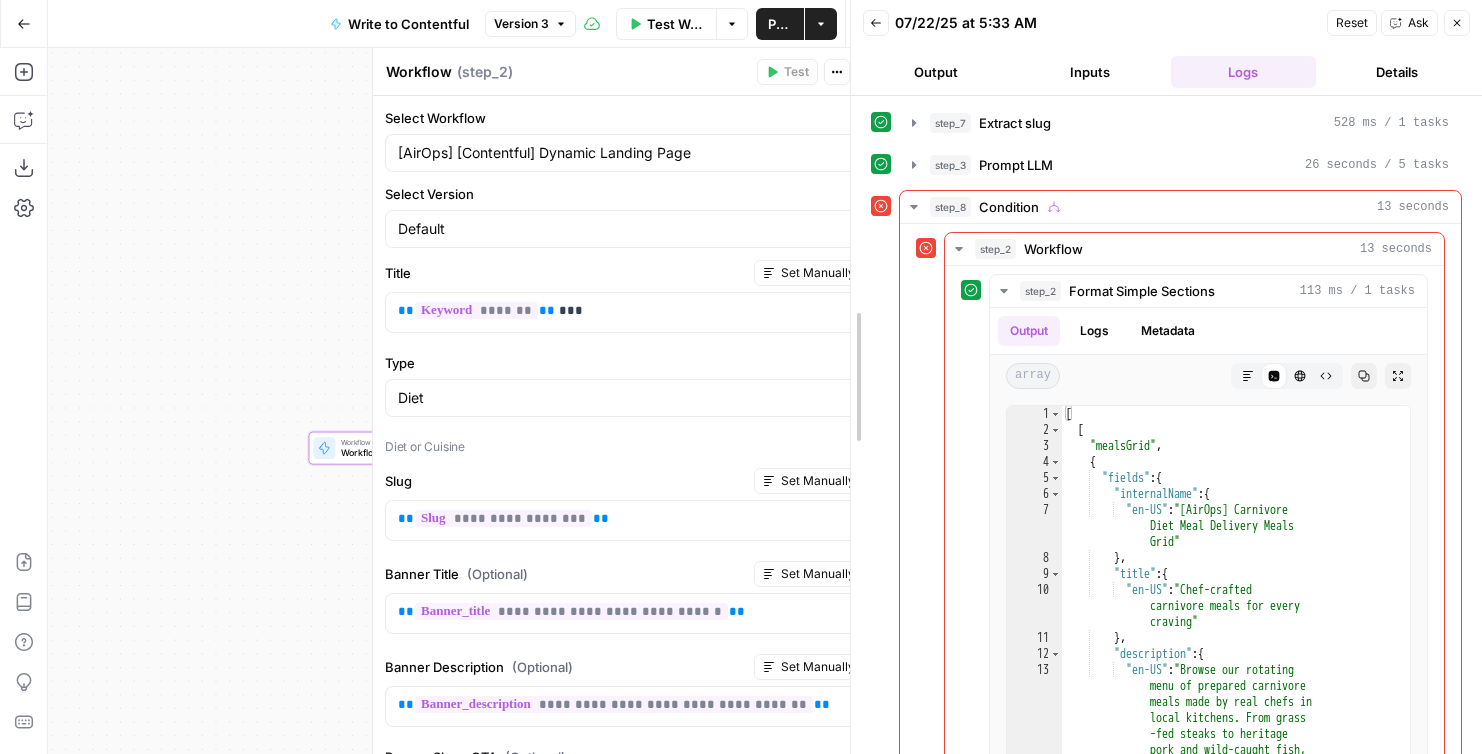 drag, startPoint x: 900, startPoint y: 353, endPoint x: 835, endPoint y: 353, distance: 65 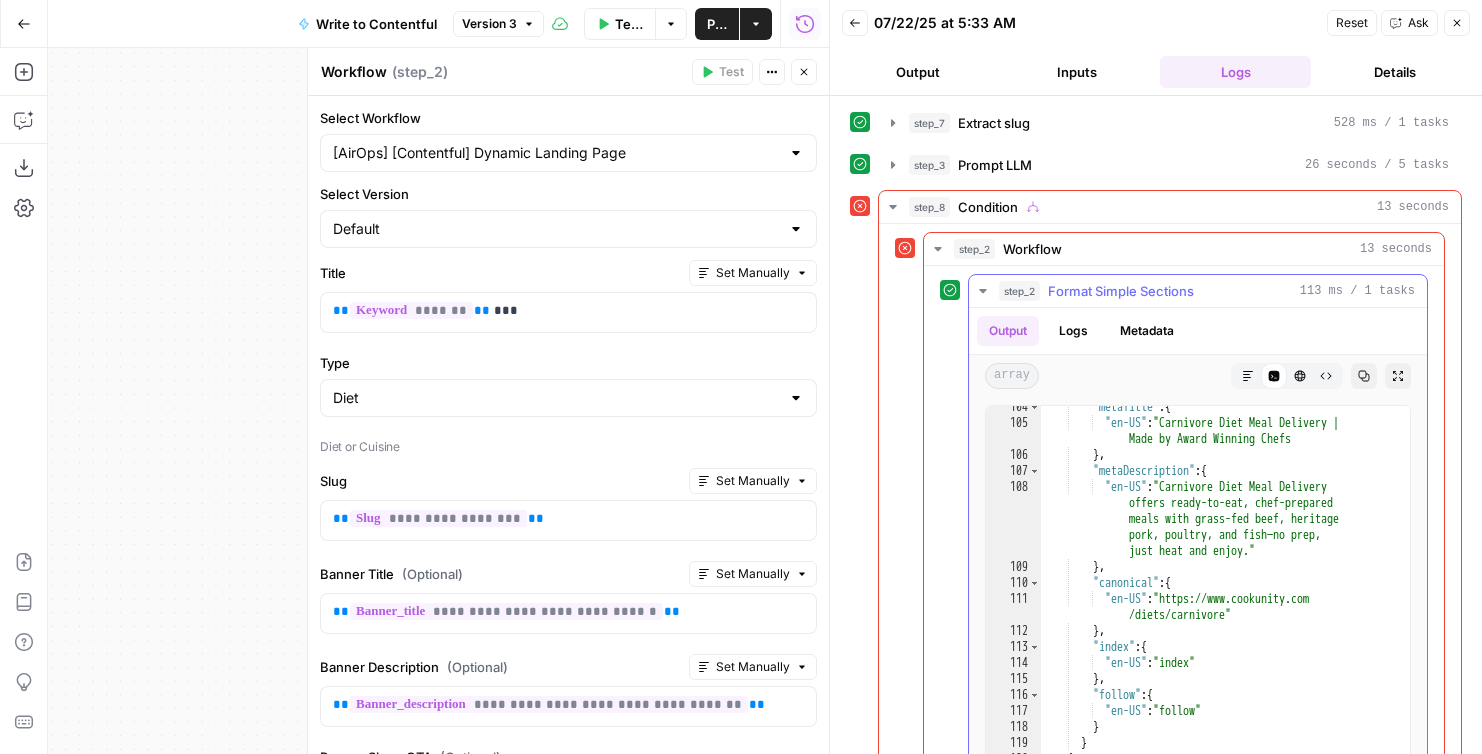 scroll, scrollTop: 2407, scrollLeft: 0, axis: vertical 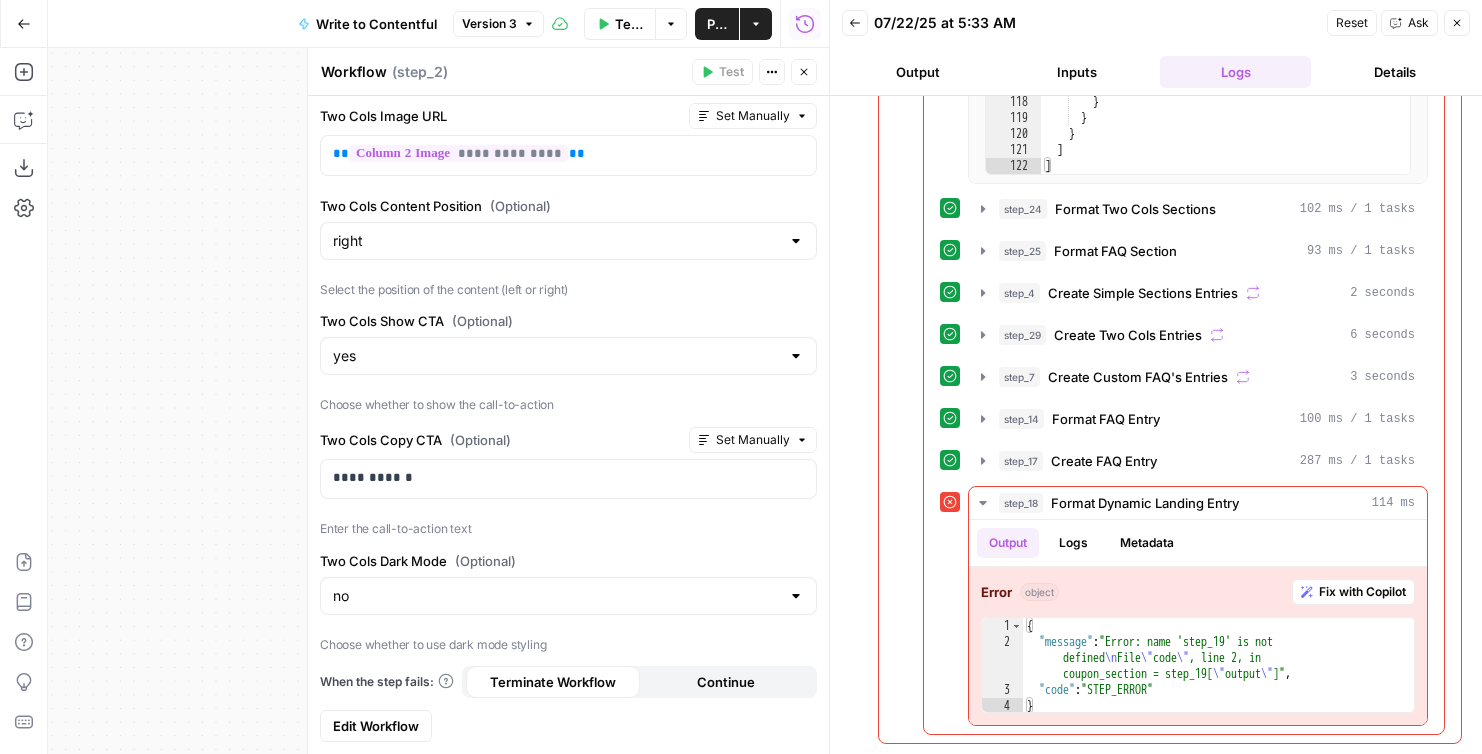 click on "Edit Workflow" at bounding box center [376, 726] 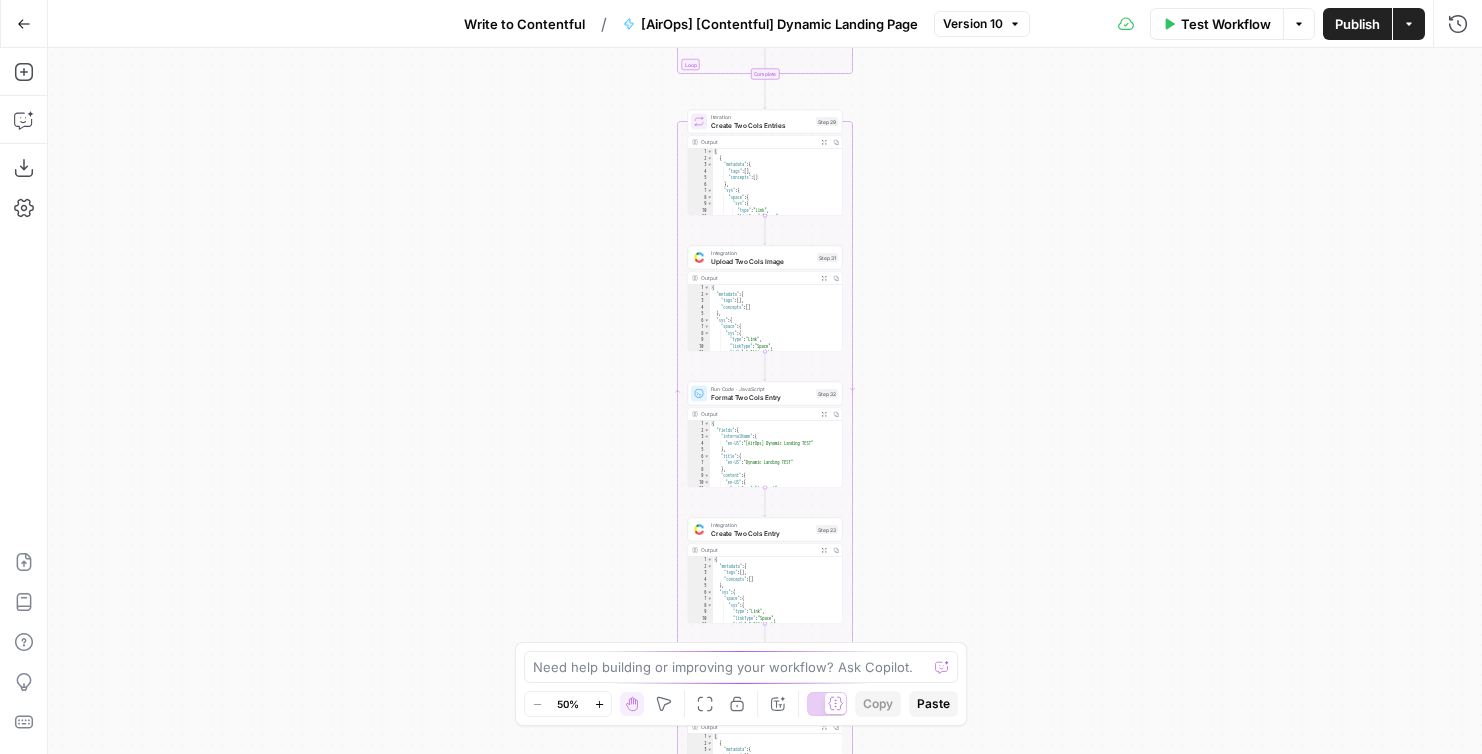 drag, startPoint x: 557, startPoint y: 463, endPoint x: 491, endPoint y: 136, distance: 333.59406 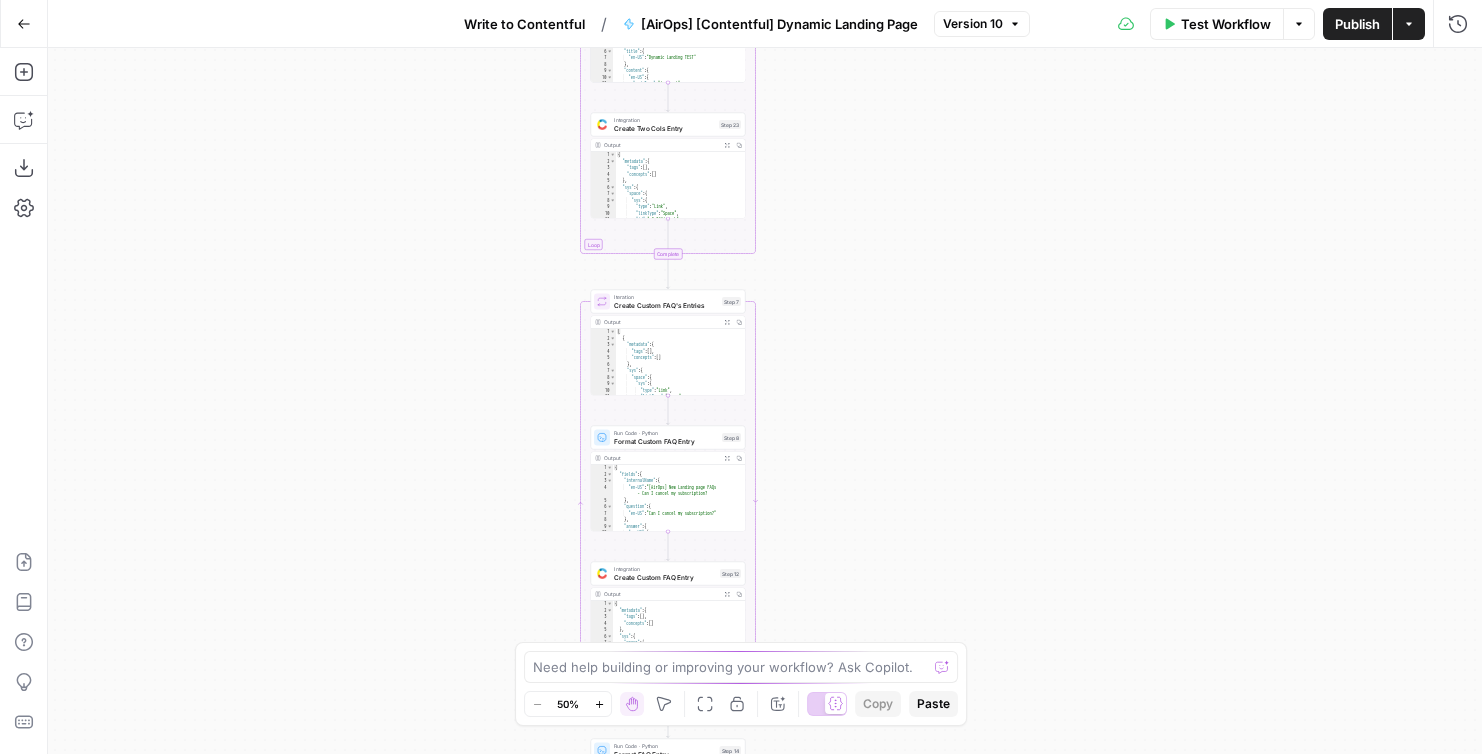 drag, startPoint x: 495, startPoint y: 520, endPoint x: 373, endPoint y: 181, distance: 360.2846 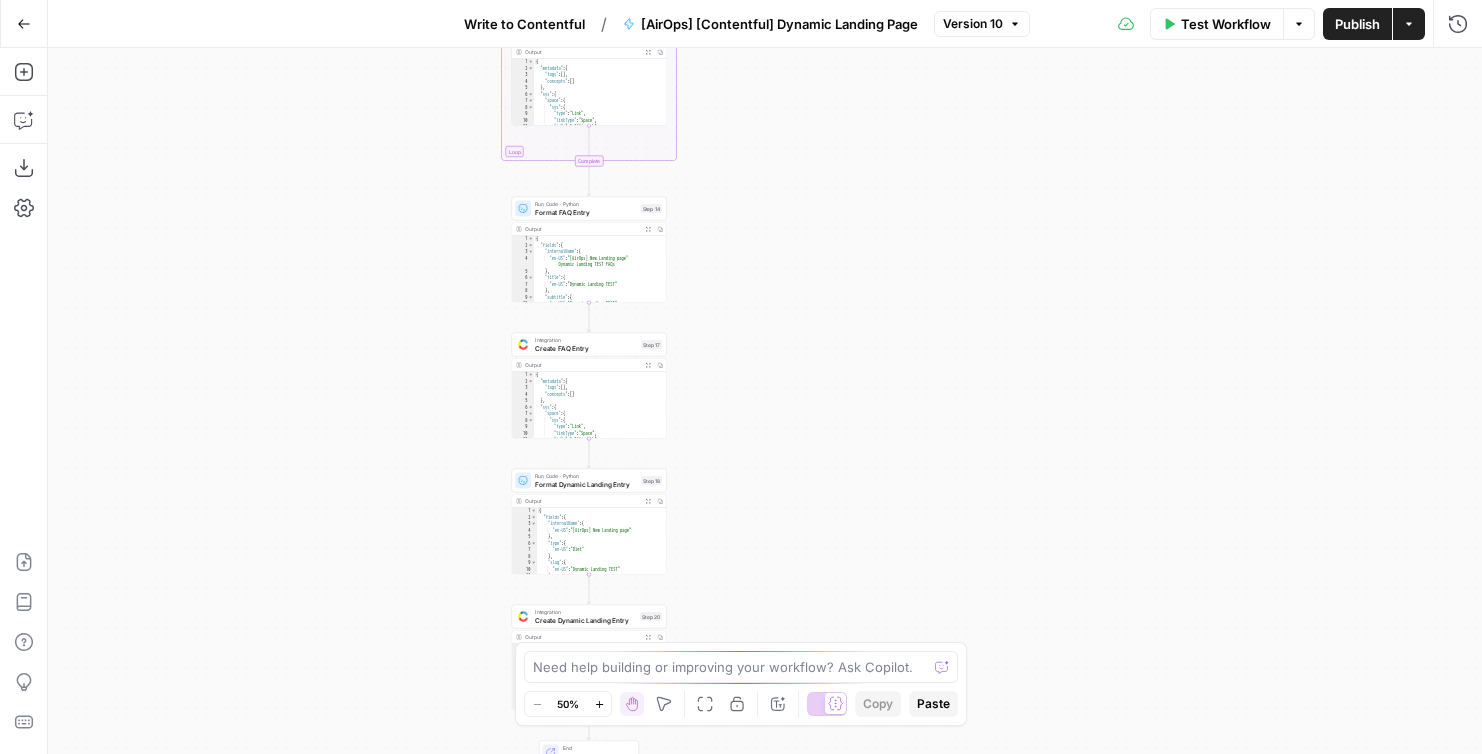 drag, startPoint x: 367, startPoint y: 430, endPoint x: 379, endPoint y: 99, distance: 331.21744 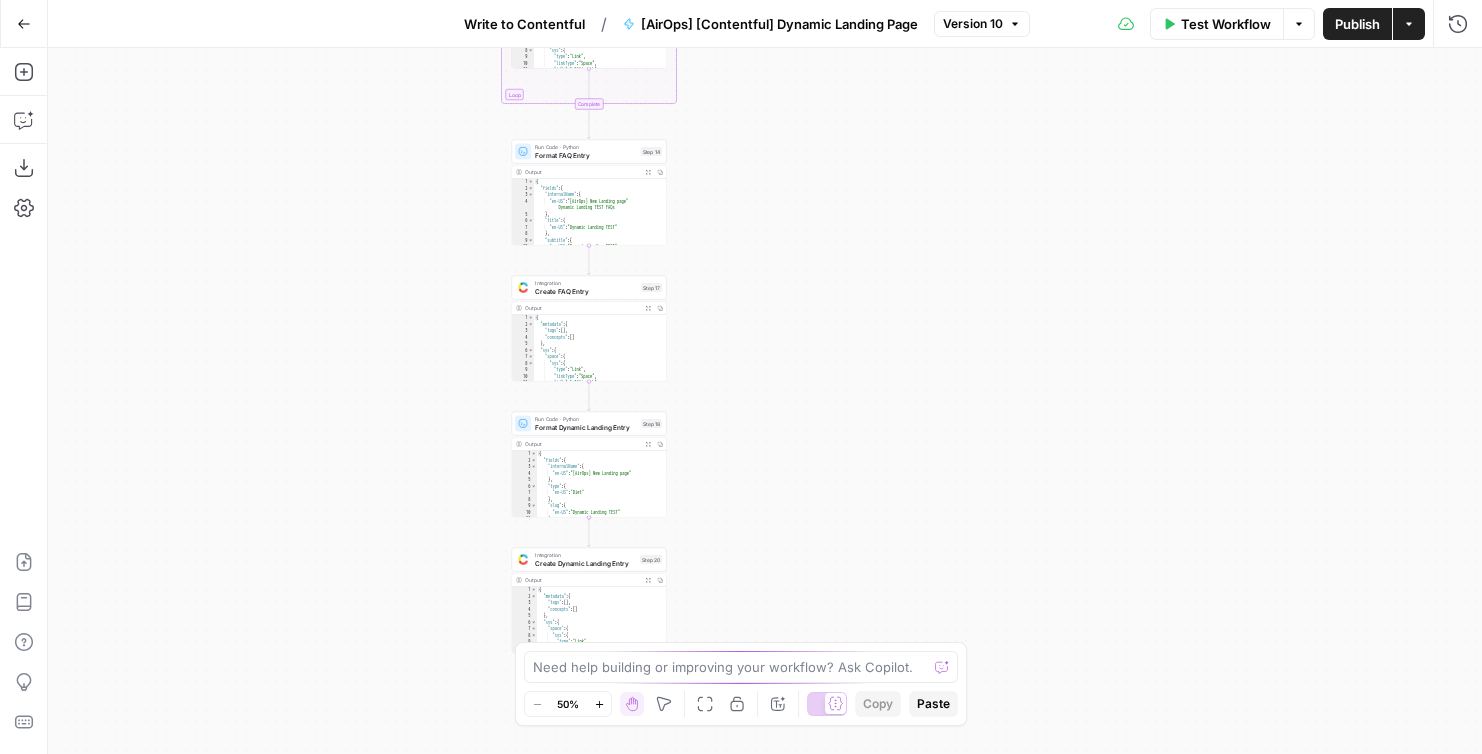 drag, startPoint x: 393, startPoint y: 439, endPoint x: 390, endPoint y: 264, distance: 175.02571 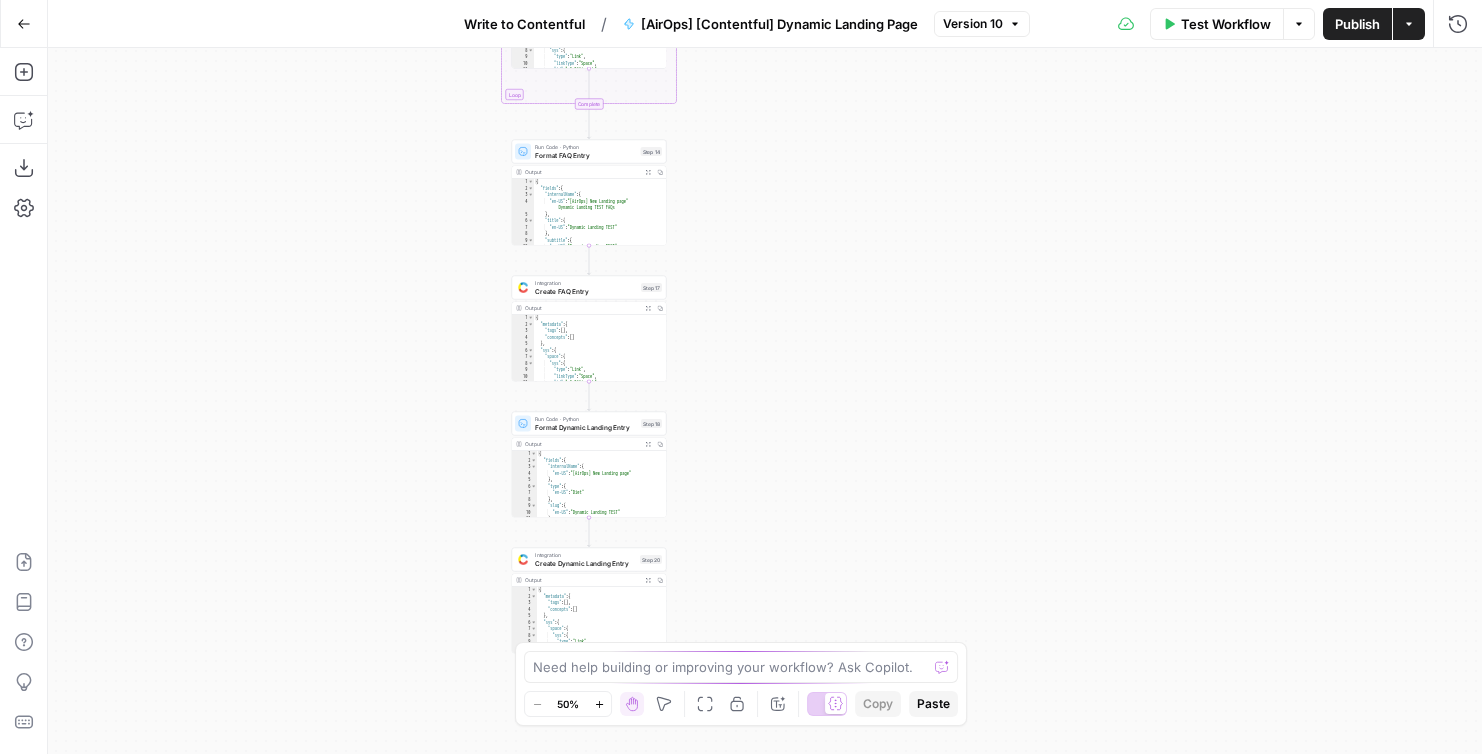 click on "Workflow Set Inputs Inputs Run Code · Python Format Simple Sections Step 2 Output Expand Output Copy 1 2 3 4 5 6 7 8 9 10 11 [    [      "mealsGrid" ,      {         "fields" :  {           "internalName" :  {              "en-US" :  "[AirOps] Dynamic Landing                 TEST"           } ,           "title" :  {              "en-US" :  "Dynamic Landing TEST"           } ,     XXXXXXXXXXXXXXXXXXXXXXXXXXXXXXXXXXXXXXXXXXXXXXXXXXXXXXXXXXXXXXXXXXXXXXXXXXXXXXXXXXXXXXXXXXXXXXXXXXXXXXXXXXXXXXXXXXXXXXXXXXXXXXXXXXXXXXXXXXXXXXXXXXXXXXXXXXXXXXXXXXXXXXXXXXXXXXXXXXXXXXXXXXXXXXXXXXXXXXXXXXXXXXXXXXXXXXXXXXXXXXXXXXXXXXXXXXXXXXXXXXXXXXXXXXXXXXXXXXXXXXXXXXXXXXXXXXXXXXXXXXXXXXXXXXXXXXXXXXXXXXXXXXXXXXXXXXXXXXXXXXXXXXXXXXXXXXXXXXXXXXXXXXXXXXXXXXXXXXXXXXXXXXXXXXXXXXXXXXXXXXXXXXXXXXXXXXXXXXXXXXXXXXXXXXXXXXXXXXXXXXXXXXXXXXXXXXXXXXXXXXXXXXXXXXXXXXXXXXXXXXXXXXXXXXXXXXXXXXXXXXXXXXXXXXXXXXXXXXXXXXXXXXXXXXXX Run Code · Python Format Coupon Section Step 27 Run Code · Python Format Two Cols Sections Step 24 Output 1" at bounding box center [765, 401] 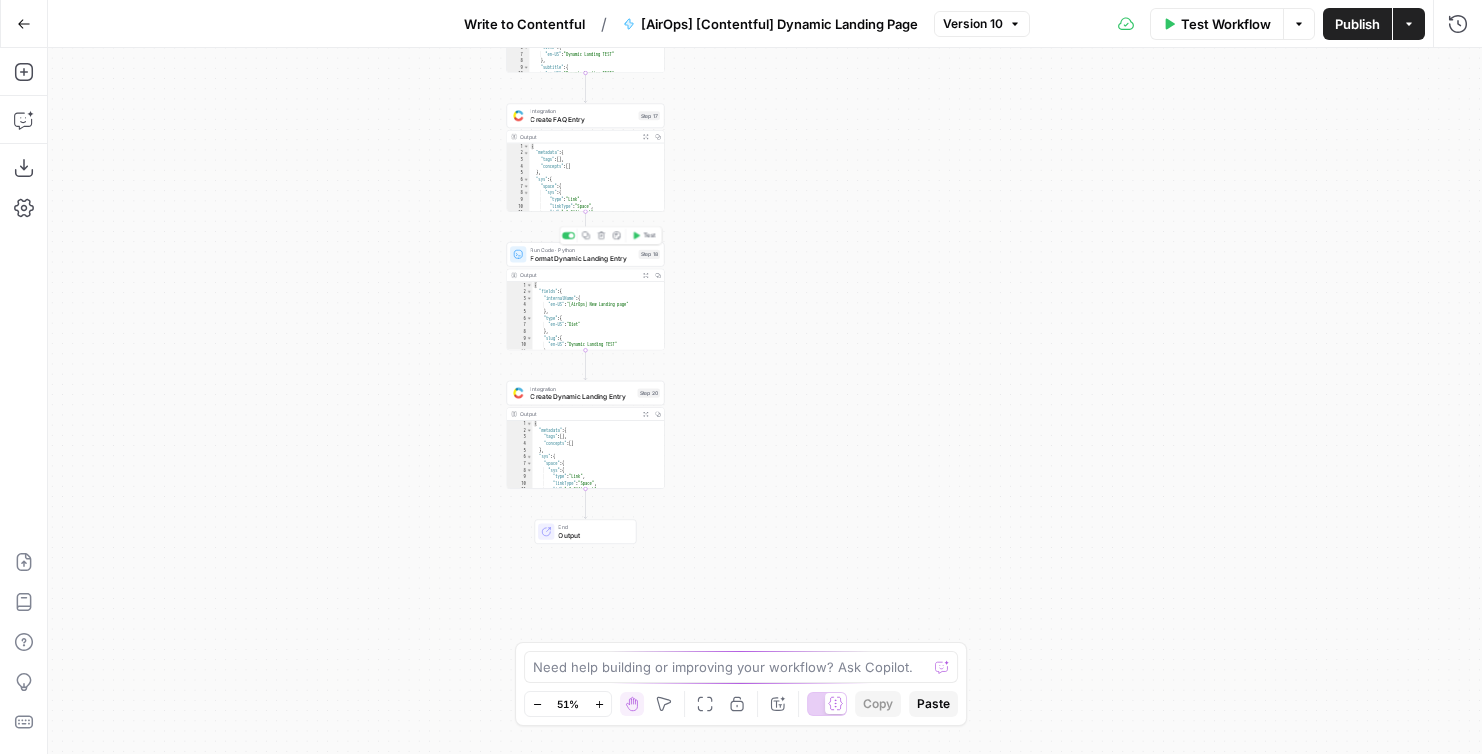 click on "Format Dynamic Landing Entry" at bounding box center (582, 258) 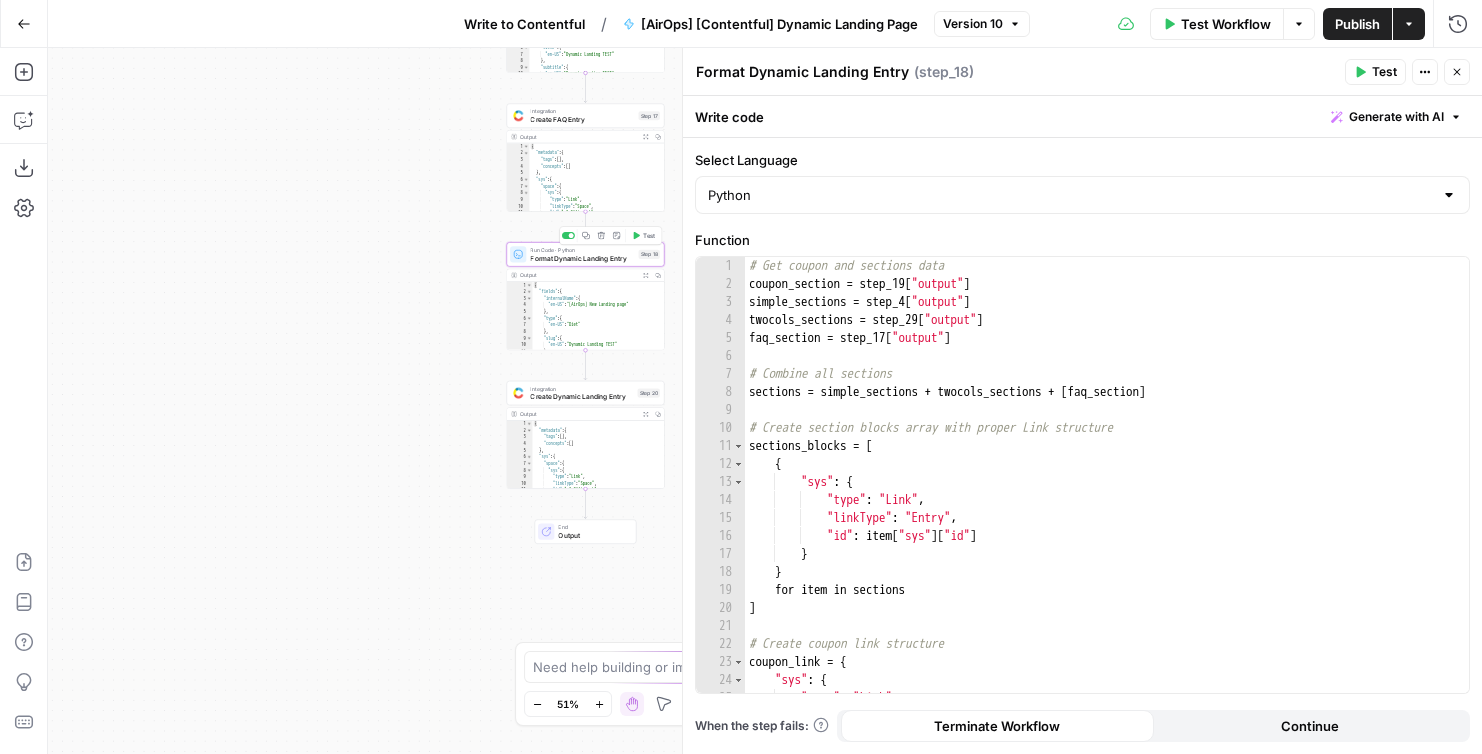 drag, startPoint x: 377, startPoint y: 293, endPoint x: 254, endPoint y: 376, distance: 148.38463 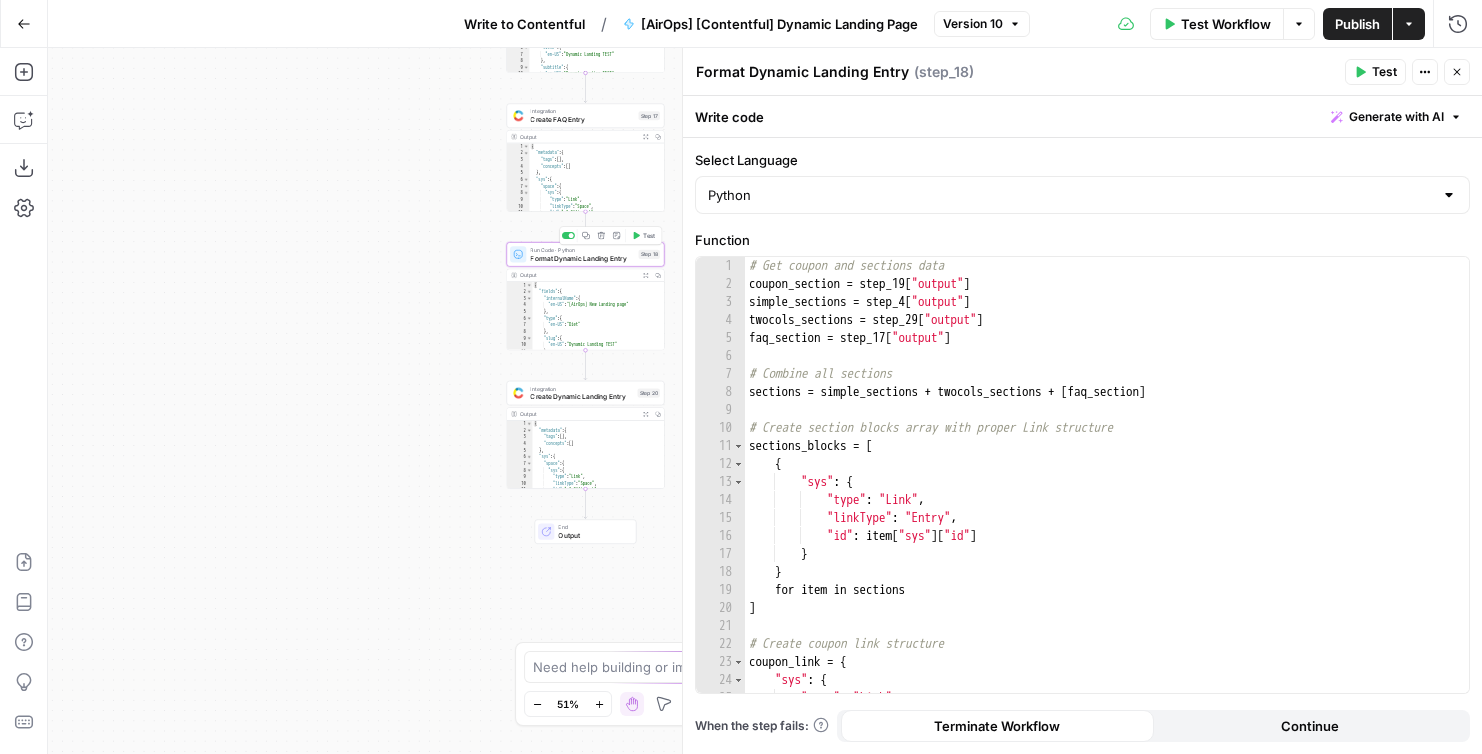 click on "Workflow Set Inputs Inputs Run Code · Python Format Simple Sections Step 2 Output Expand Output Copy 1 2 3 4 5 6 7 8 9 10 11 [    [      "mealsGrid" ,      {         "fields" :  {           "internalName" :  {              "en-US" :  "[AirOps] Dynamic Landing                 TEST"           } ,           "title" :  {              "en-US" :  "Dynamic Landing TEST"           } ,     XXXXXXXXXXXXXXXXXXXXXXXXXXXXXXXXXXXXXXXXXXXXXXXXXXXXXXXXXXXXXXXXXXXXXXXXXXXXXXXXXXXXXXXXXXXXXXXXXXXXXXXXXXXXXXXXXXXXXXXXXXXXXXXXXXXXXXXXXXXXXXXXXXXXXXXXXXXXXXXXXXXXXXXXXXXXXXXXXXXXXXXXXXXXXXXXXXXXXXXXXXXXXXXXXXXXXXXXXXXXXXXXXXXXXXXXXXXXXXXXXXXXXXXXXXXXXXXXXXXXXXXXXXXXXXXXXXXXXXXXXXXXXXXXXXXXXXXXXXXXXXXXXXXXXXXXXXXXXXXXXXXXXXXXXXXXXXXXXXXXXXXXXXXXXXXXXXXXXXXXXXXXXXXXXXXXXXXXXXXXXXXXXXXXXXXXXXXXXXXXXXXXXXXXXXXXXXXXXXXXXXXXXXXXXXXXXXXXXXXXXXXXXXXXXXXXXXXXXXXXXXXXXXXXXXXXXXXXXXXXXXXXXXXXXXXXXXXXXXXXXXXXXXXXXXXX Run Code · Python Format Coupon Section Step 27 Run Code · Python Format Two Cols Sections Step 24 Output 1" at bounding box center (765, 401) 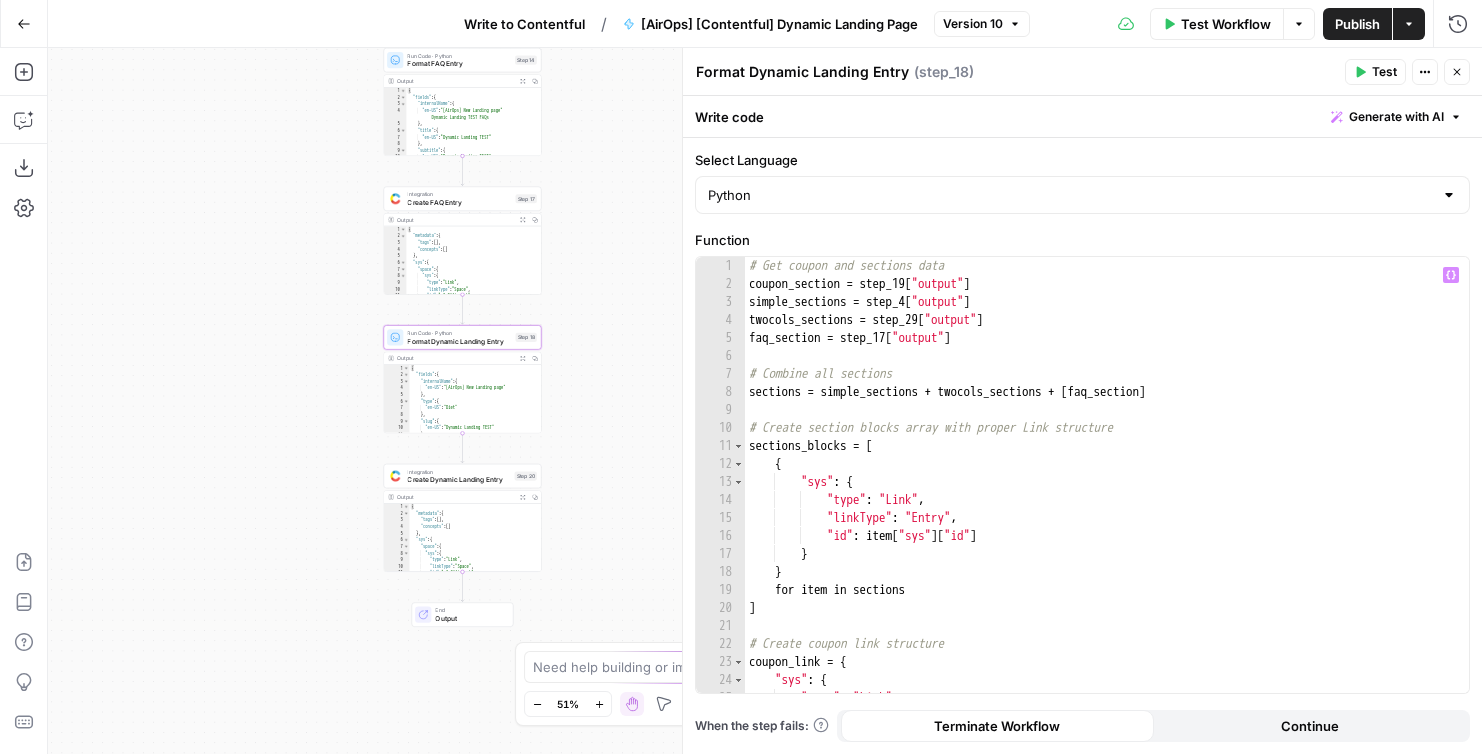 type on "**********" 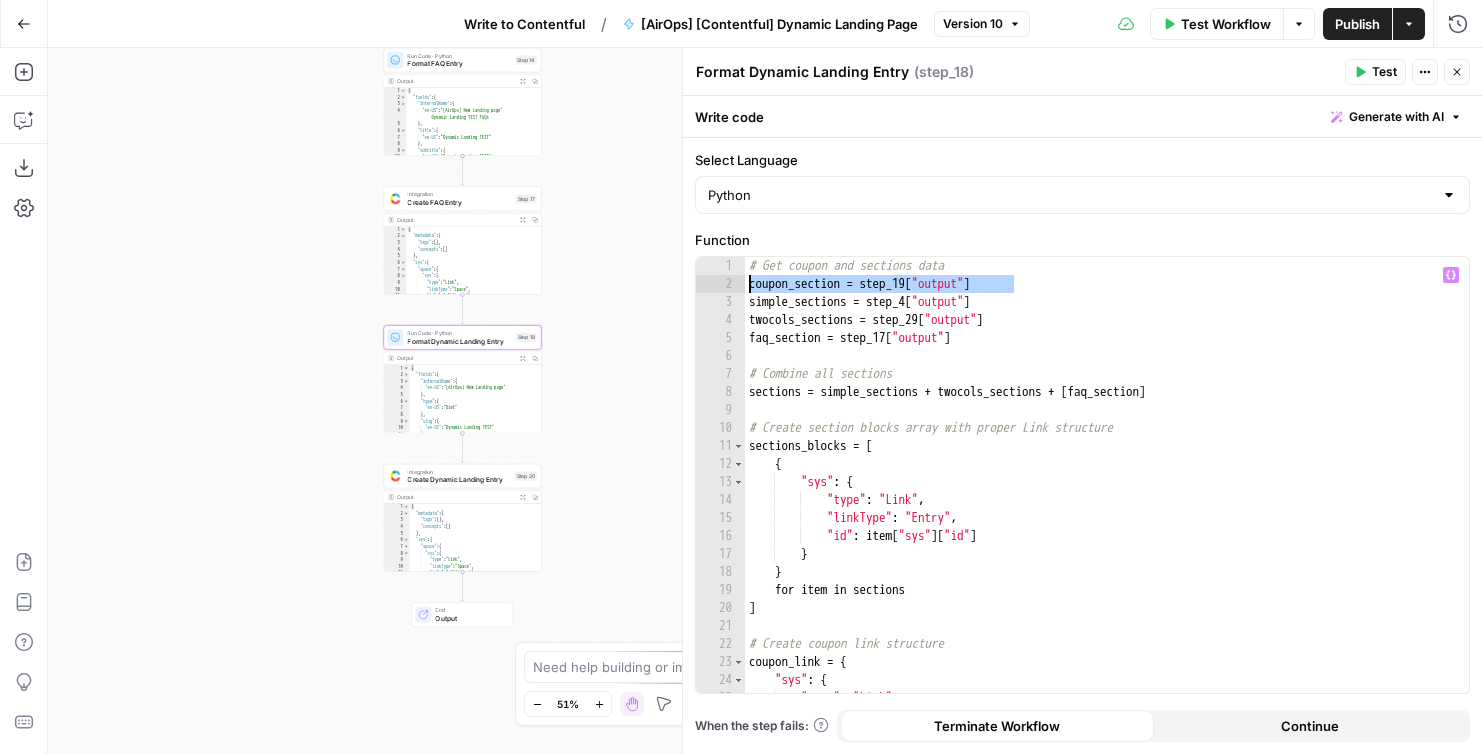 drag, startPoint x: 1044, startPoint y: 288, endPoint x: 717, endPoint y: 288, distance: 327 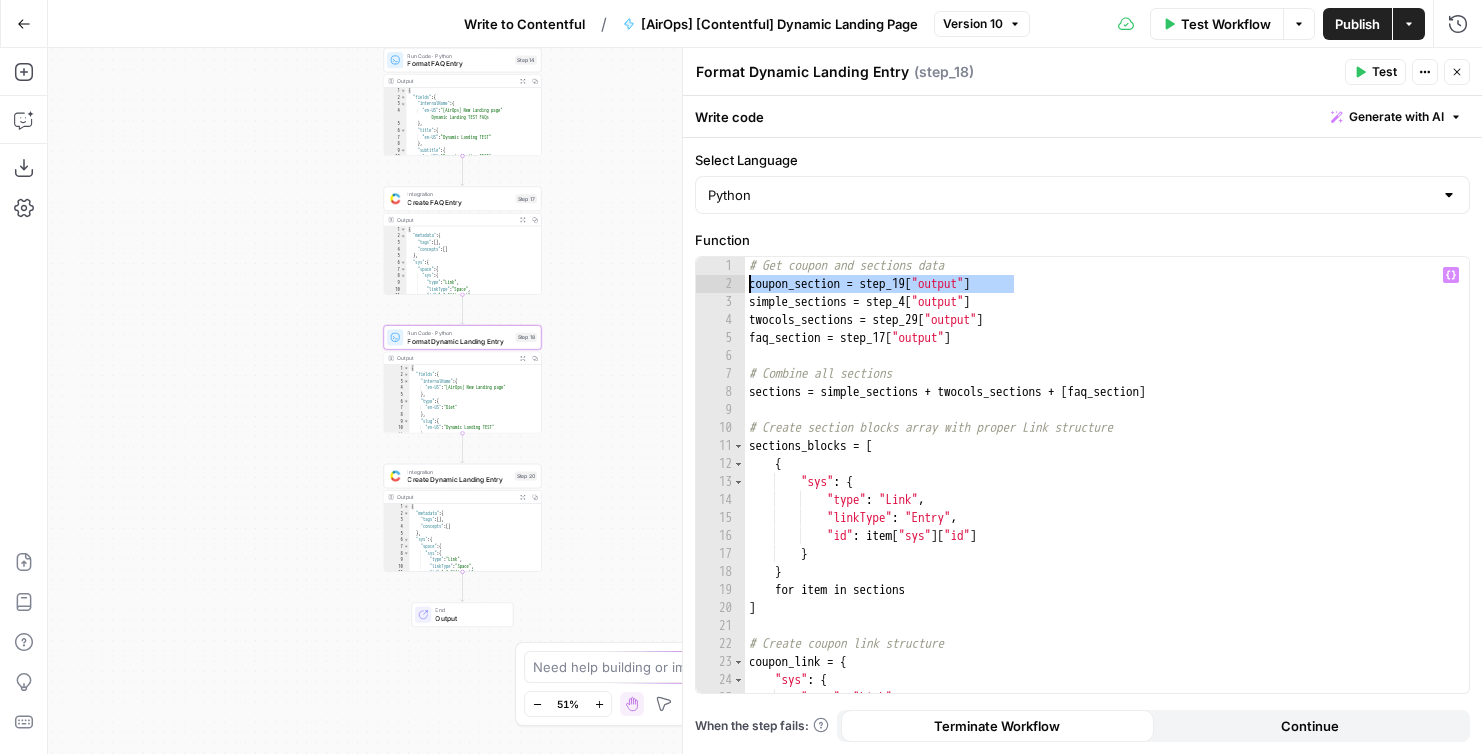 click on "**********" at bounding box center [1082, 475] 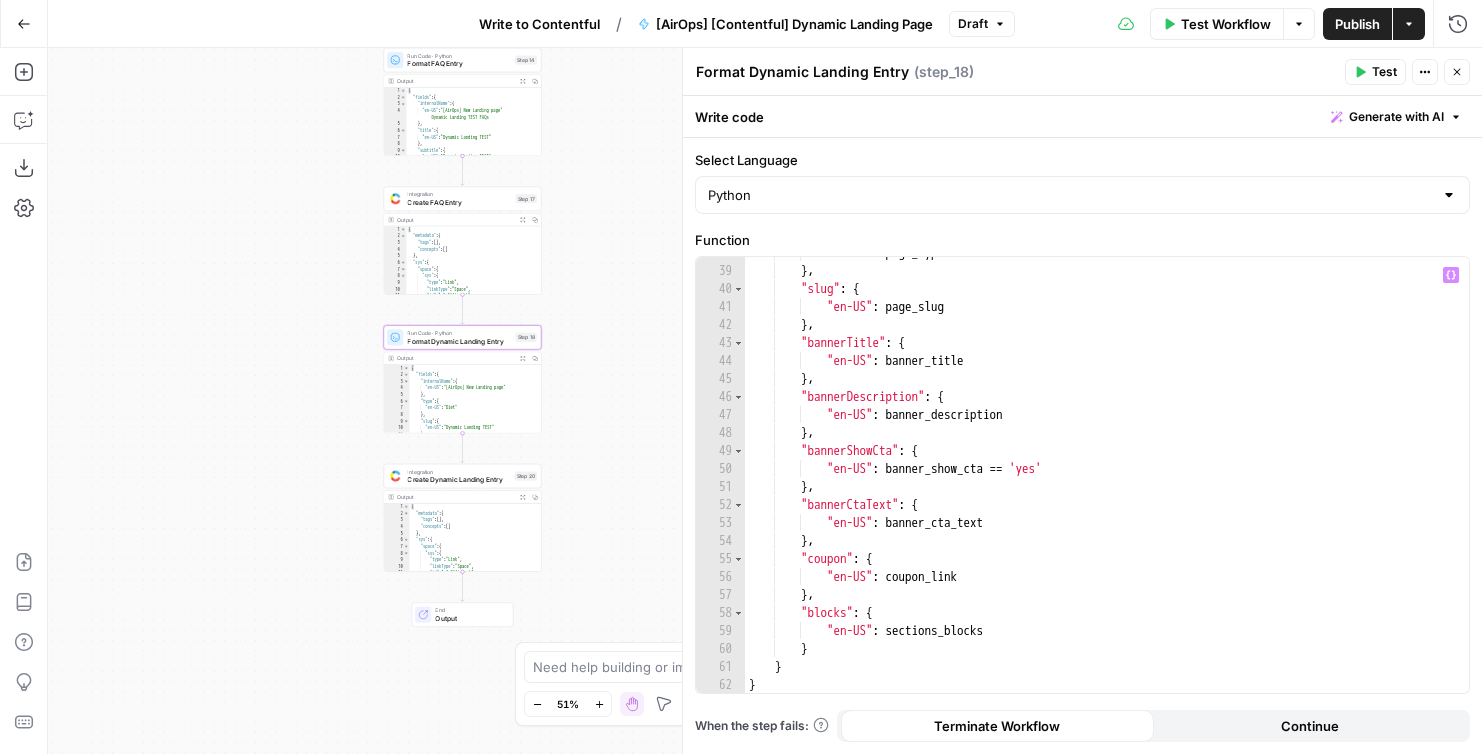 scroll, scrollTop: 676, scrollLeft: 0, axis: vertical 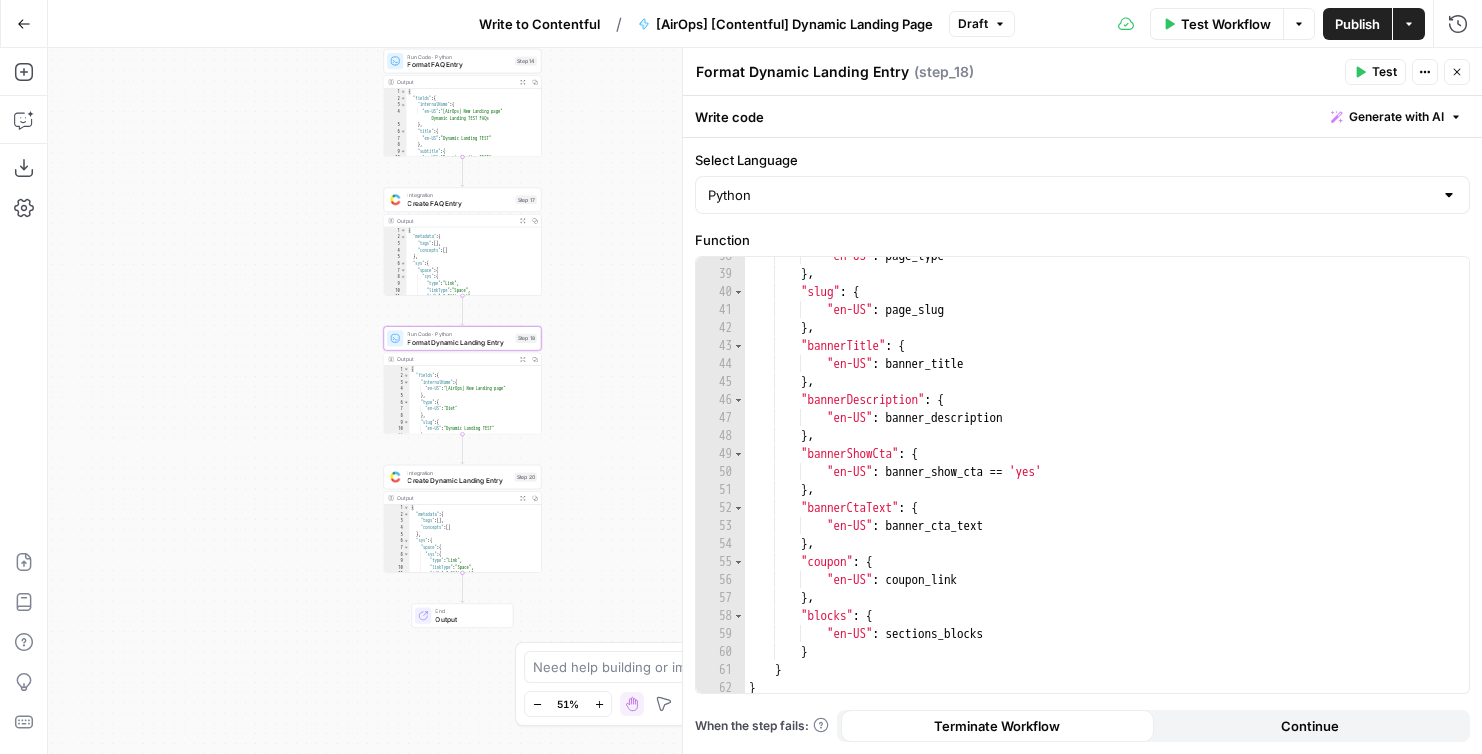 drag, startPoint x: 600, startPoint y: 322, endPoint x: 600, endPoint y: 428, distance: 106 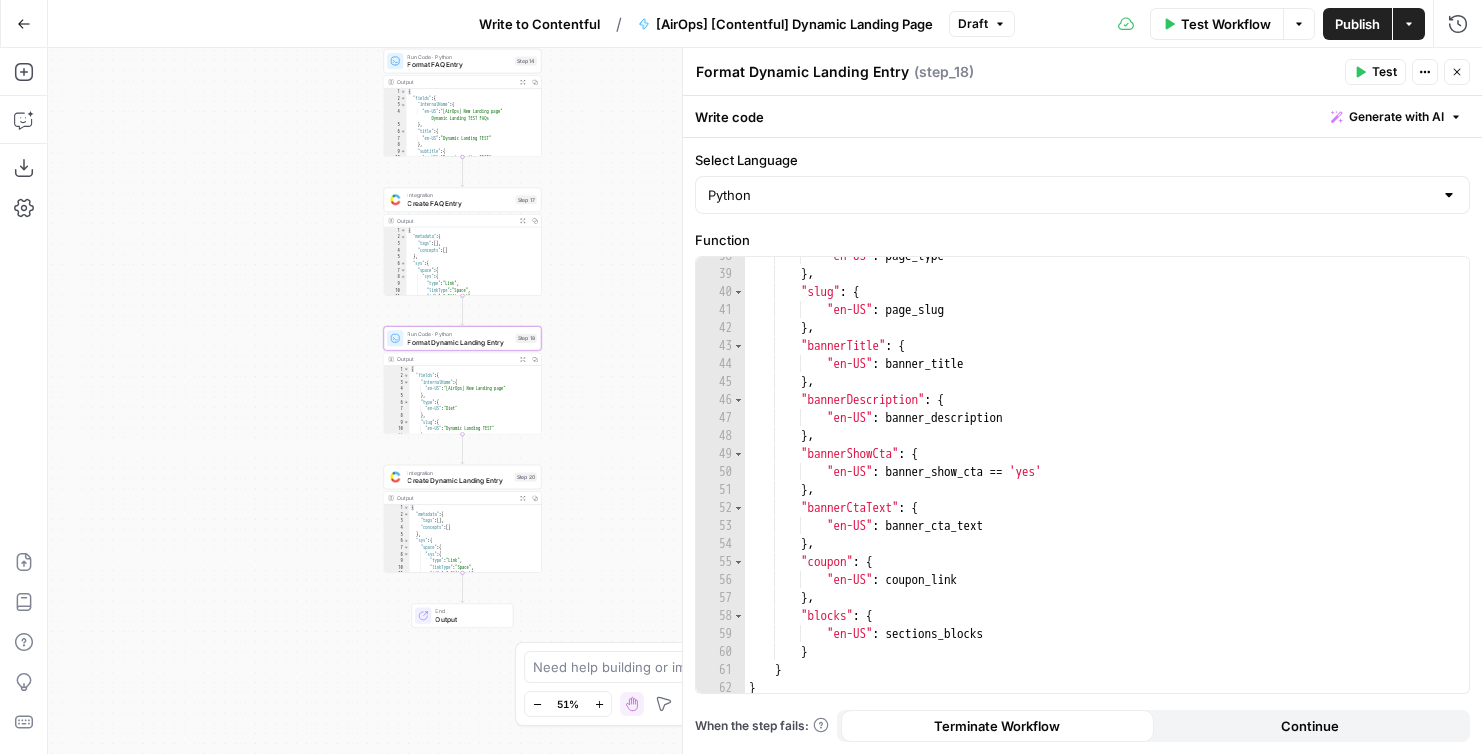 click on "Workflow Set Inputs Inputs Run Code · Python Format Simple Sections Step 2 Output Expand Output Copy 1 2 3 4 5 6 7 8 9 10 11 [    [      "mealsGrid" ,      {         "fields" :  {           "internalName" :  {              "en-US" :  "[AirOps] Dynamic Landing                 TEST"           } ,           "title" :  {              "en-US" :  "Dynamic Landing TEST"           } ,     XXXXXXXXXXXXXXXXXXXXXXXXXXXXXXXXXXXXXXXXXXXXXXXXXXXXXXXXXXXXXXXXXXXXXXXXXXXXXXXXXXXXXXXXXXXXXXXXXXXXXXXXXXXXXXXXXXXXXXXXXXXXXXXXXXXXXXXXXXXXXXXXXXXXXXXXXXXXXXXXXXXXXXXXXXXXXXXXXXXXXXXXXXXXXXXXXXXXXXXXXXXXXXXXXXXXXXXXXXXXXXXXXXXXXXXXXXXXXXXXXXXXXXXXXXXXXXXXXXXXXXXXXXXXXXXXXXXXXXXXXXXXXXXXXXXXXXXXXXXXXXXXXXXXXXXXXXXXXXXXXXXXXXXXXXXXXXXXXXXXXXXXXXXXXXXXXXXXXXXXXXXXXXXXXXXXXXXXXXXXXXXXXXXXXXXXXXXXXXXXXXXXXXXXXXXXXXXXXXXXXXXXXXXXXXXXXXXXXXXXXXXXXXXXXXXXXXXXXXXXXXXXXXXXXXXXXXXXXXXXXXXXXXXXXXXXXXXXXXXXXXXXXXXXXXXX Run Code · Python Format Coupon Section Step 27 Run Code · Python Format Two Cols Sections Step 24 Output 1" at bounding box center [765, 401] 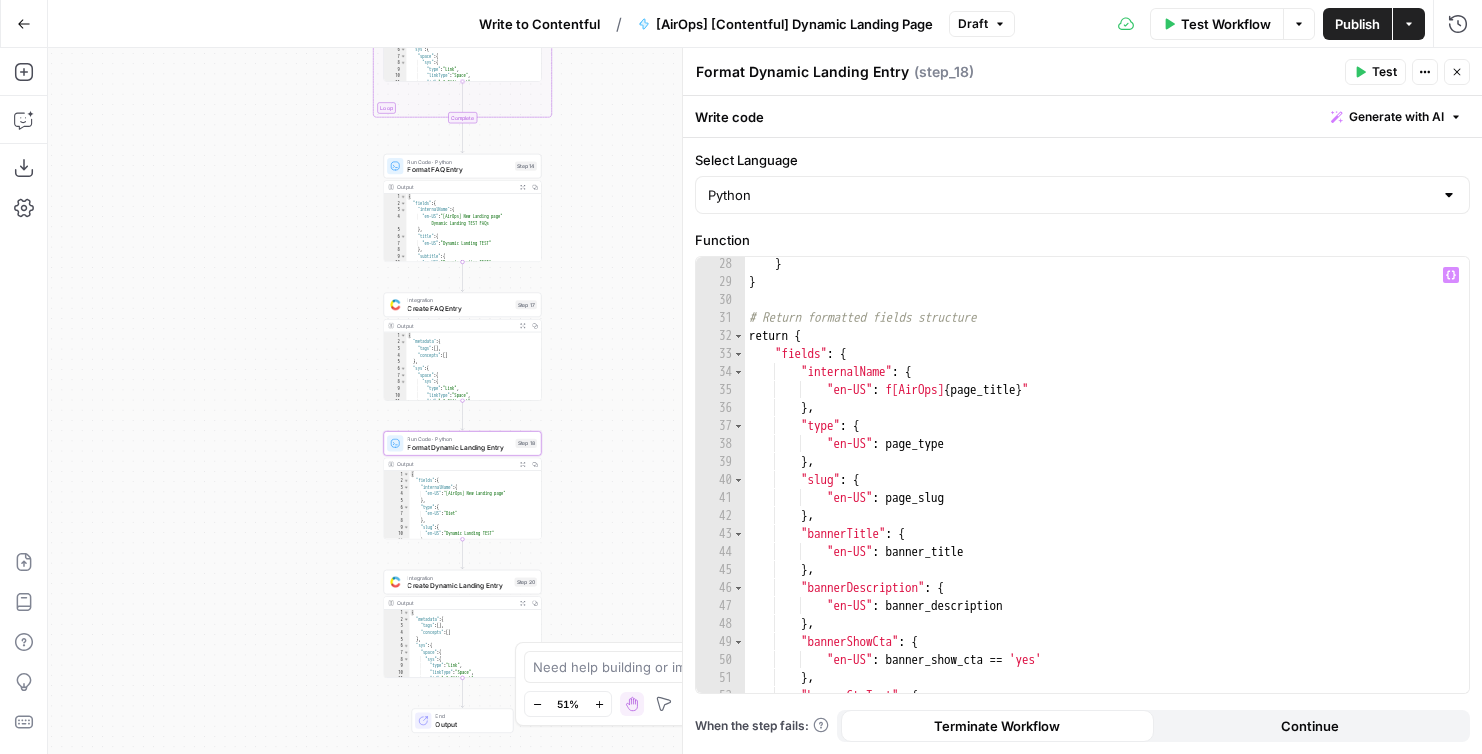 scroll, scrollTop: 680, scrollLeft: 0, axis: vertical 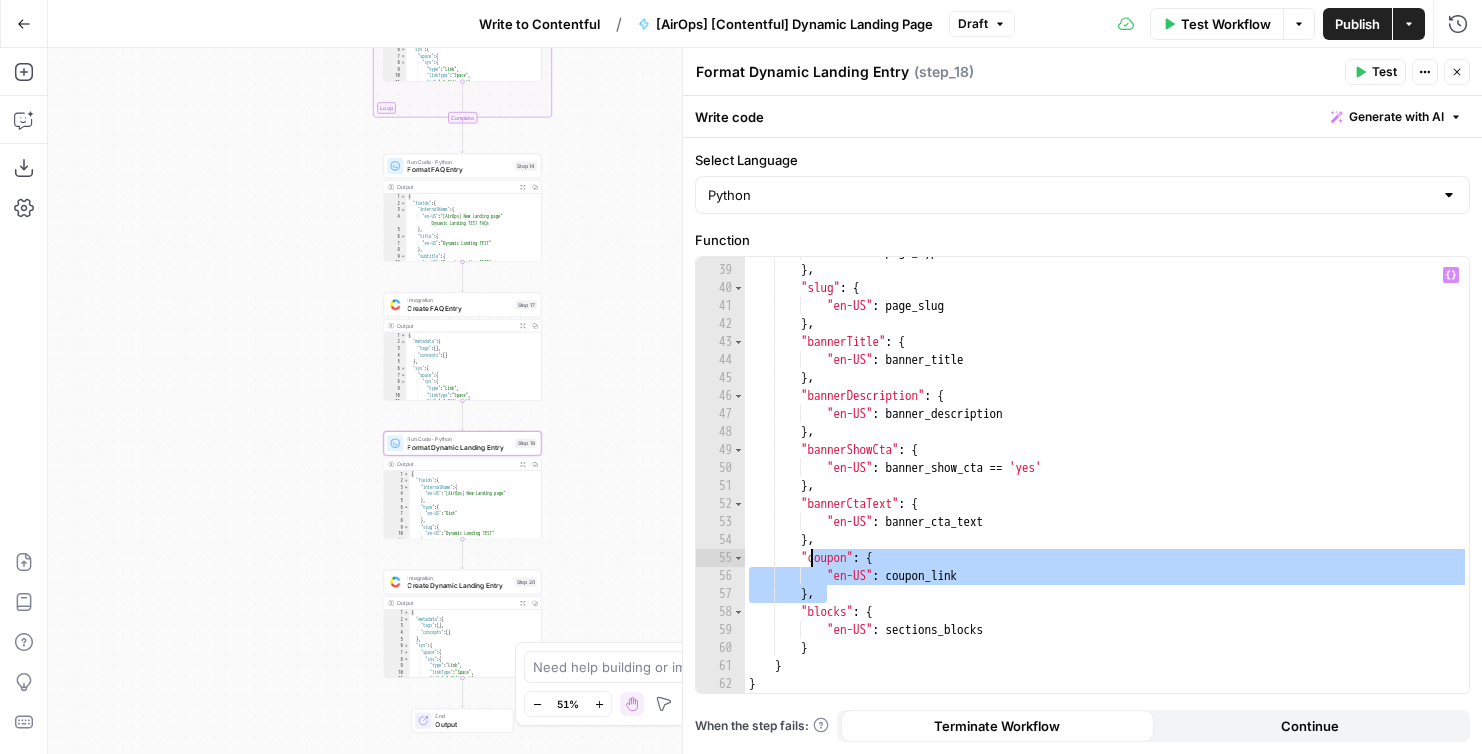 drag, startPoint x: 843, startPoint y: 592, endPoint x: 809, endPoint y: 556, distance: 49.517673 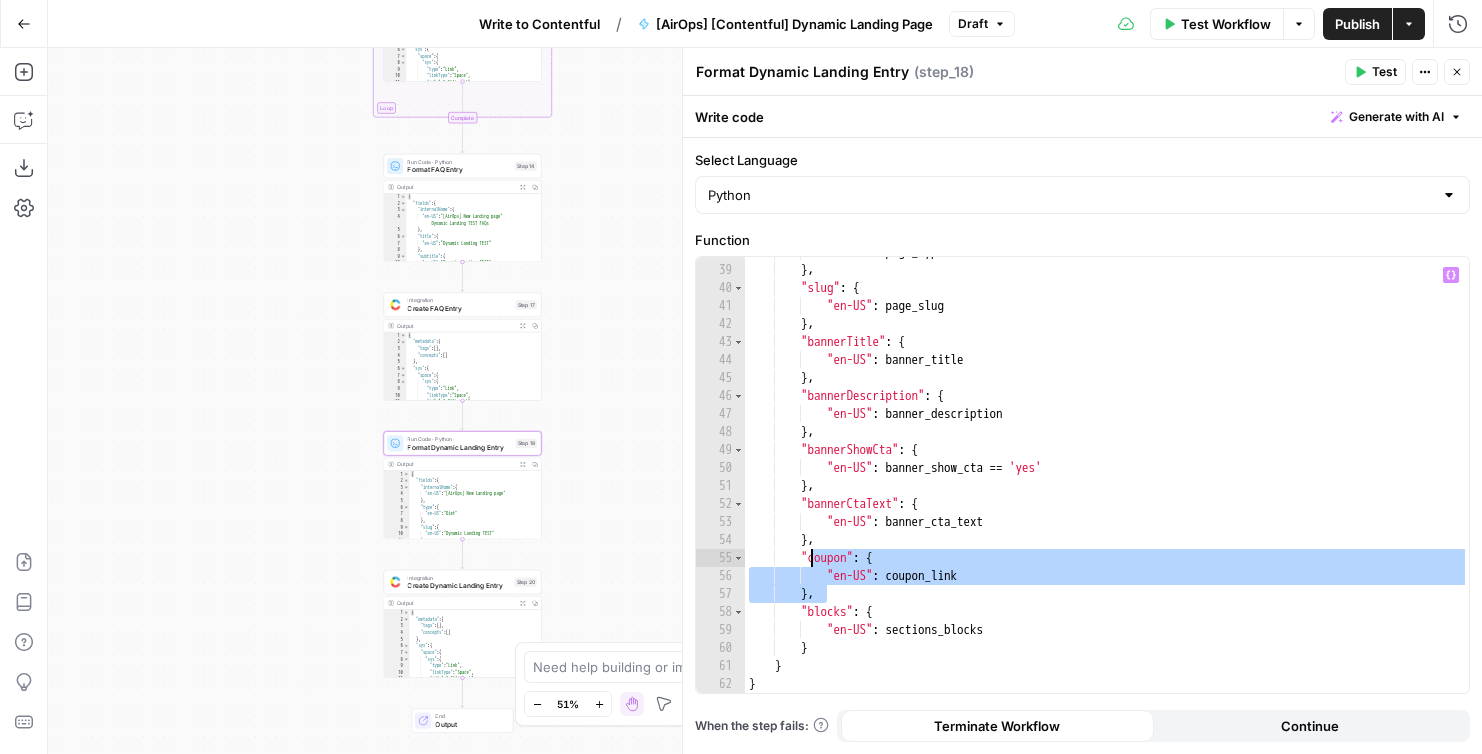 click on ""en-US" :   page_type           } ,           "slug" :   {                "en-US" :   page_slug           } ,           "bannerTitle" :   {                "en-US" :   banner_title           } ,           "bannerDescription" :   {                "en-US" :   banner_description           } ,           "bannerShowCta" :   {                "en-US" :   banner_show_cta   ==   'yes'           } ,           "bannerCtaText" :   {                "en-US" :   banner_cta_text           } ,           "coupon" :   {                "en-US" :   coupon_link           } ,           "blocks" :   {                "en-US" :   sections_blocks           }      } }" at bounding box center (1107, 479) 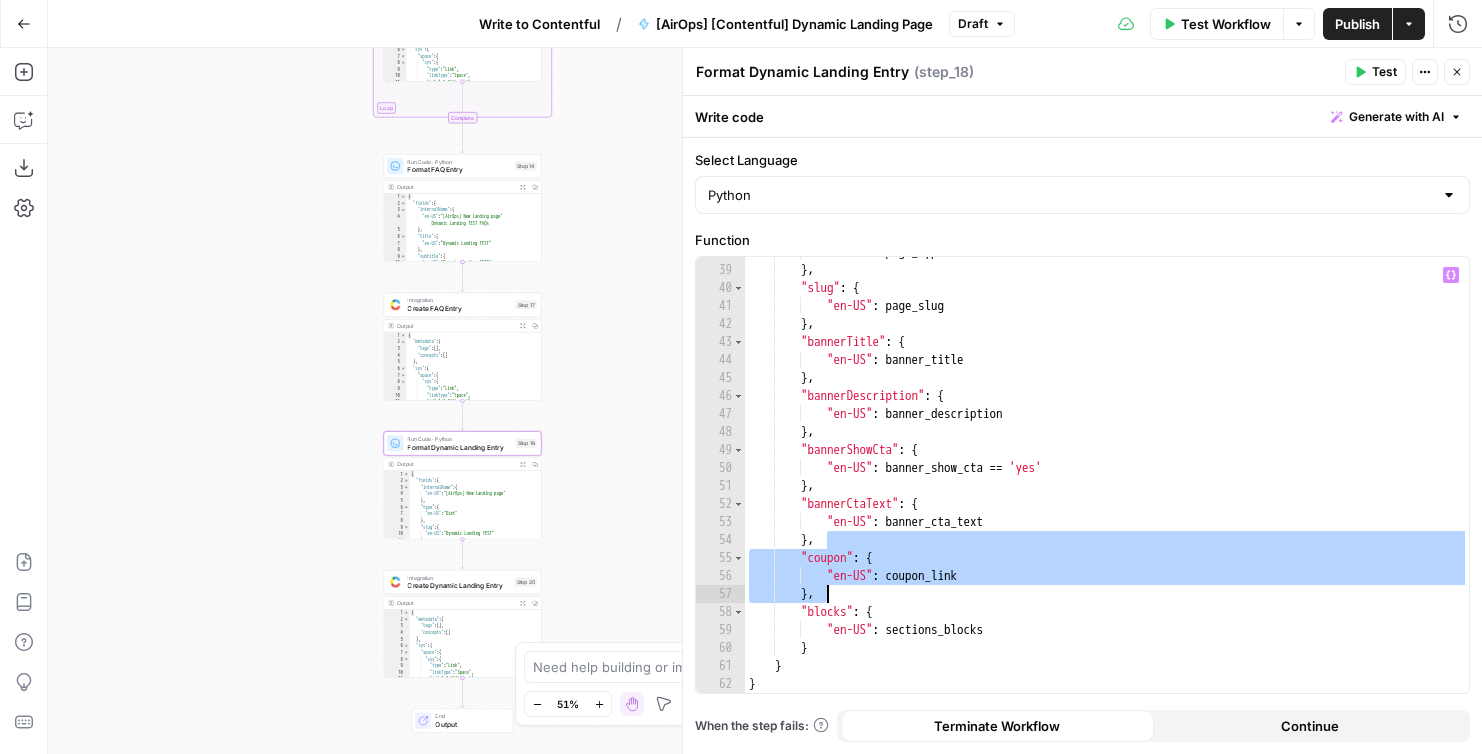 scroll, scrollTop: 680, scrollLeft: 0, axis: vertical 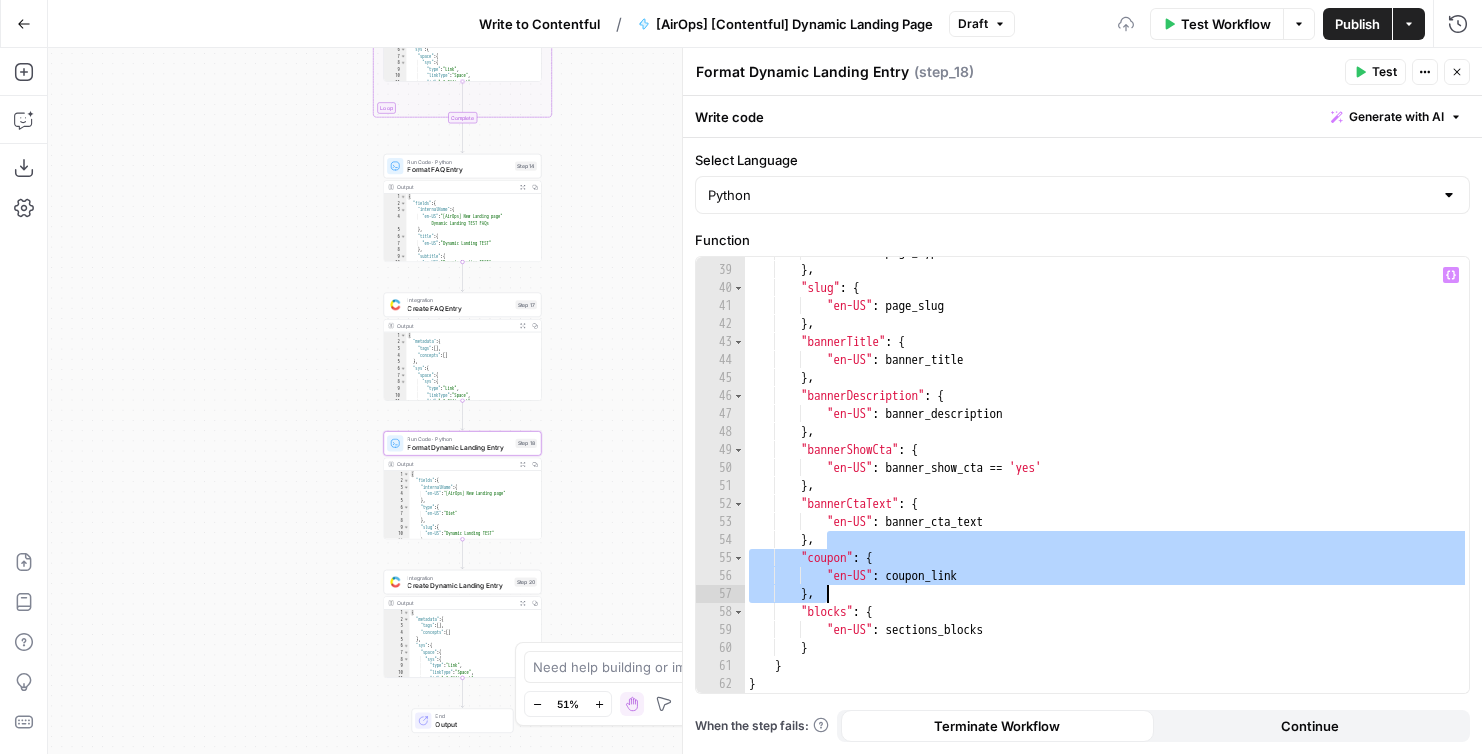 click on ""en-US" :   page_type           } ,           "slug" :   {                "en-US" :   page_slug           } ,           "bannerTitle" :   {                "en-US" :   banner_title           } ,           "bannerDescription" :   {                "en-US" :   banner_description           } ,           "bannerShowCta" :   {                "en-US" :   banner_show_cta   ==   'yes'           } ,           "bannerCtaText" :   {                "en-US" :   banner_cta_text           } ,           "coupon" :   {                "en-US" :   coupon_link           } ,           "blocks" :   {                "en-US" :   sections_blocks           }      } }" at bounding box center (1107, 479) 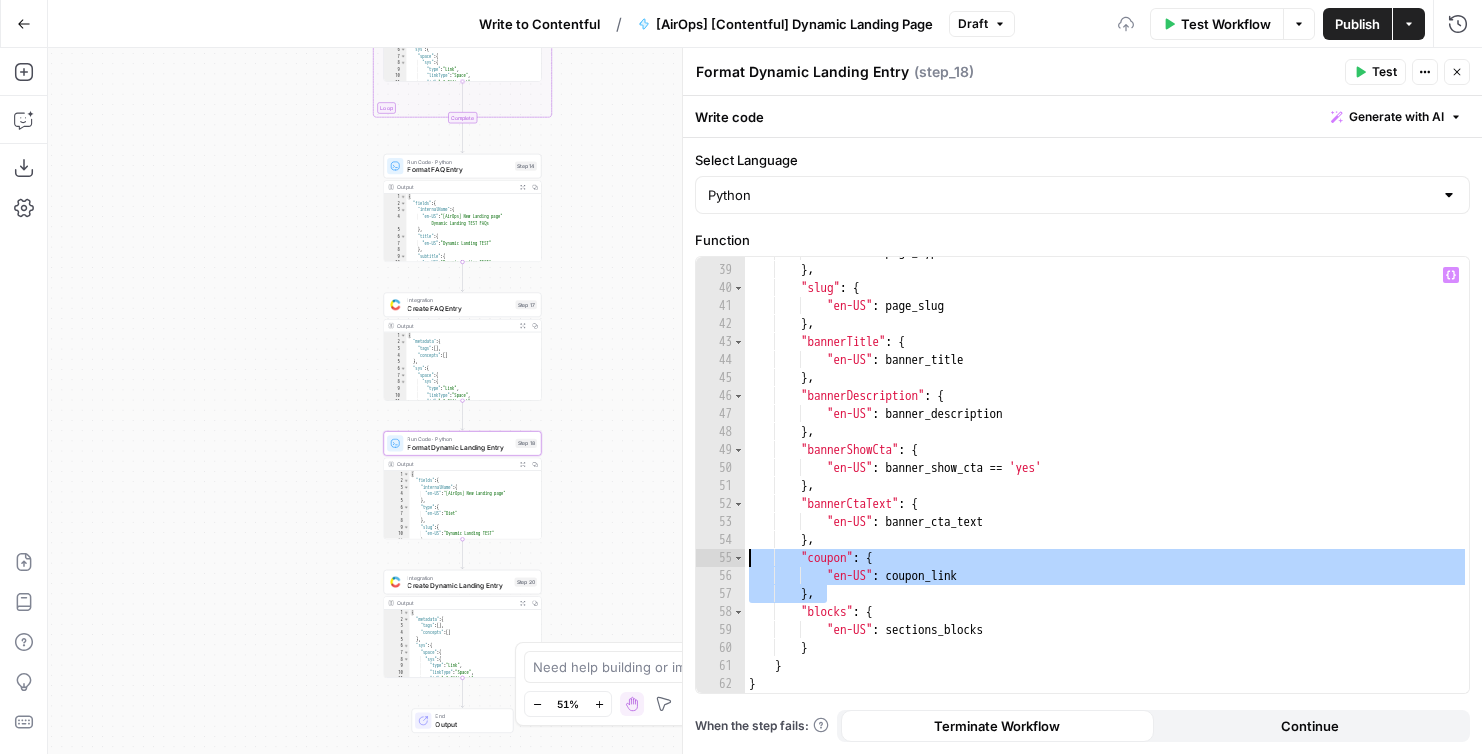 drag, startPoint x: 846, startPoint y: 598, endPoint x: 718, endPoint y: 550, distance: 136.70406 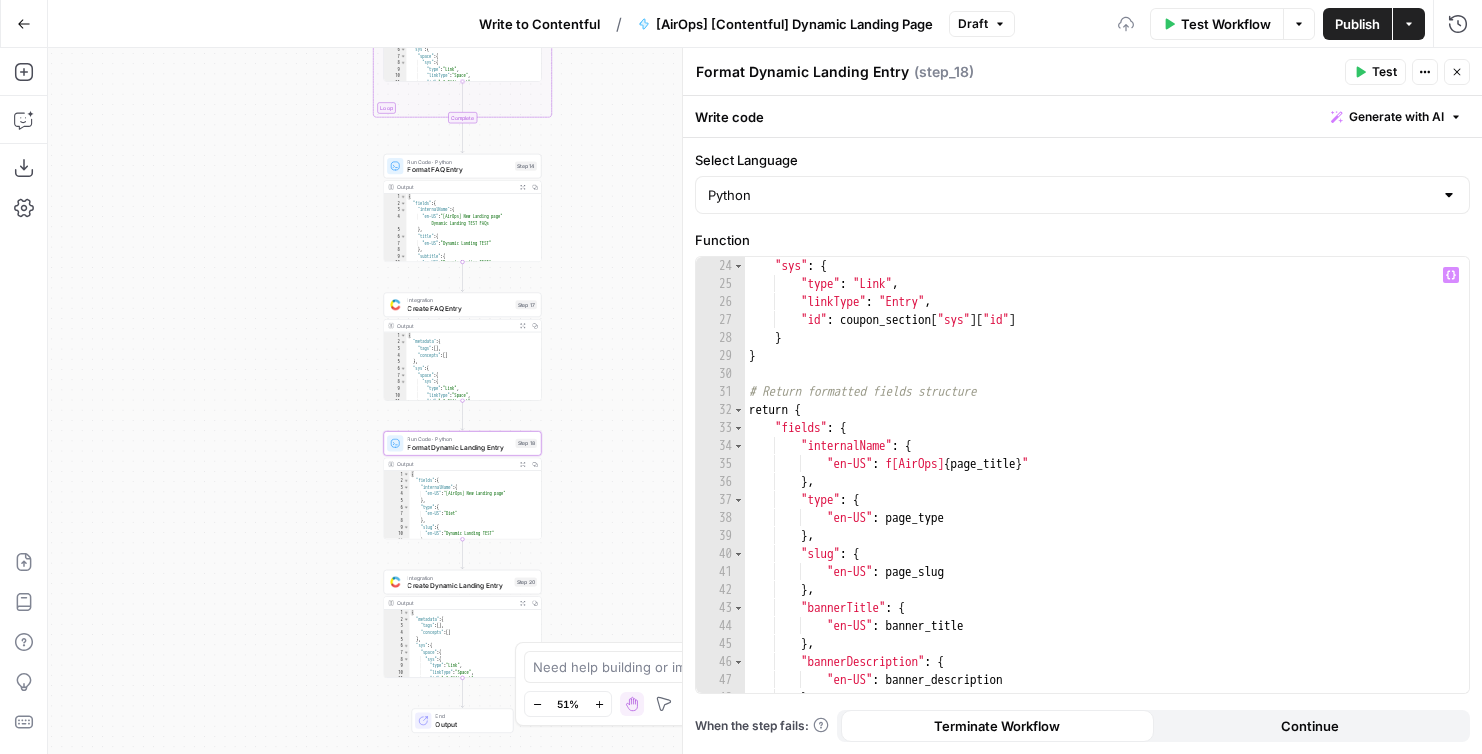 scroll, scrollTop: 220, scrollLeft: 0, axis: vertical 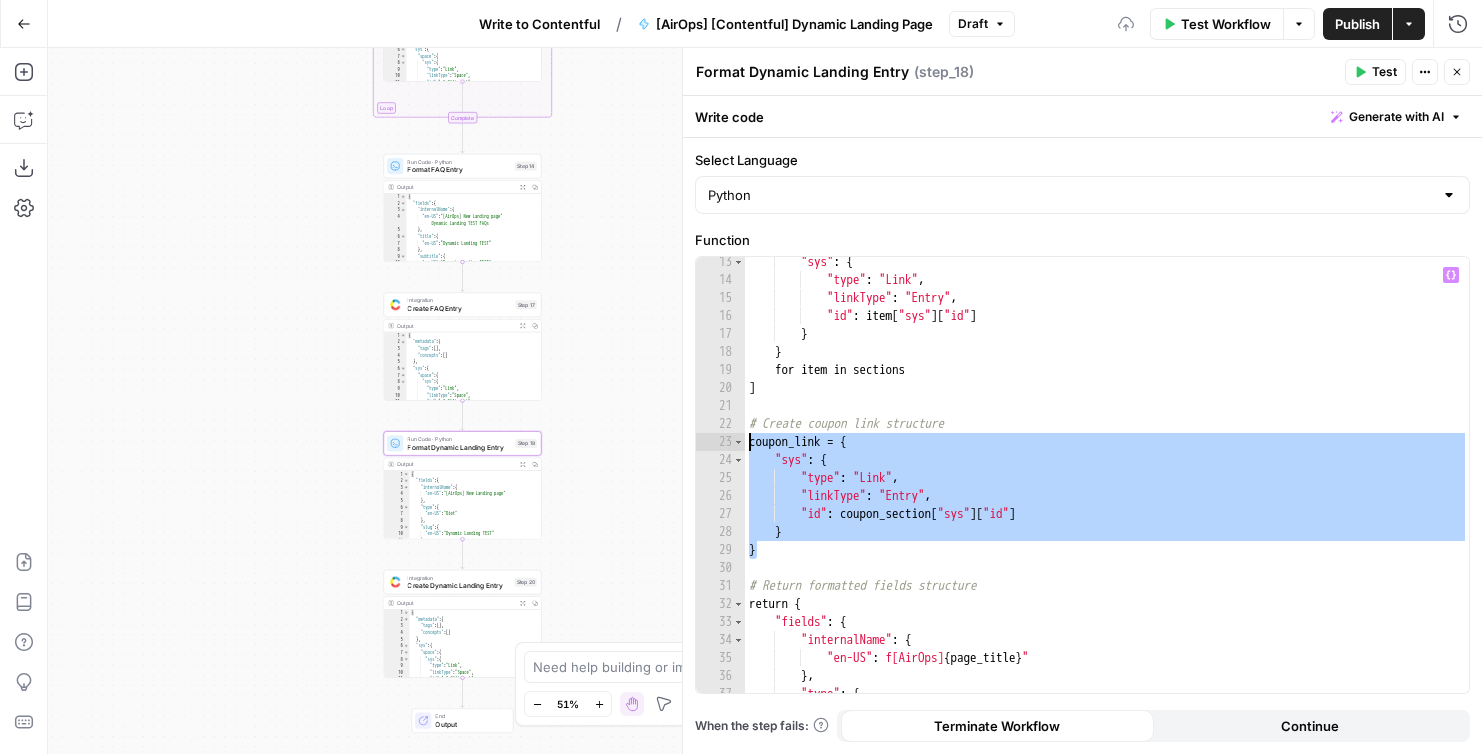 drag, startPoint x: 769, startPoint y: 527, endPoint x: 729, endPoint y: 441, distance: 94.847244 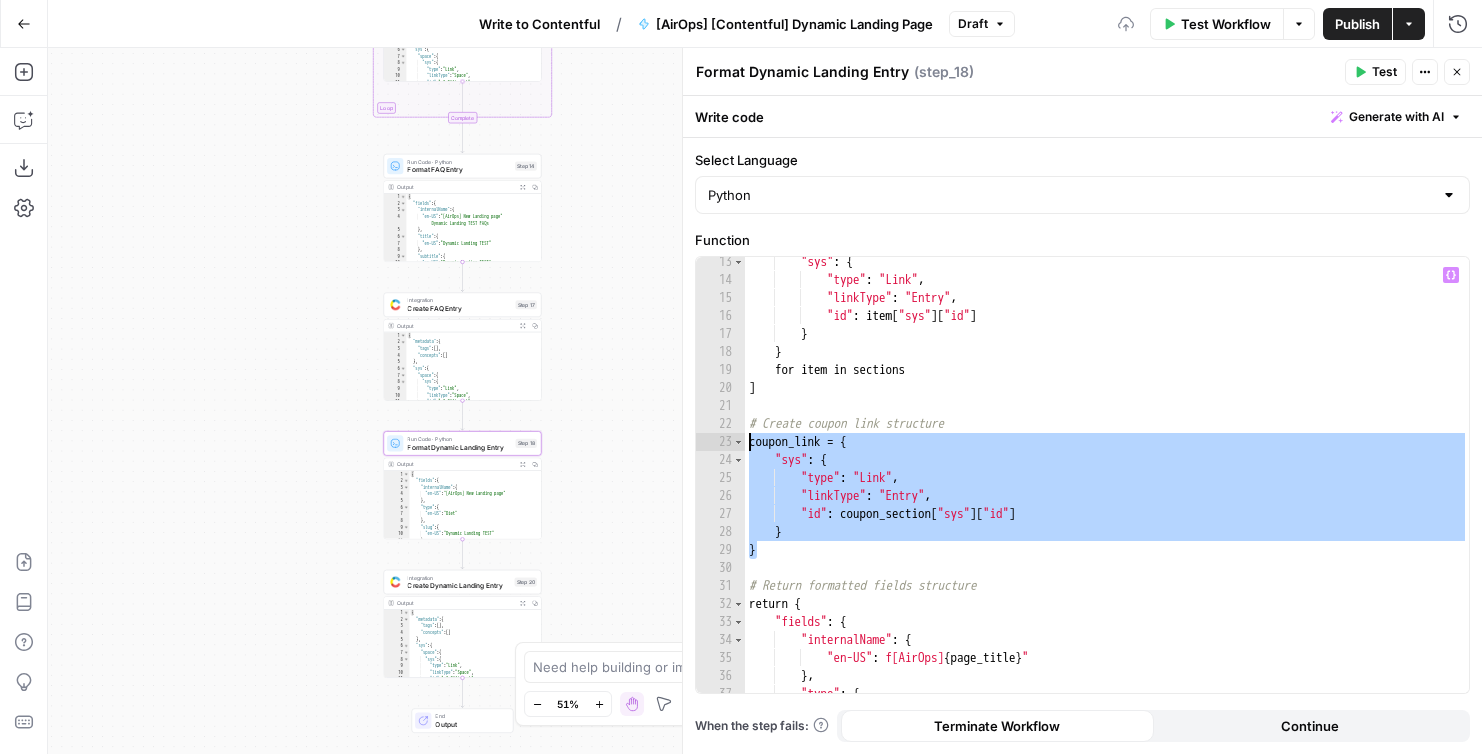 click on "**********" at bounding box center [1082, 475] 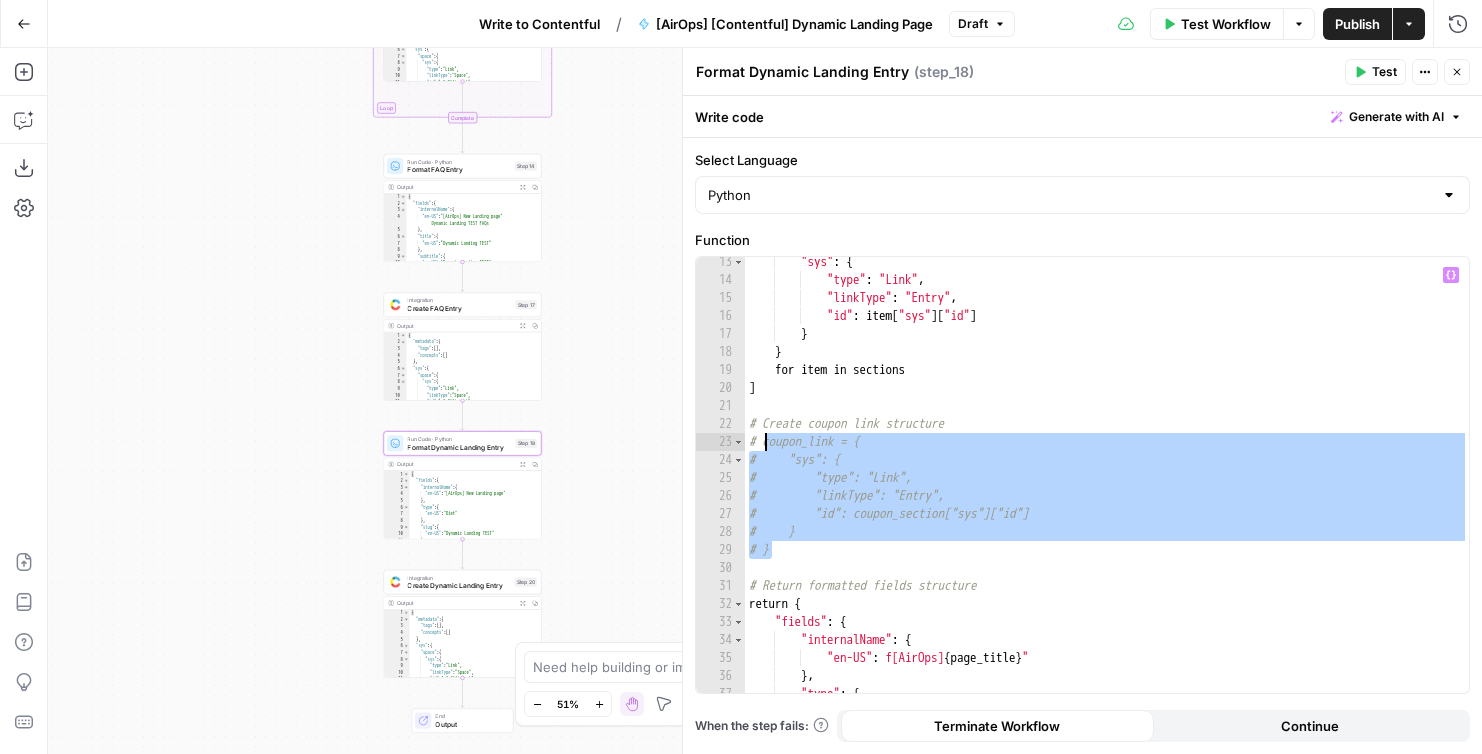 scroll, scrollTop: 0, scrollLeft: 0, axis: both 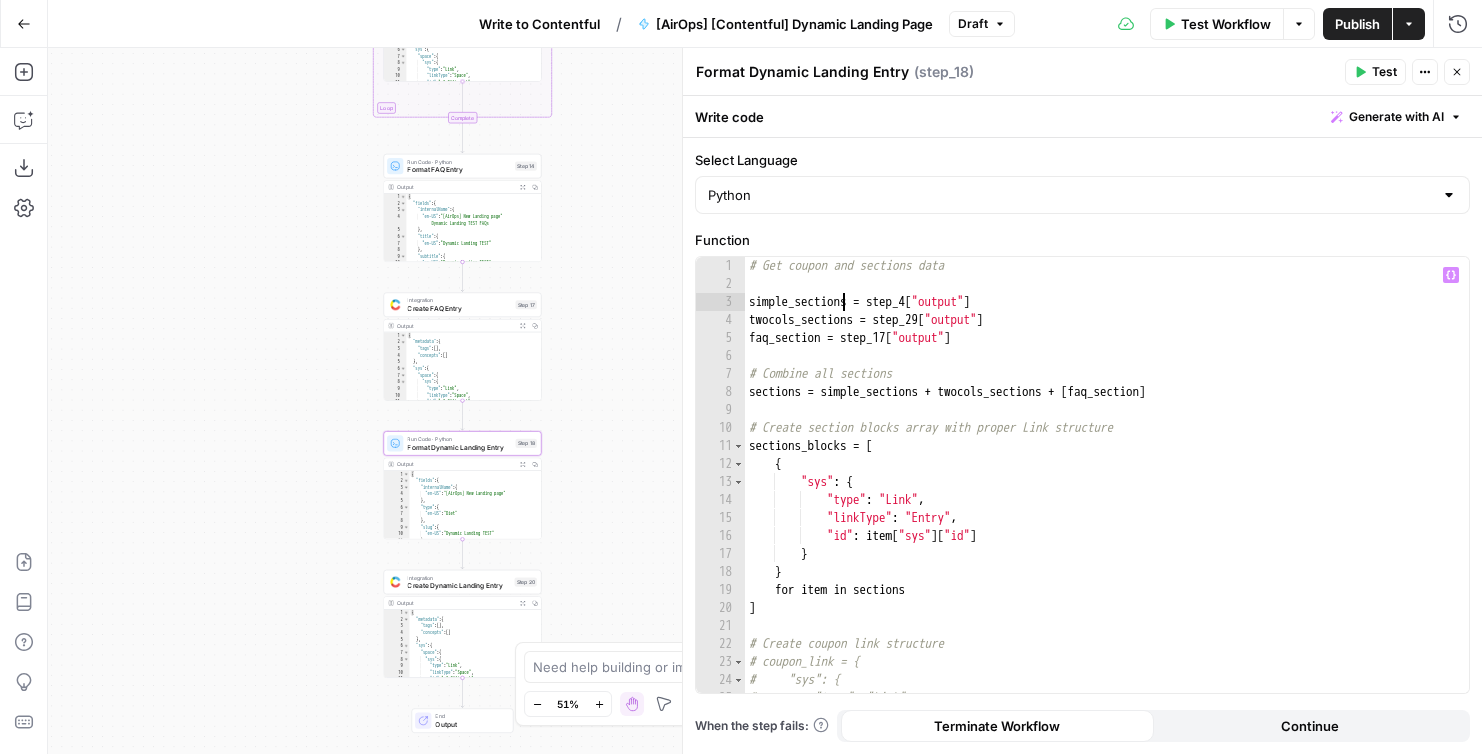 click on "# Get coupon and sections data simple_sections   =   step_4 [ "output" ] twocols_sections   =   step_29 [ "output" ] faq_section   =   step_17 [ "output" ] # Combine all sections sections   =   simple_sections   +   twocols_sections   +   [ faq_section ] # Create section blocks array with proper Link structure sections_blocks   =   [      {           "sys" :   {                "type" :   "Link" ,                "linkType" :   "Entry" ,                "id" :   item [ "sys" ] [ "id" ]           }      }      for   item   in   sections ] # Create coupon link structure # coupon_link = { #     "sys": { #         "type": "Link", #         "linkType": "Entry"," at bounding box center (1107, 493) 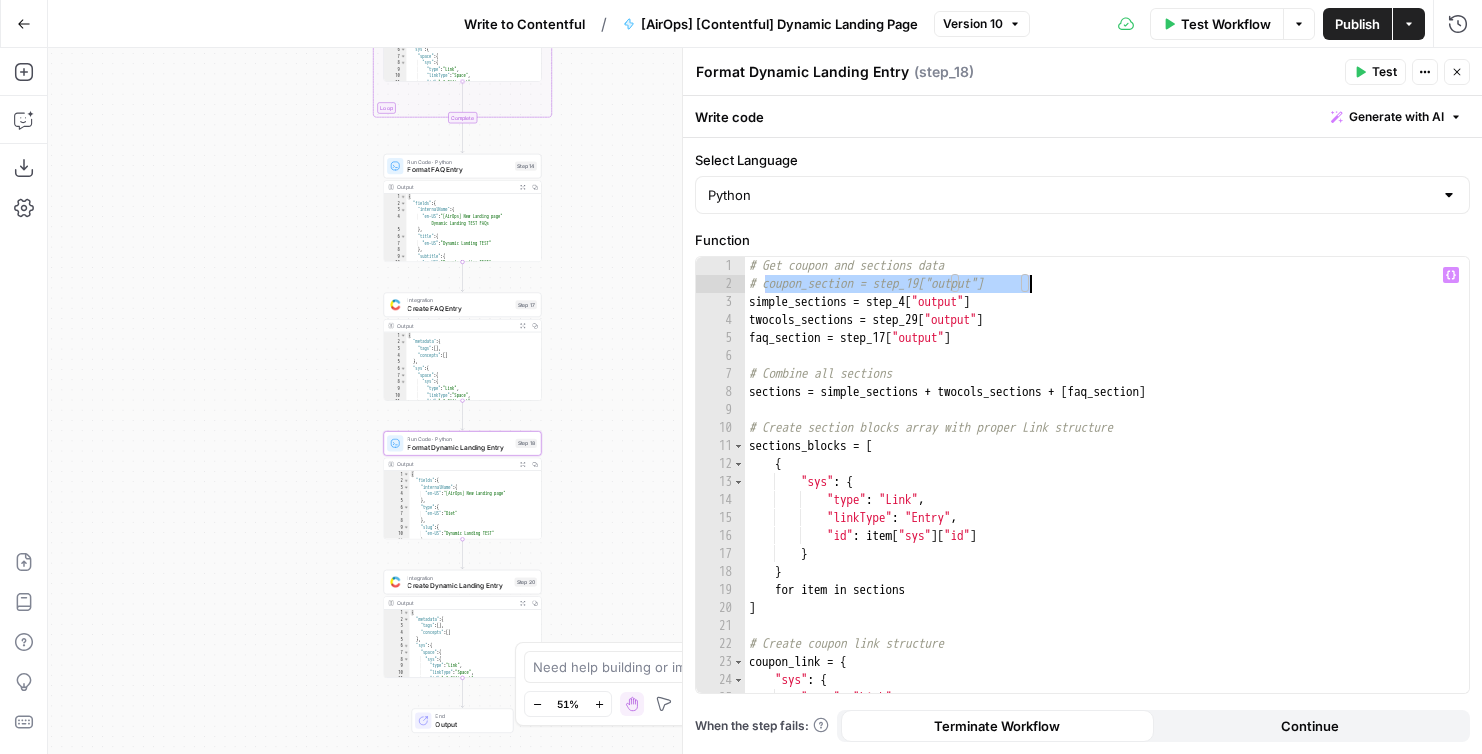 scroll, scrollTop: 343, scrollLeft: 0, axis: vertical 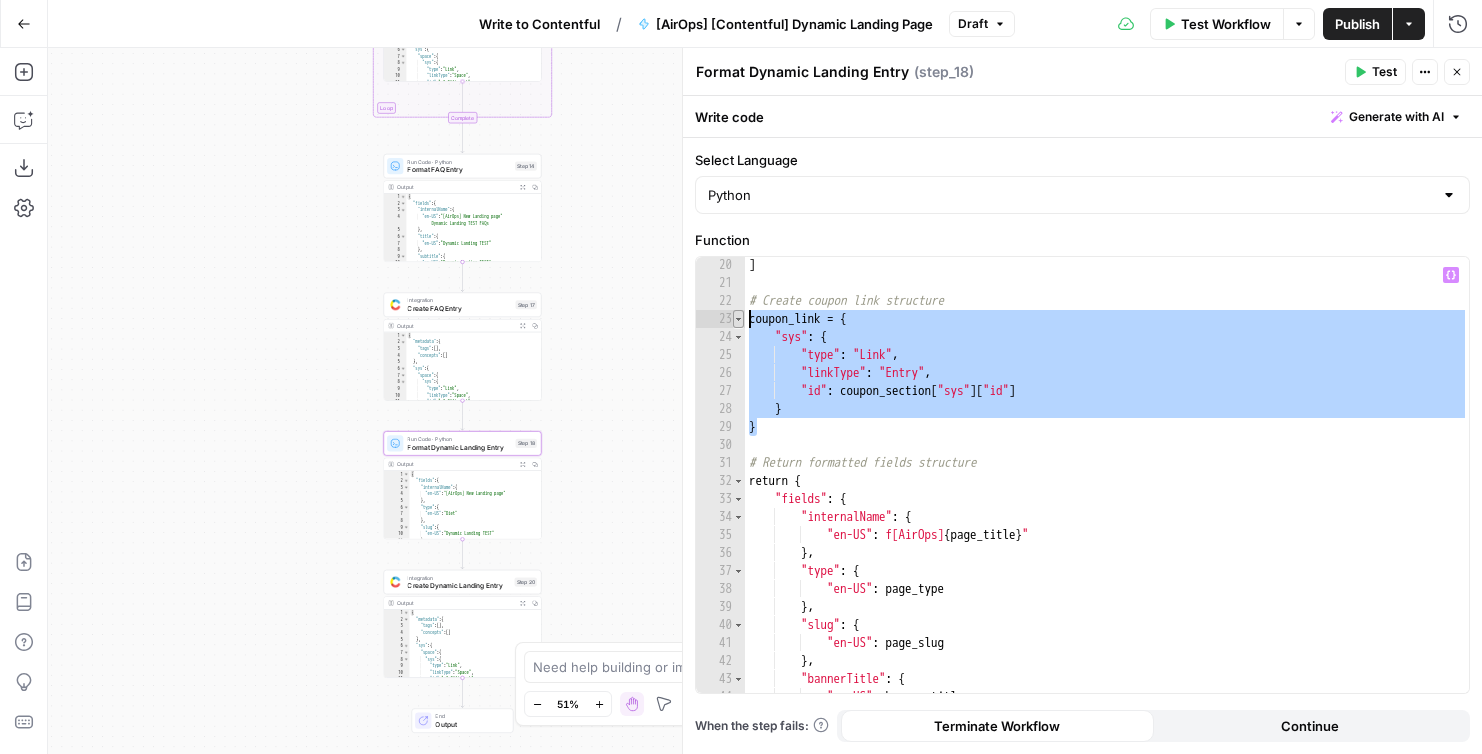 drag, startPoint x: 800, startPoint y: 432, endPoint x: 734, endPoint y: 317, distance: 132.59337 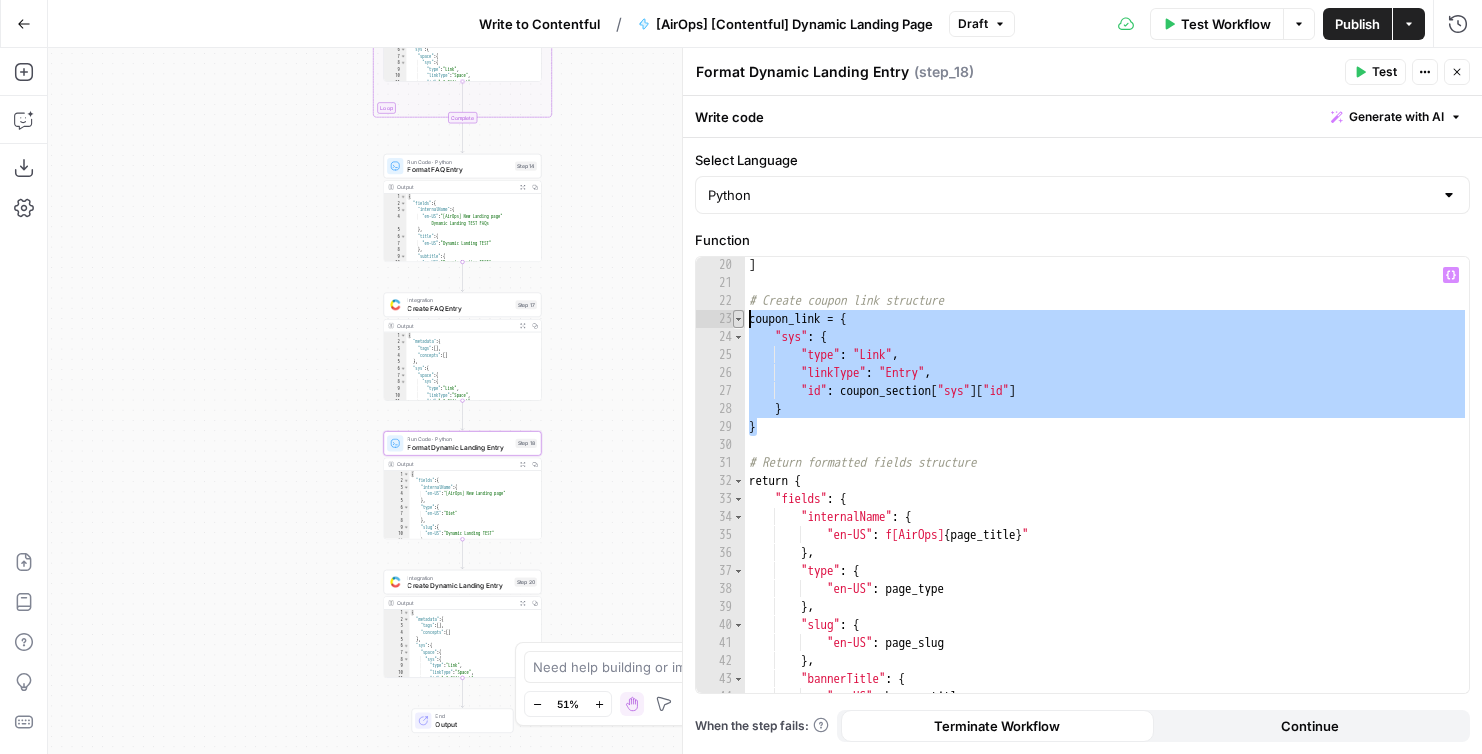 click on "**********" at bounding box center (1082, 475) 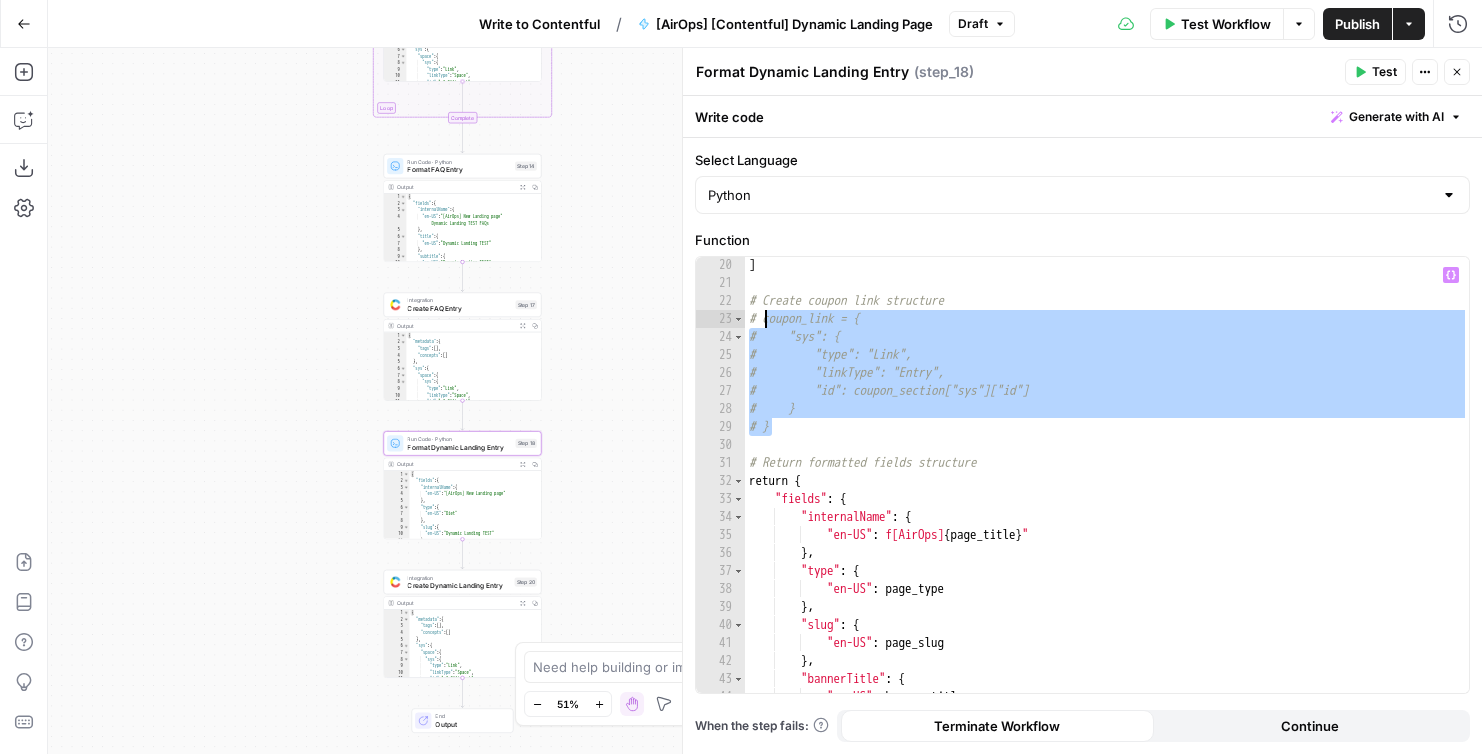 scroll, scrollTop: 680, scrollLeft: 0, axis: vertical 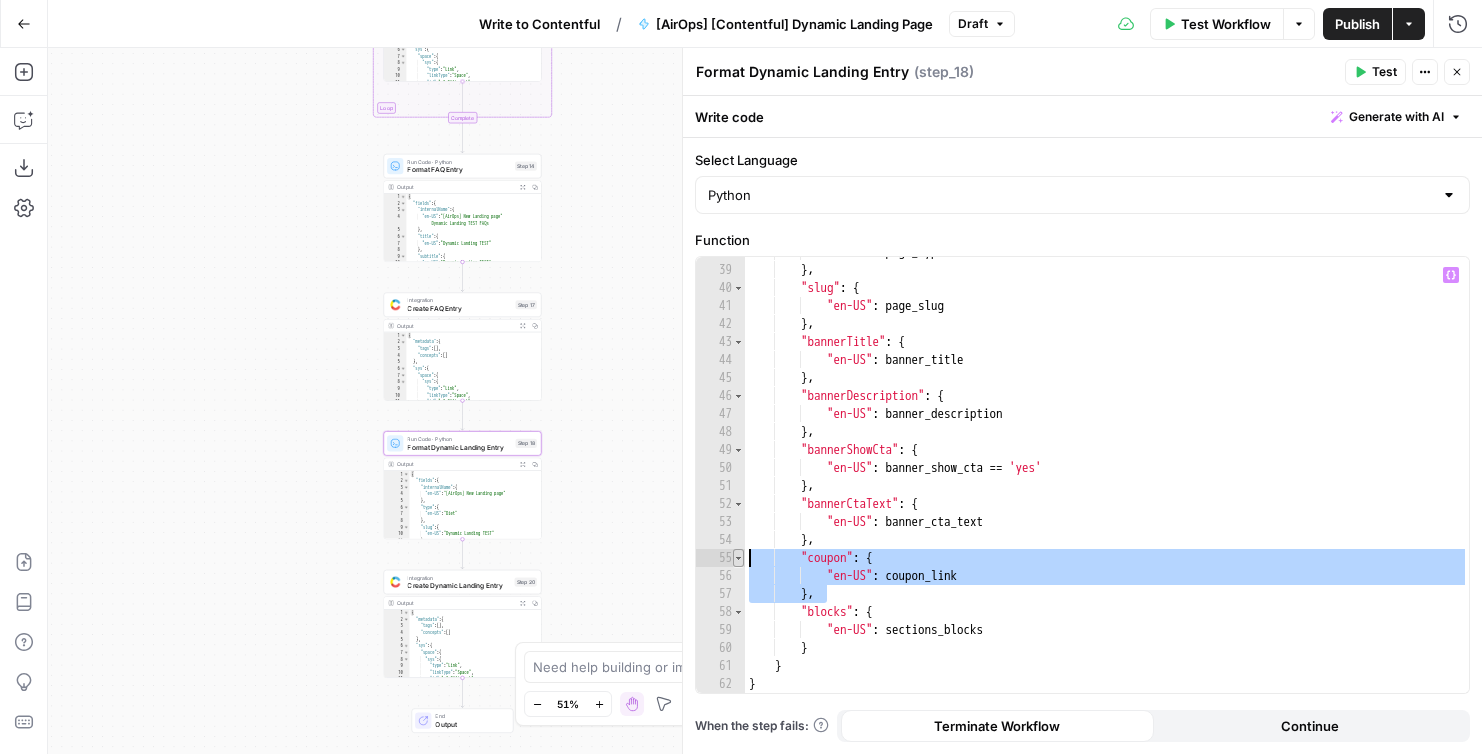 drag, startPoint x: 824, startPoint y: 585, endPoint x: 740, endPoint y: 560, distance: 87.64131 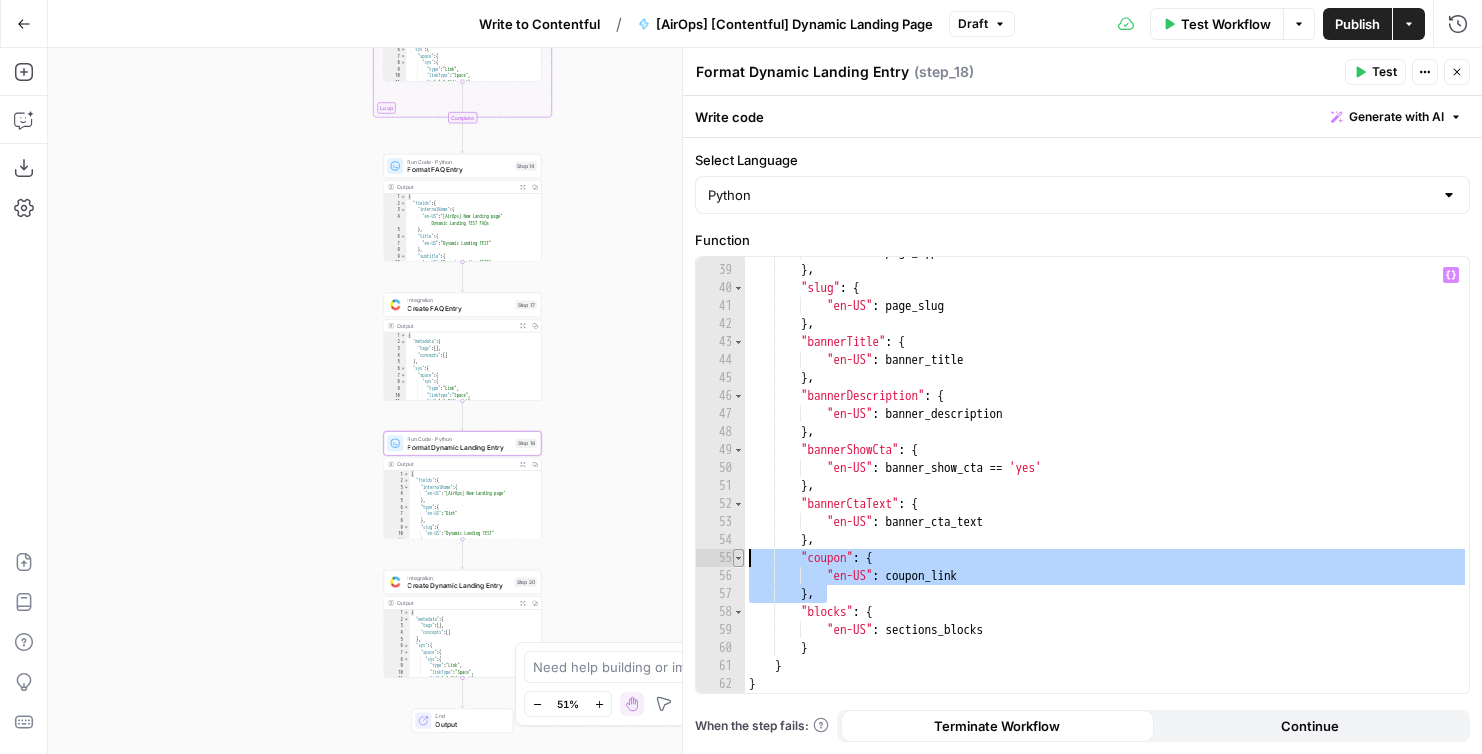click on "**********" at bounding box center [1082, 475] 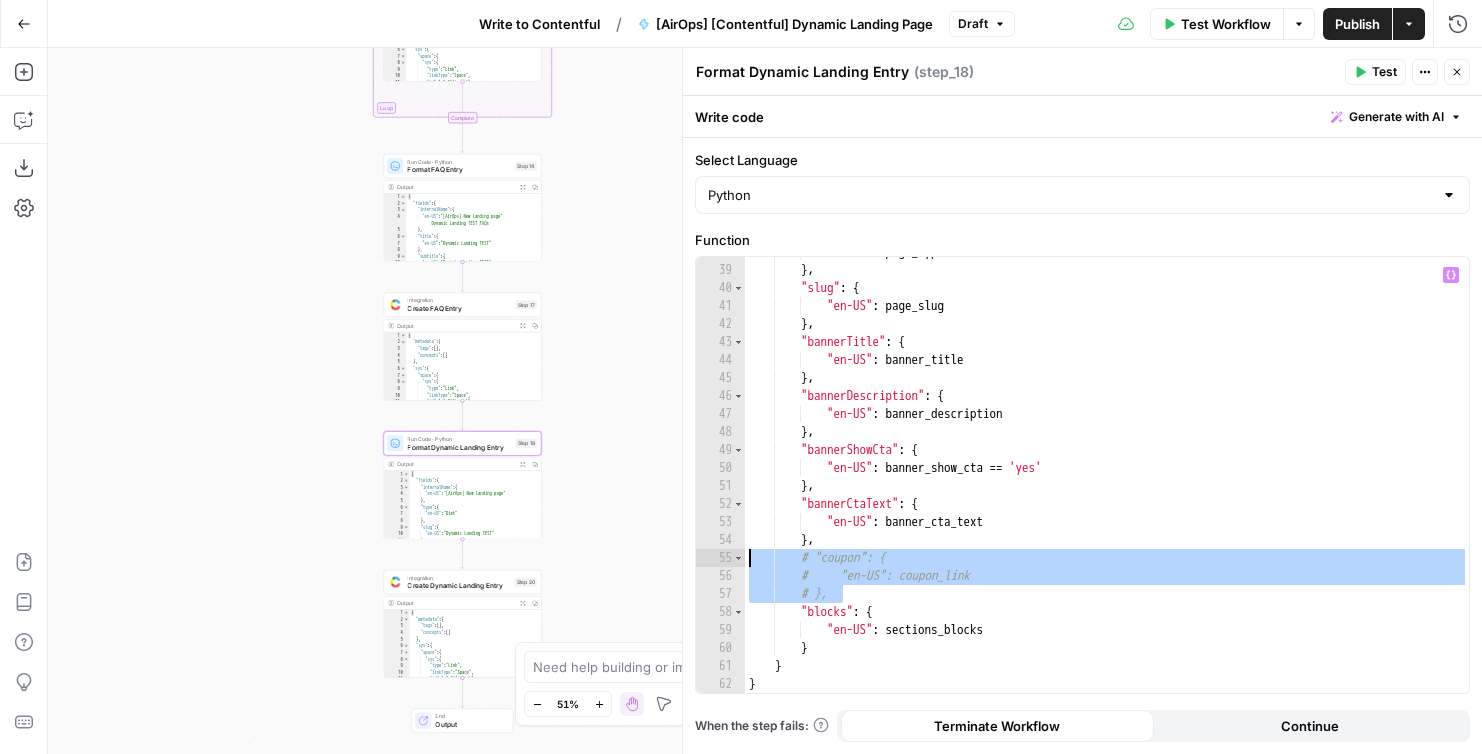 click on ""en-US" :   page_type           } ,           "slug" :   {                "en-US" :   page_slug           } ,           "bannerTitle" :   {                "en-US" :   banner_title           } ,           "bannerDescription" :   {                "en-US" :   banner_description           } ,           "bannerShowCta" :   {                "en-US" :   banner_show_cta   ==   'yes'           } ,           "bannerCtaText" :   {                "en-US" :   banner_cta_text           } ,           # "coupon": {           #     "en-US": coupon_link           # },           "blocks" :   {                "en-US" :   sections_blocks           }      } }" at bounding box center [1107, 479] 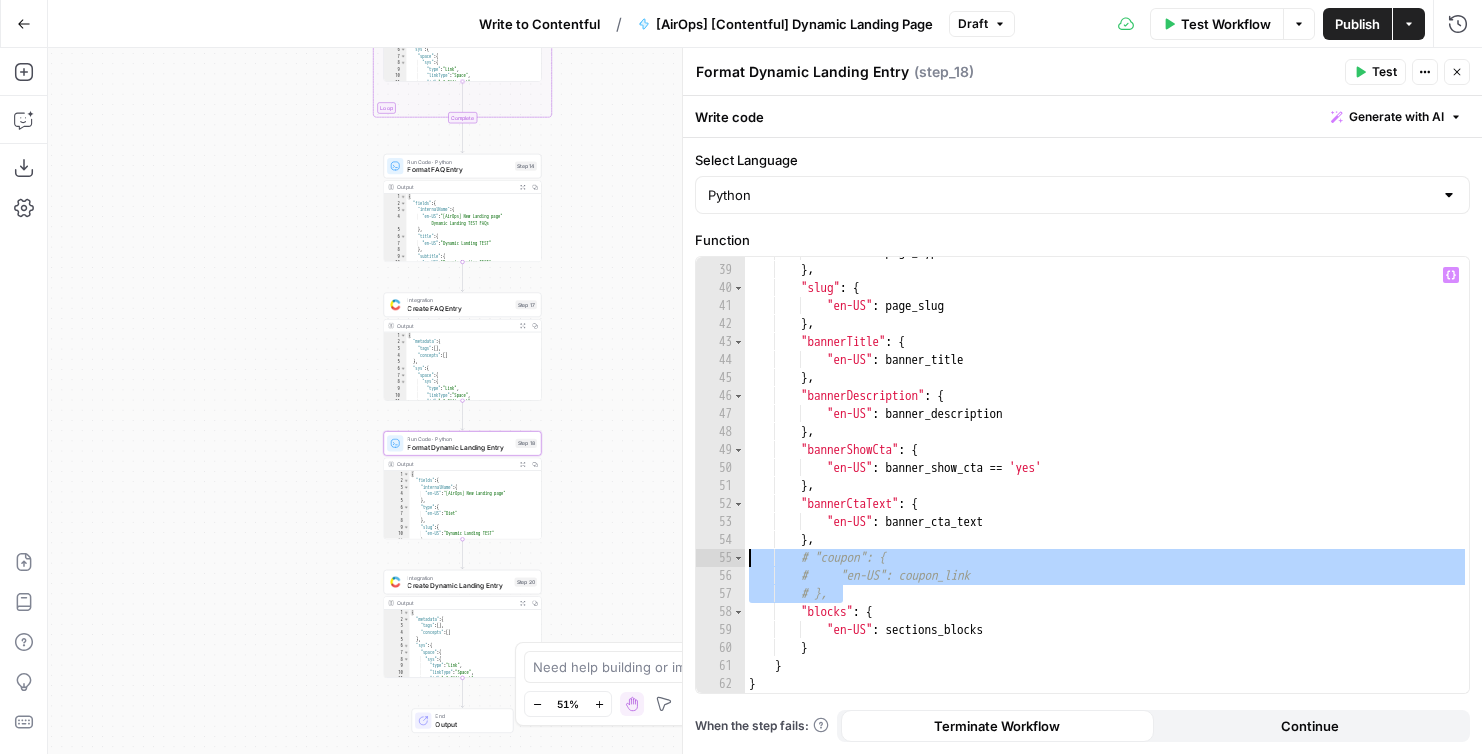 type on "**********" 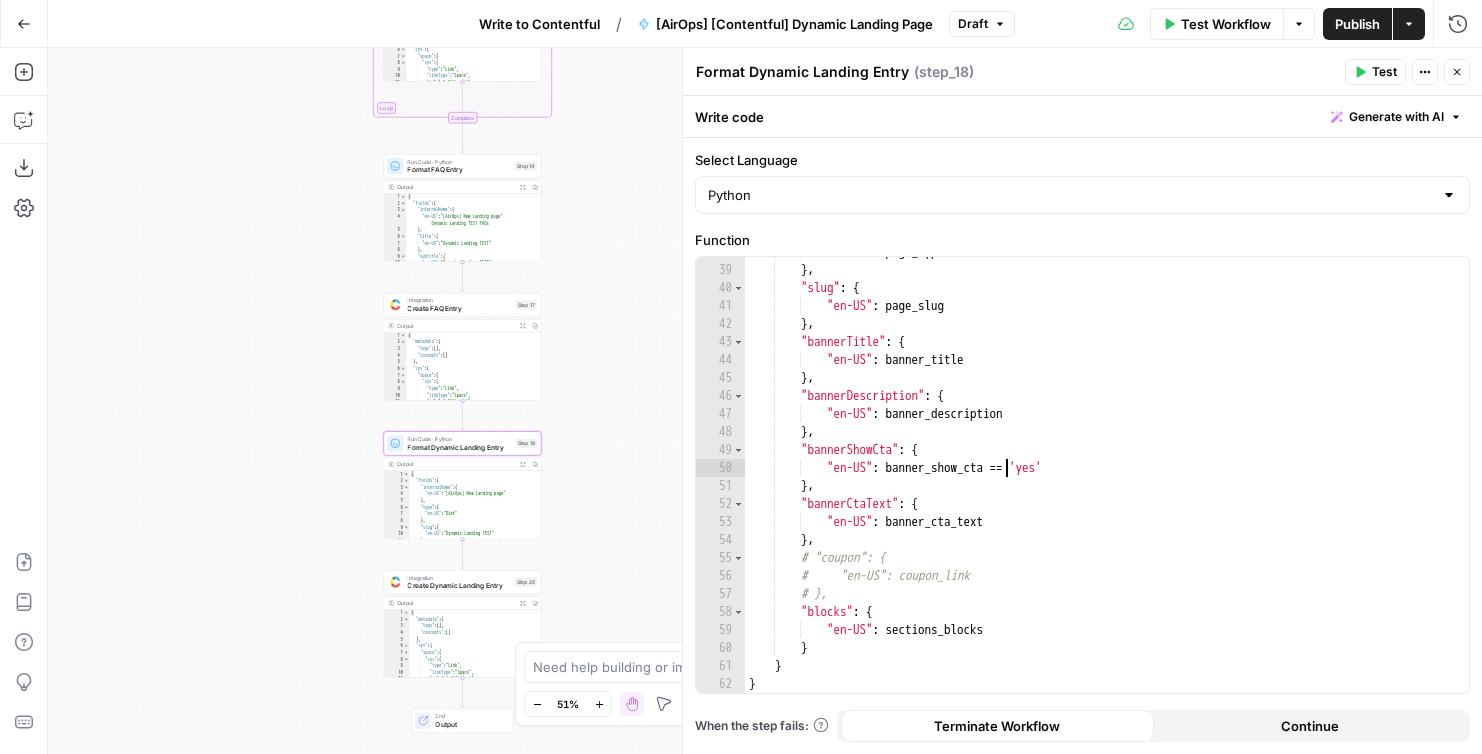 click on "Publish" at bounding box center [1357, 24] 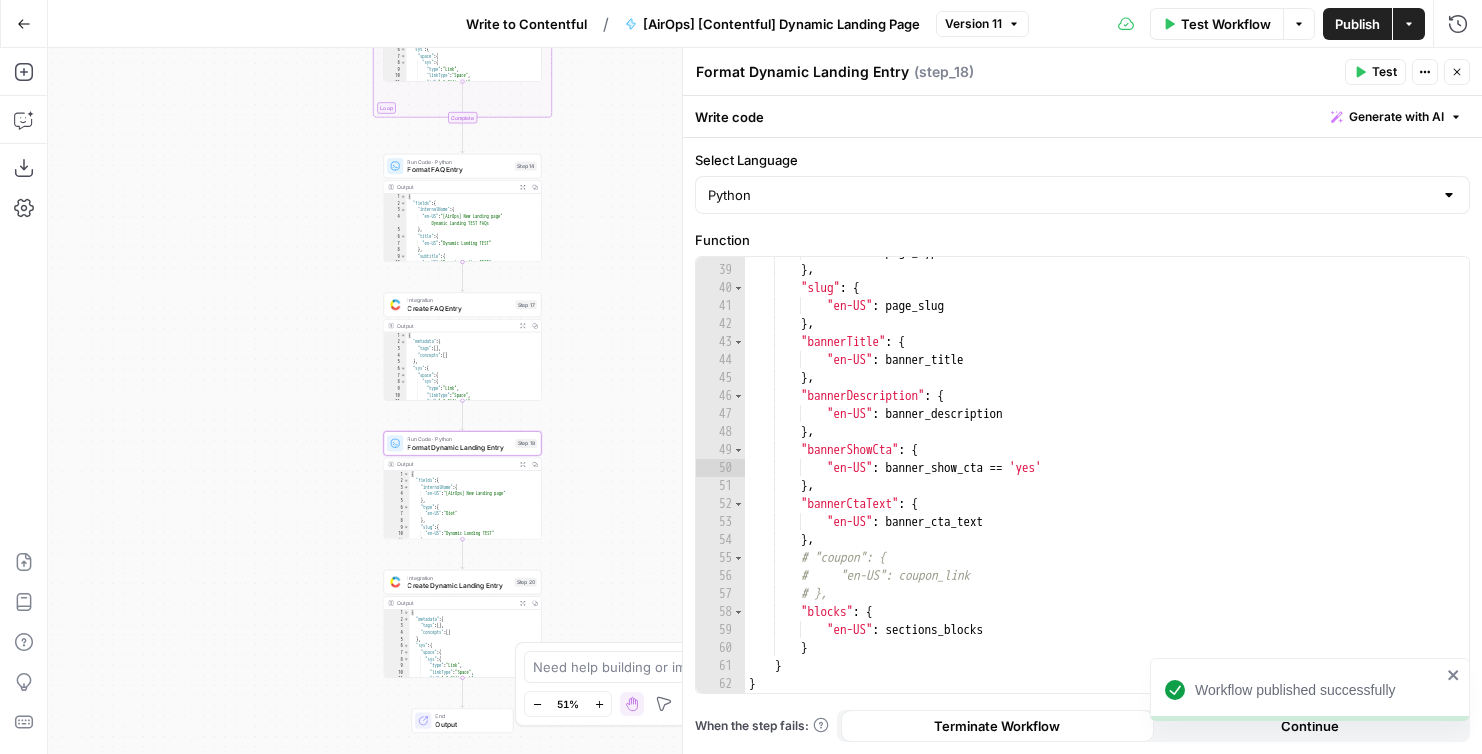 click on "Write to Contentful" at bounding box center (526, 24) 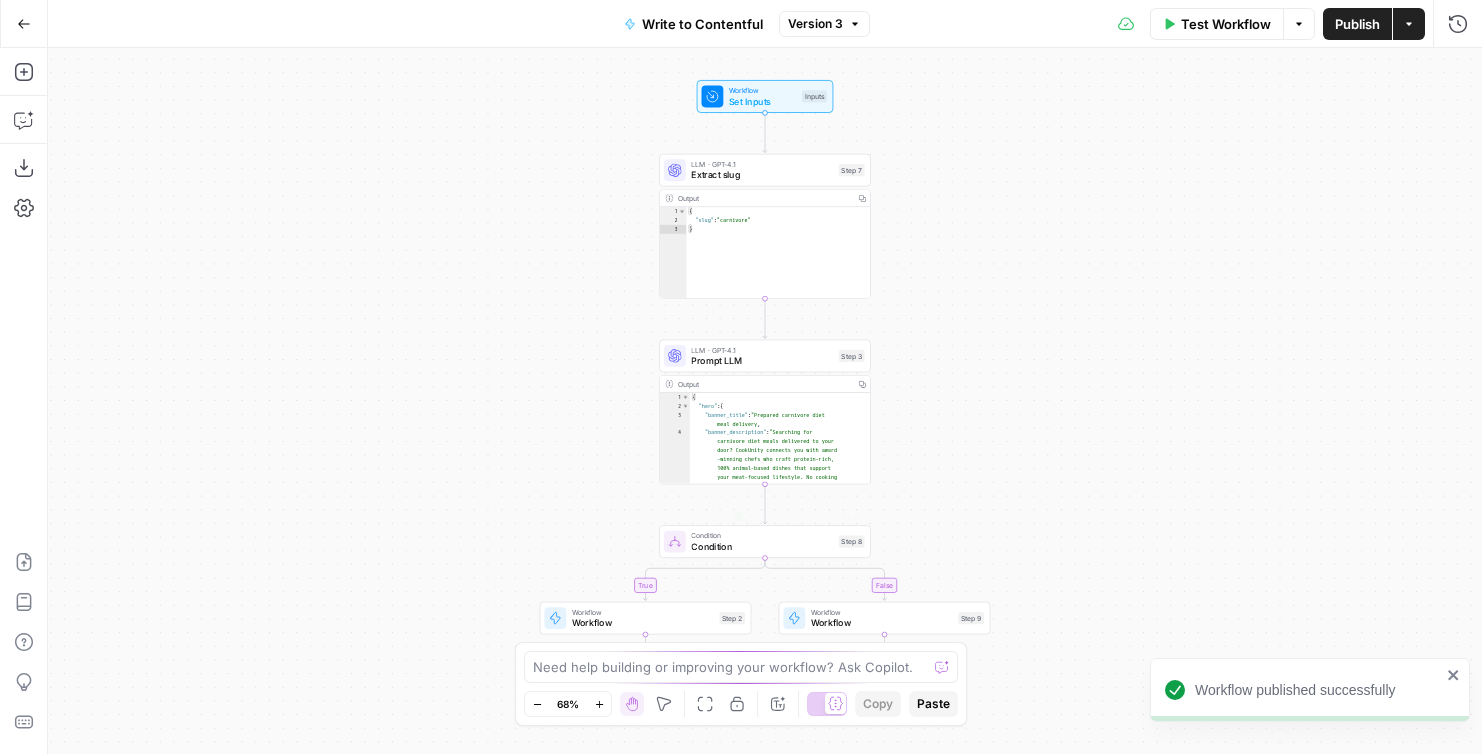 click on "Workflow" at bounding box center (882, 623) 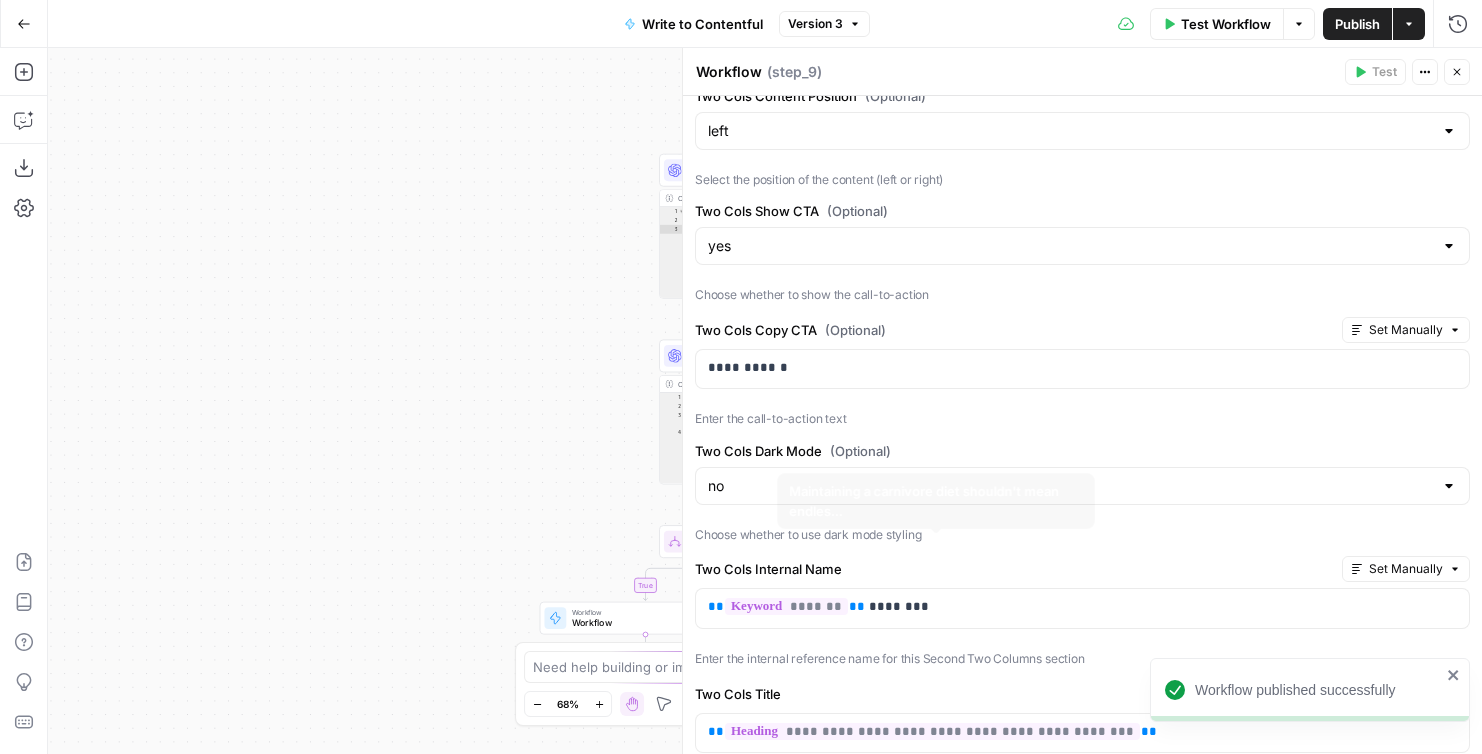scroll, scrollTop: 6376, scrollLeft: 0, axis: vertical 